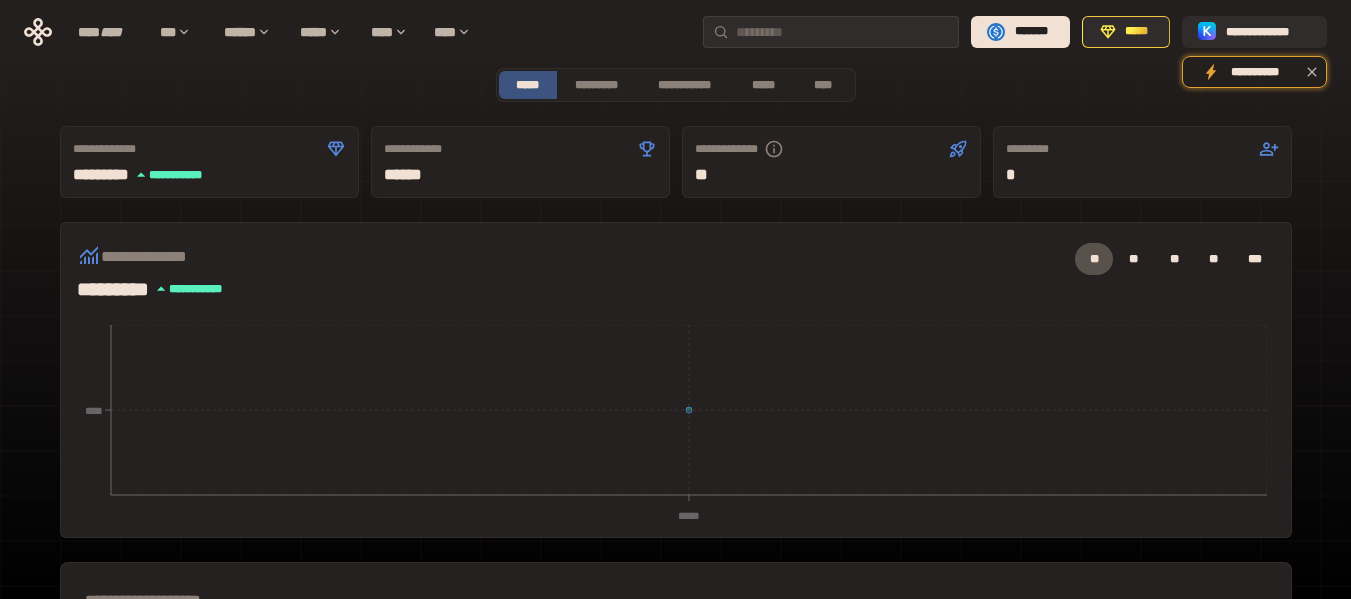 scroll, scrollTop: 0, scrollLeft: 0, axis: both 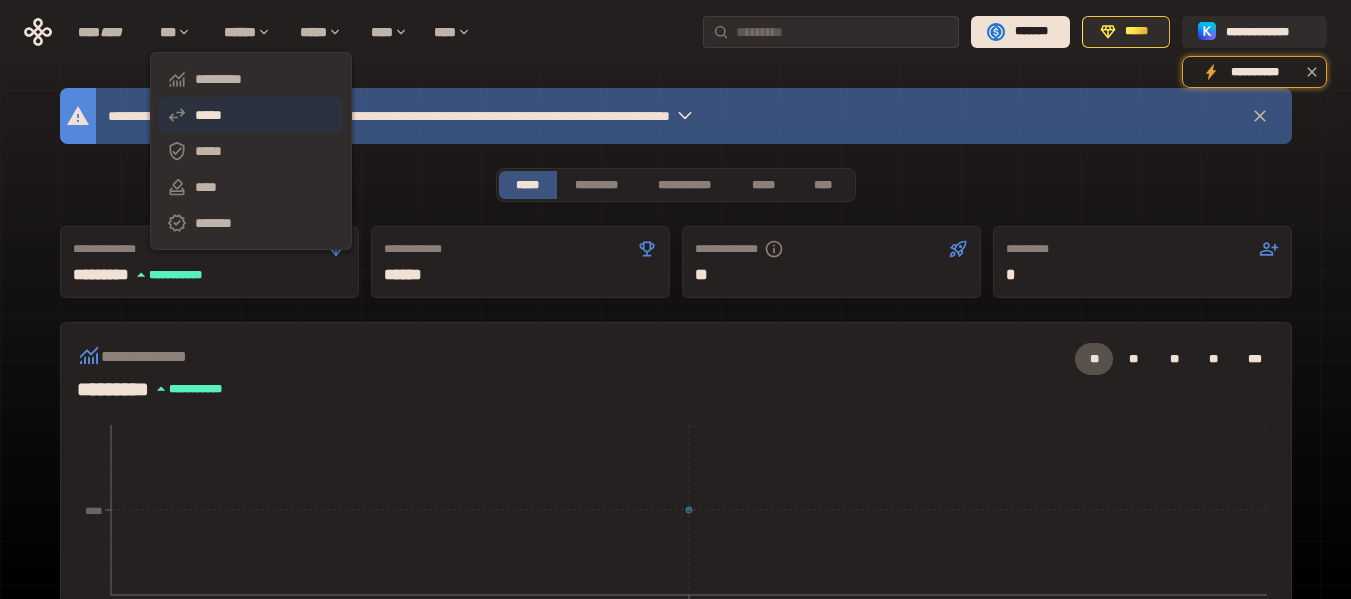 click on "*****" at bounding box center [251, 115] 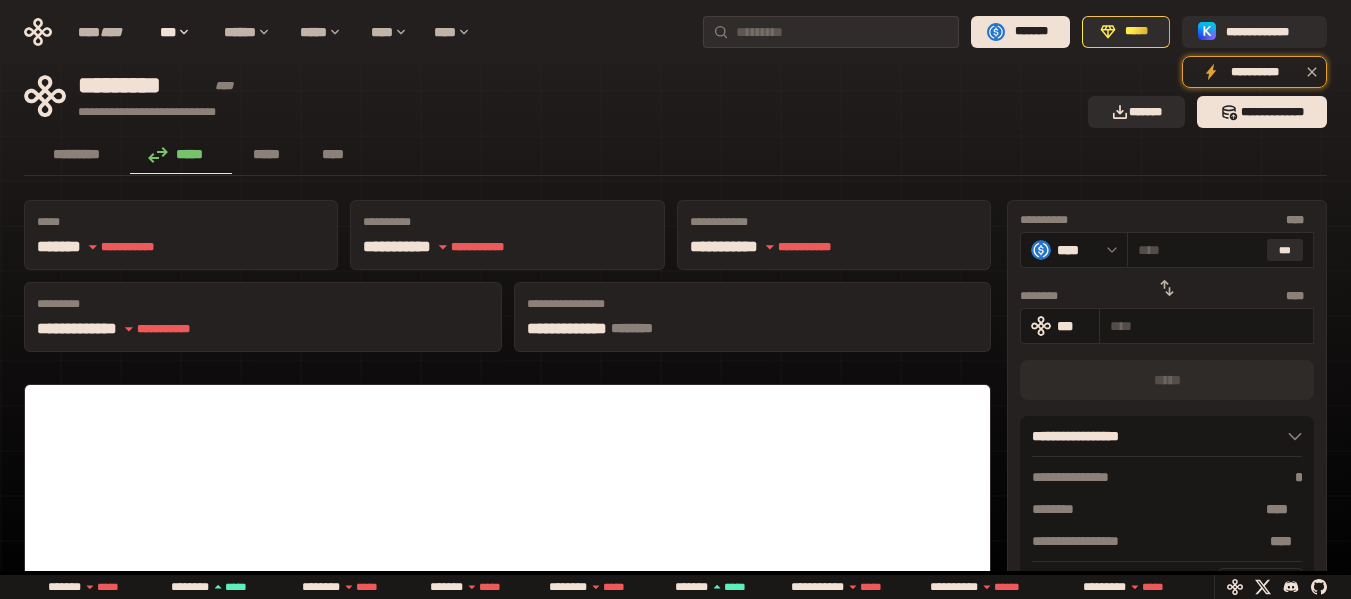 click 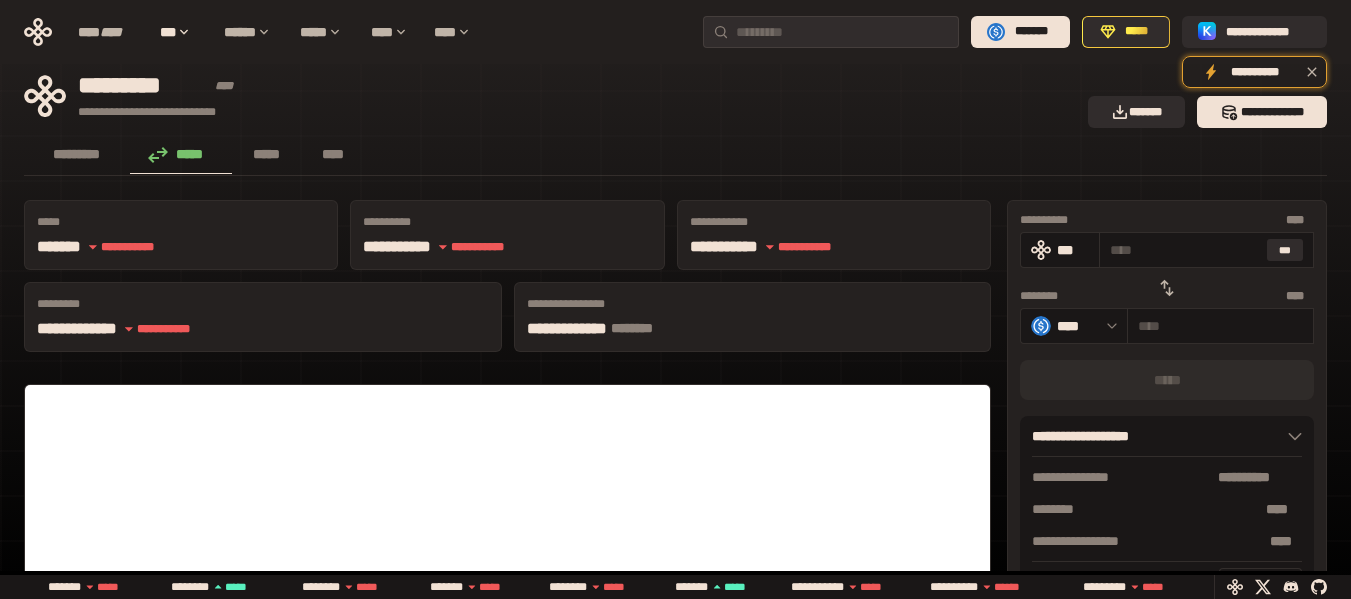 click on "**********" at bounding box center (550, 96) 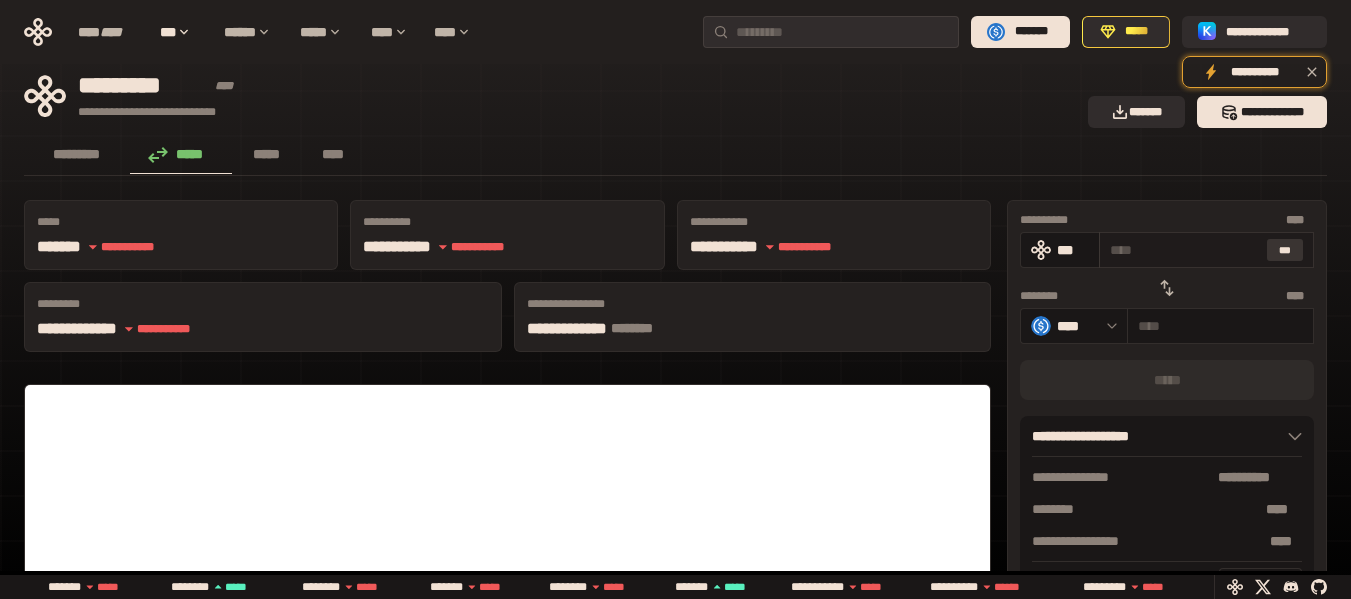 click on "***" at bounding box center (1285, 250) 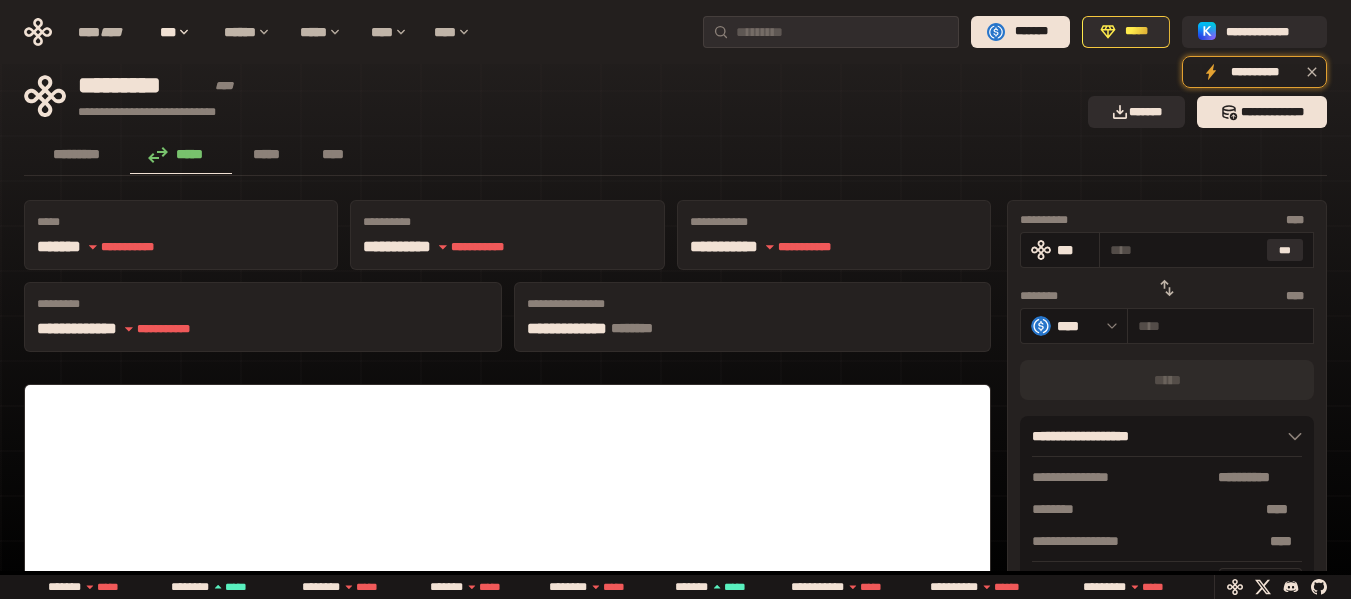type on "**********" 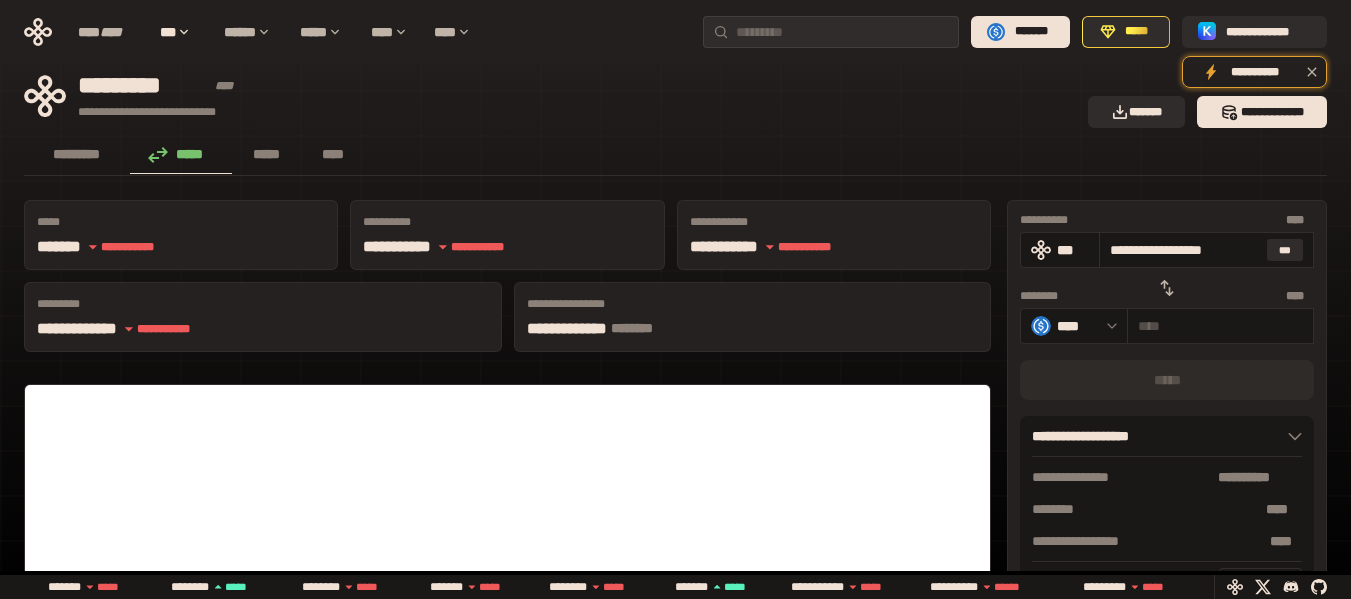 type on "*********" 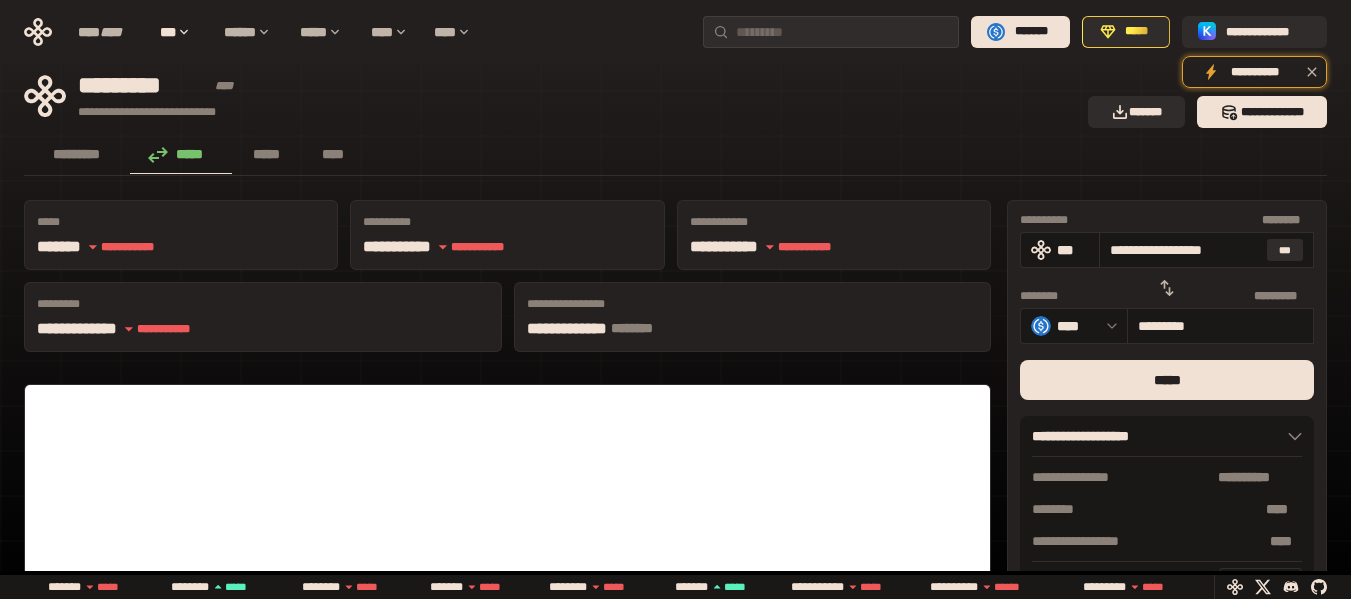 click on "**********" at bounding box center (675, 748) 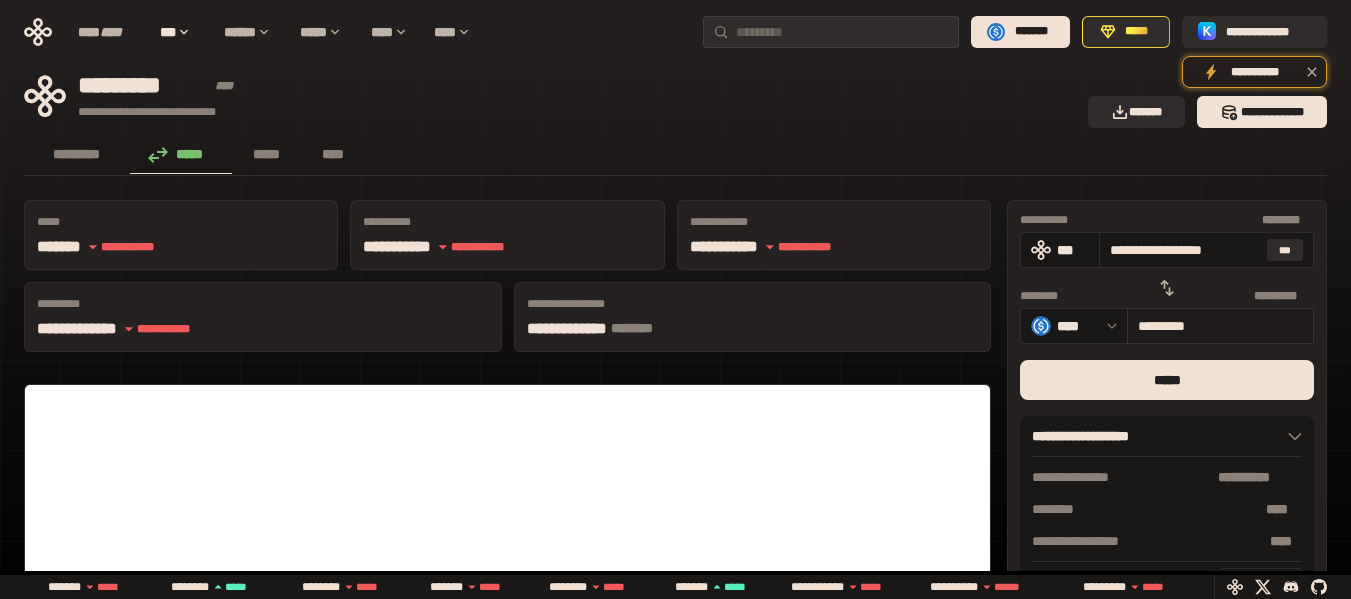click on "*********" at bounding box center [1220, 326] 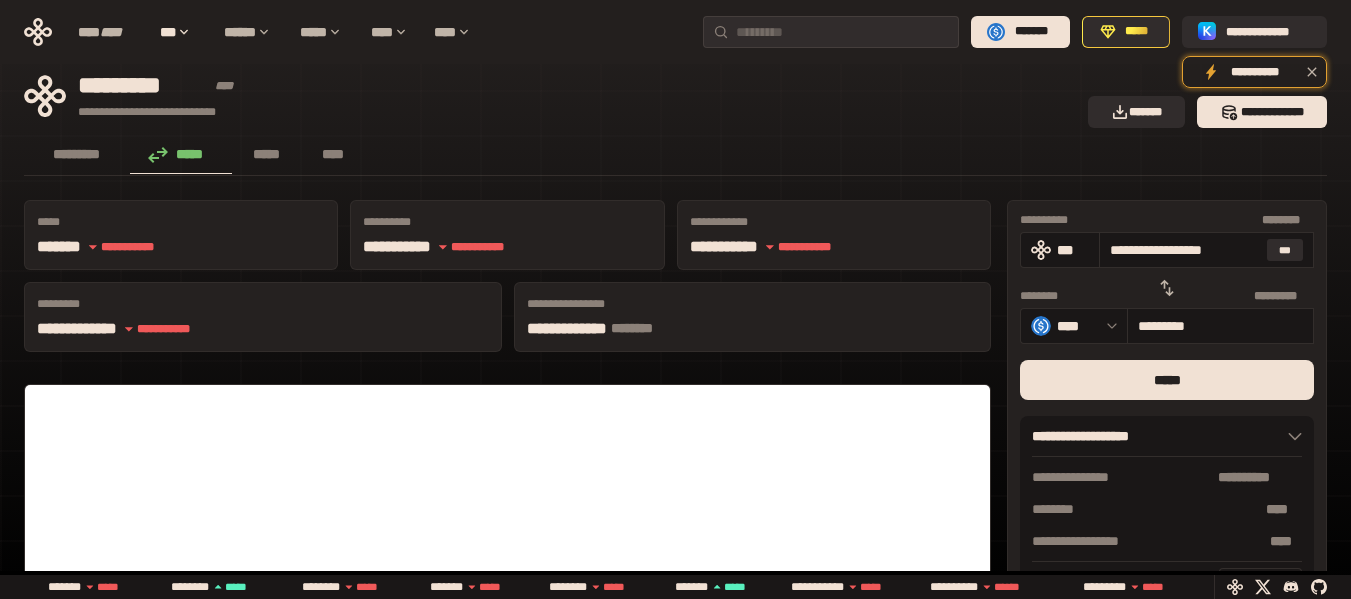 click on "********* ***** ***** ****" at bounding box center [675, 156] 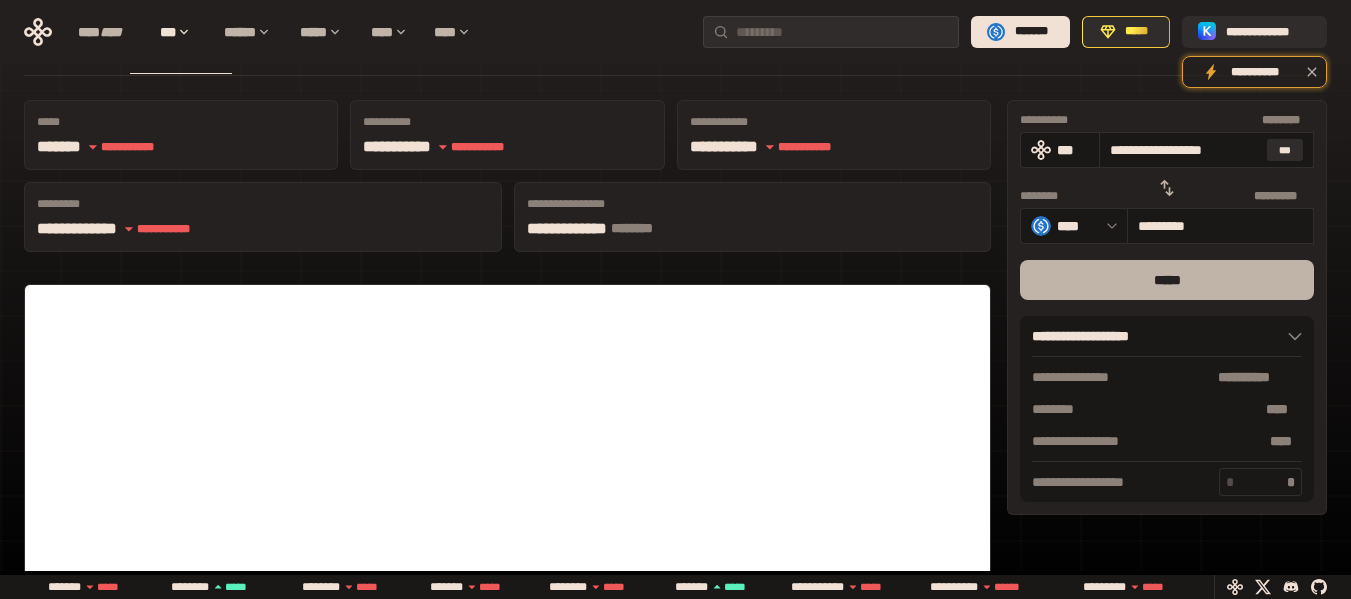 scroll, scrollTop: 0, scrollLeft: 0, axis: both 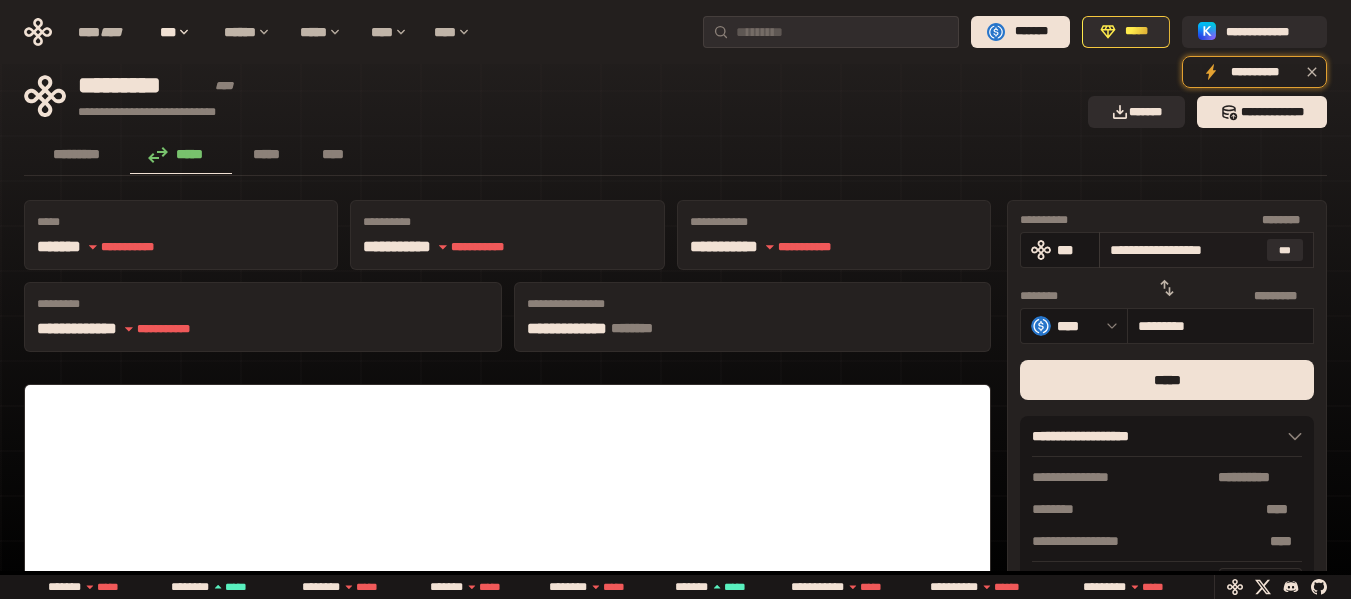 drag, startPoint x: 1121, startPoint y: 254, endPoint x: 1311, endPoint y: 250, distance: 190.0421 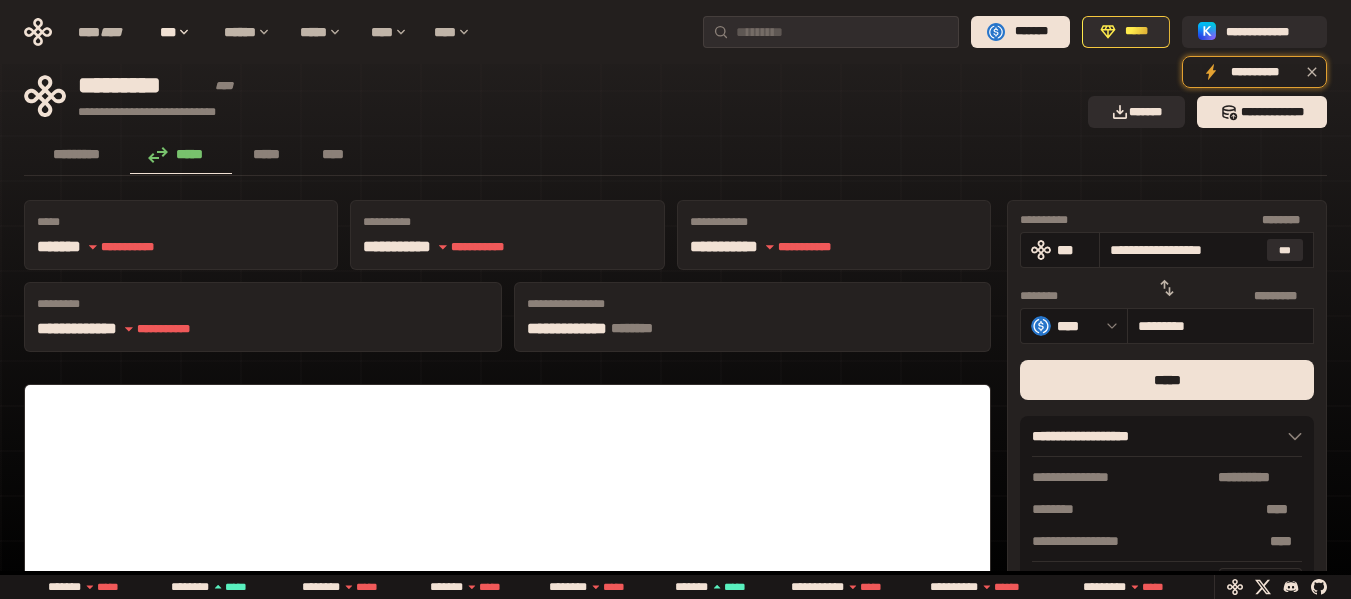 type on "**" 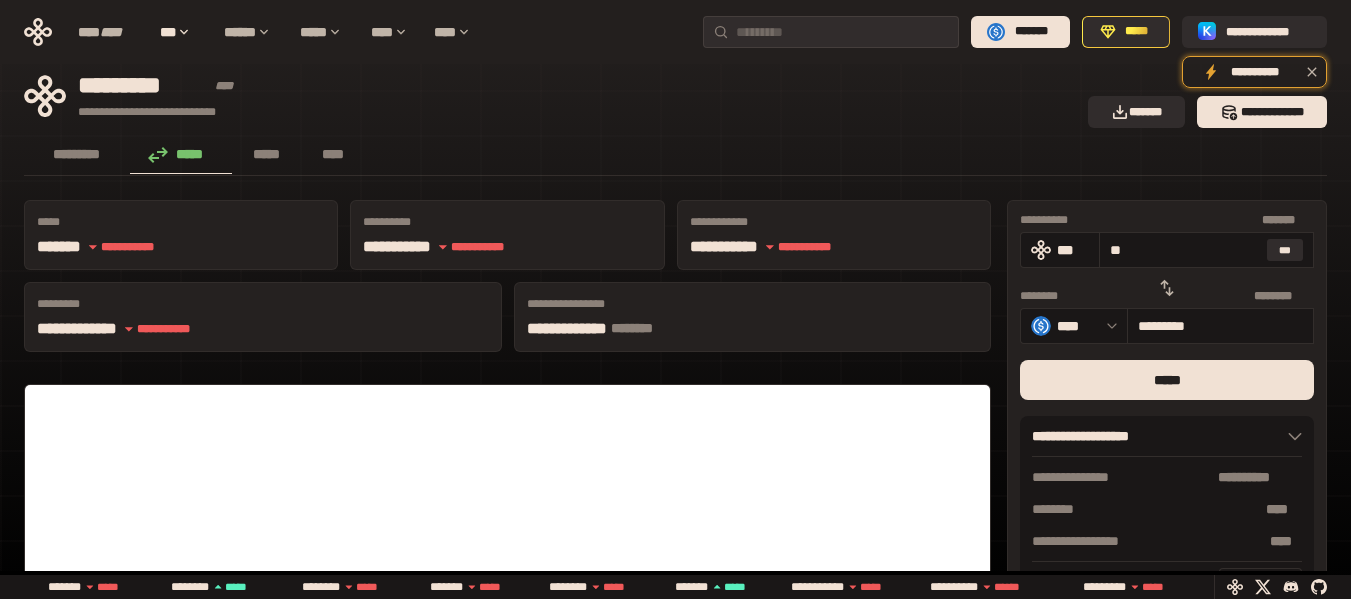 type on "********" 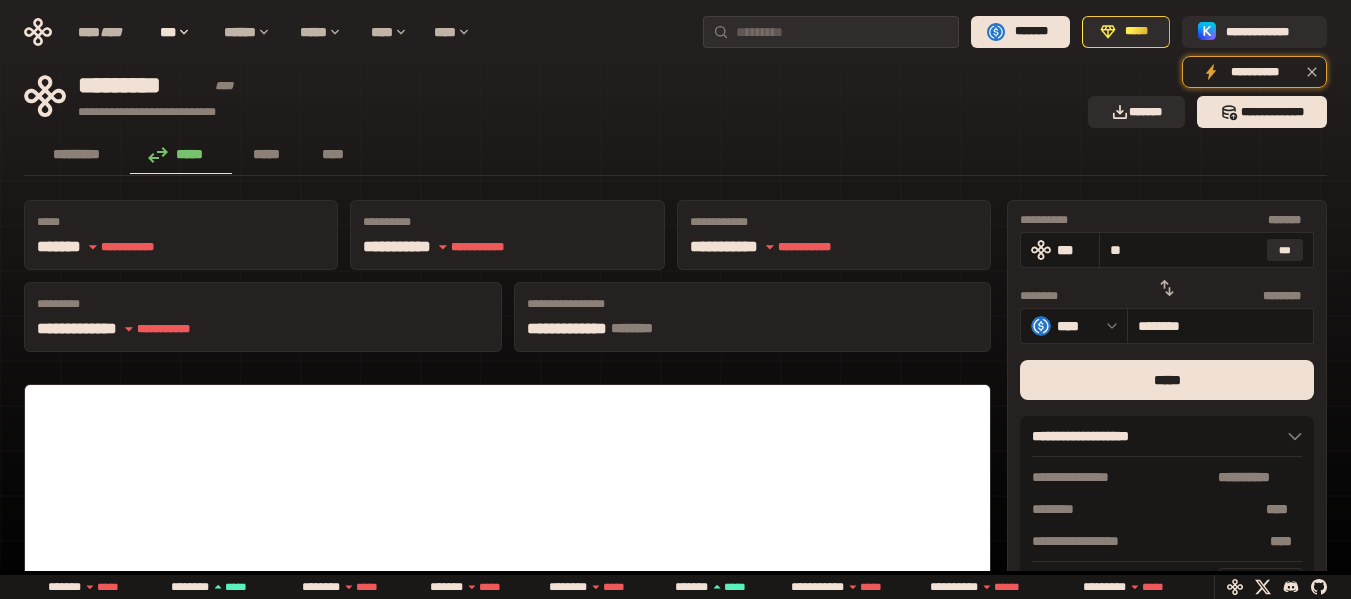 type on "***" 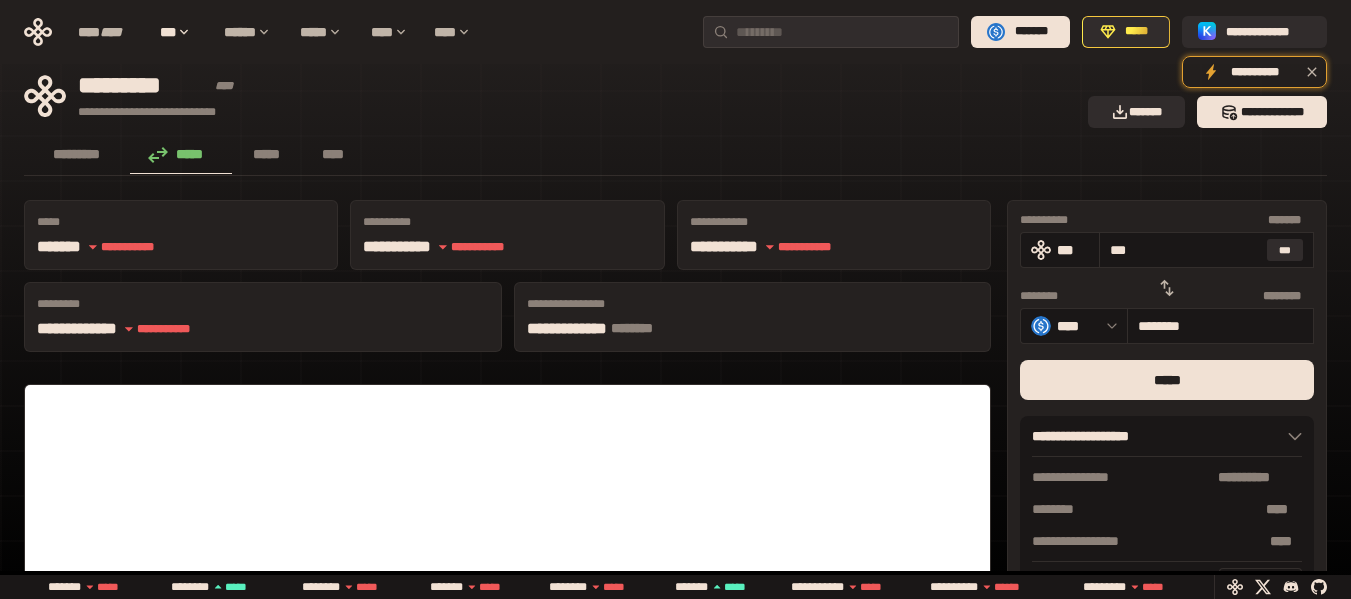 type on "********" 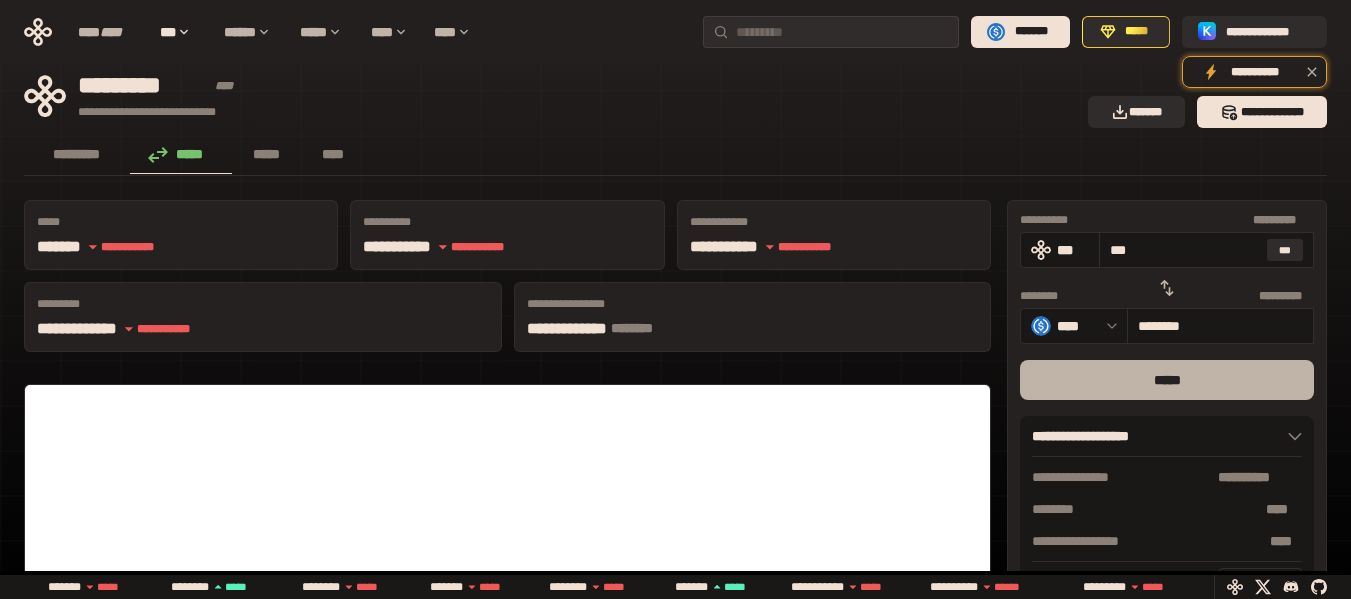 type on "***" 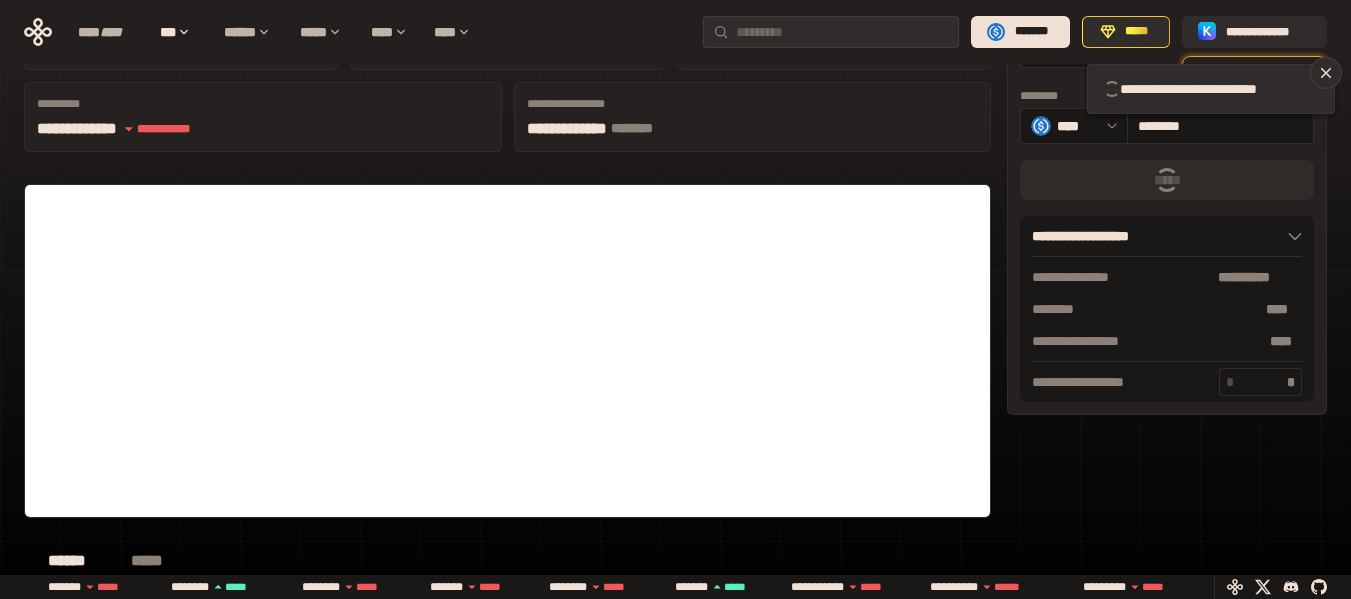 scroll, scrollTop: 0, scrollLeft: 0, axis: both 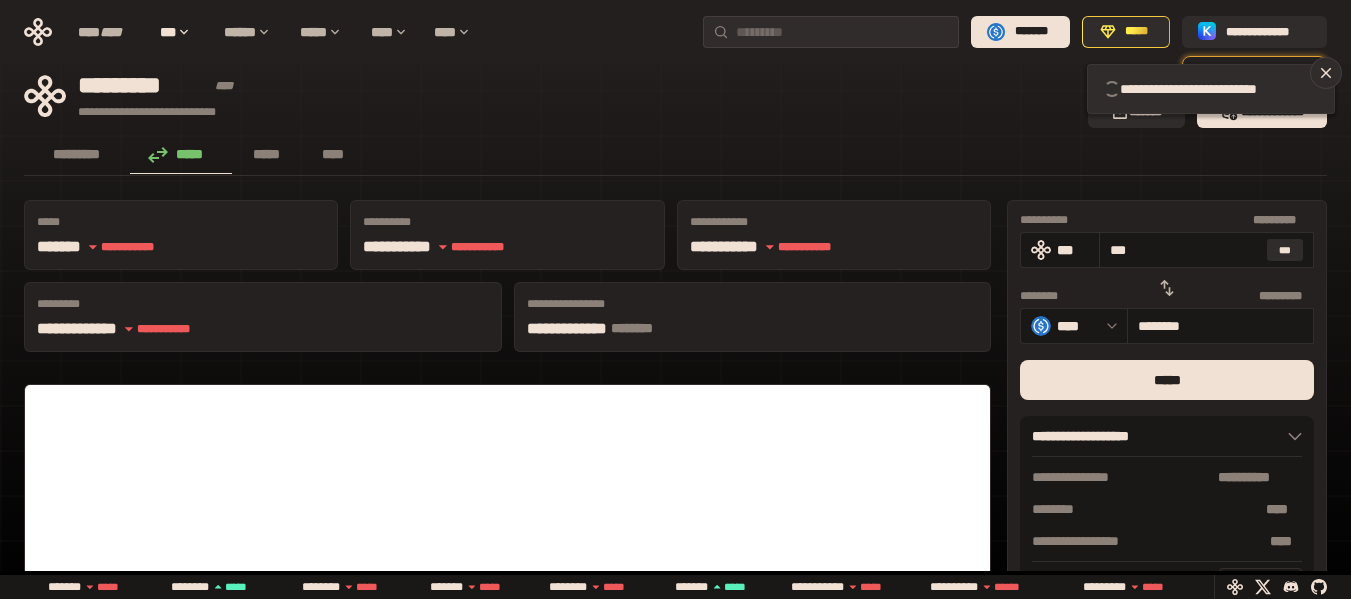 type 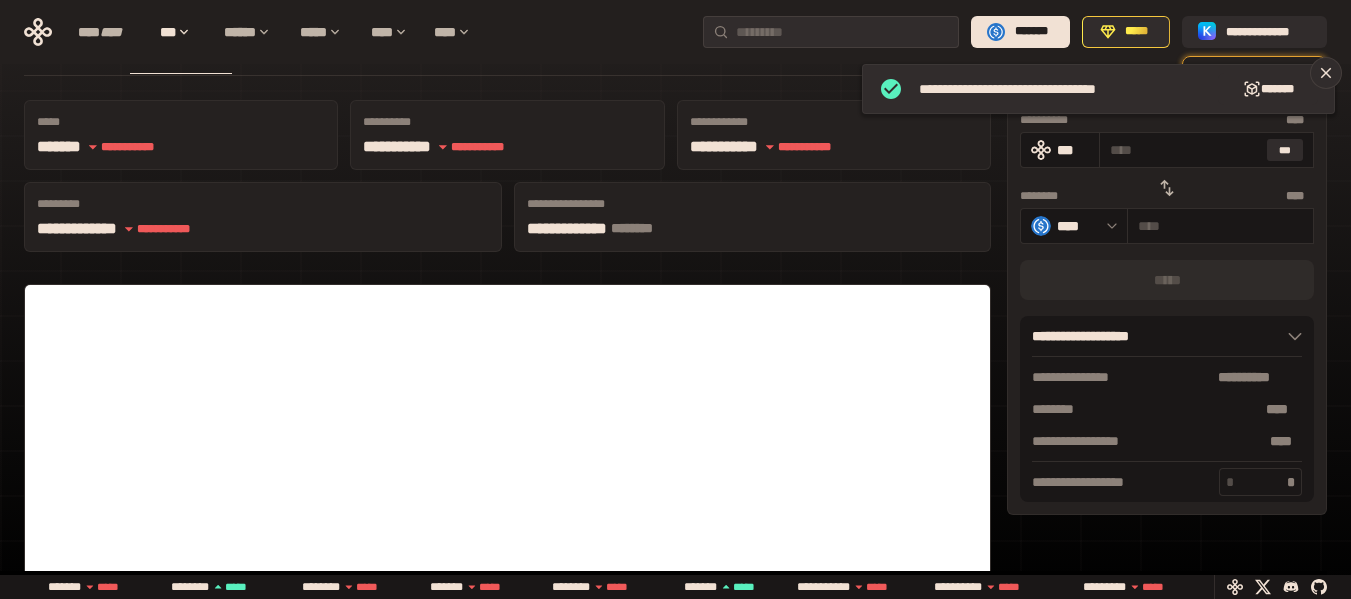 scroll, scrollTop: 0, scrollLeft: 0, axis: both 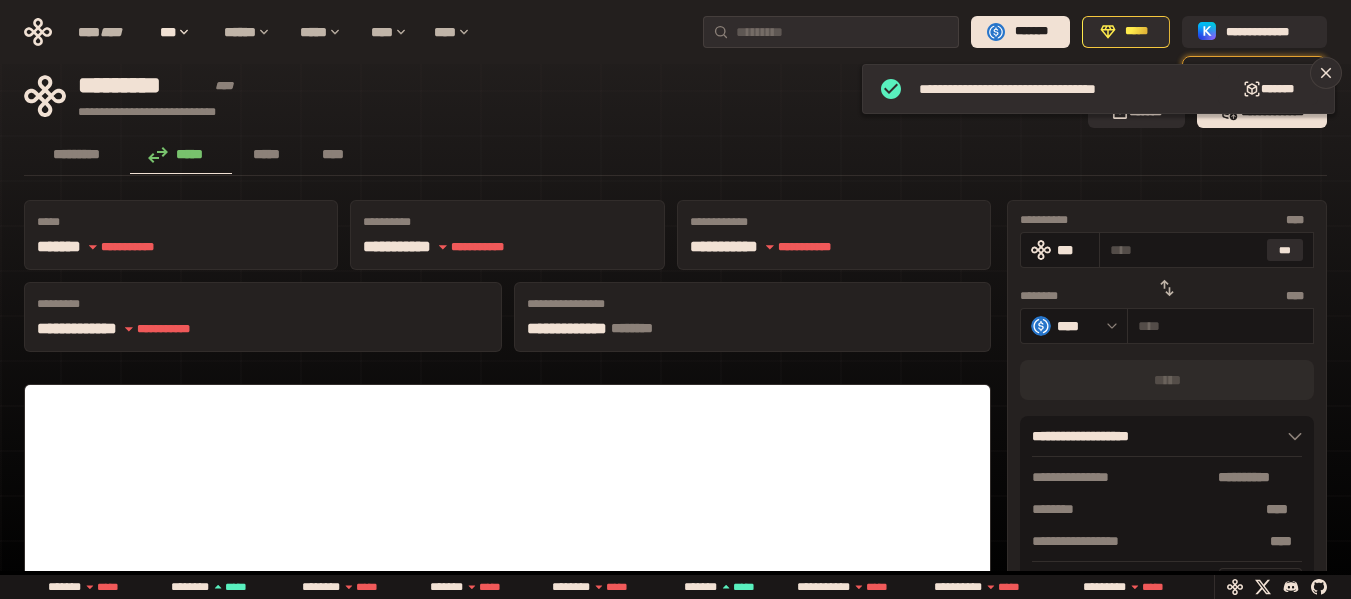 click on "********* ***** ***** ****" at bounding box center [675, 156] 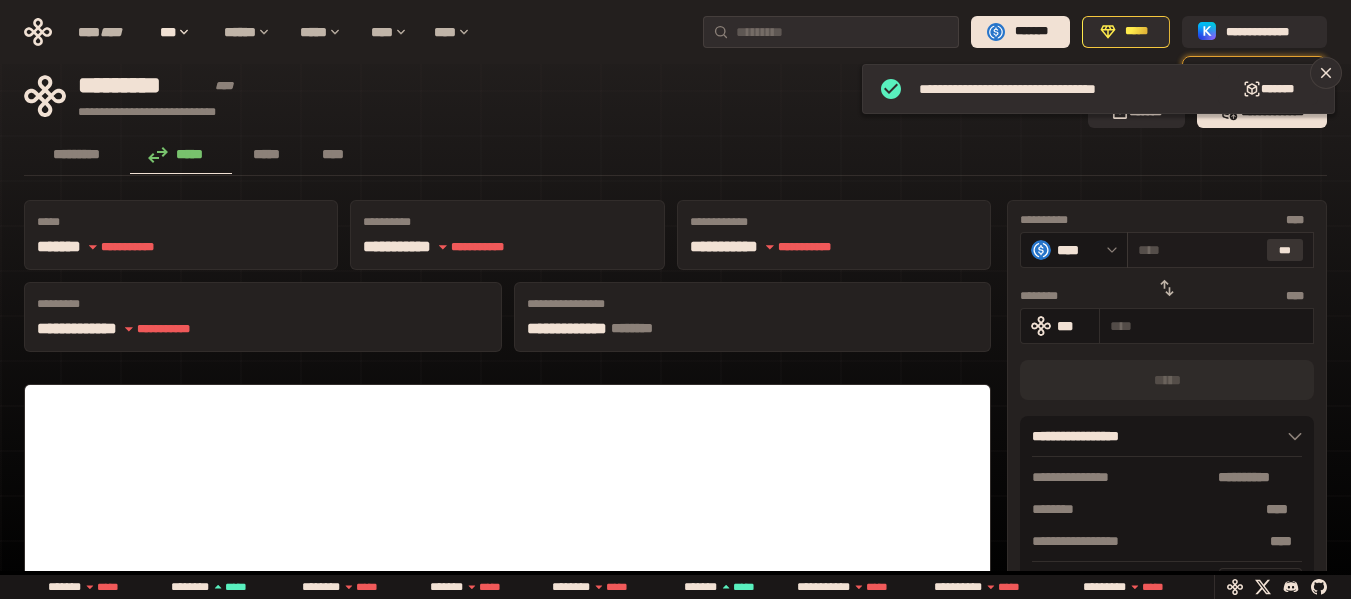 click on "***" at bounding box center (1285, 250) 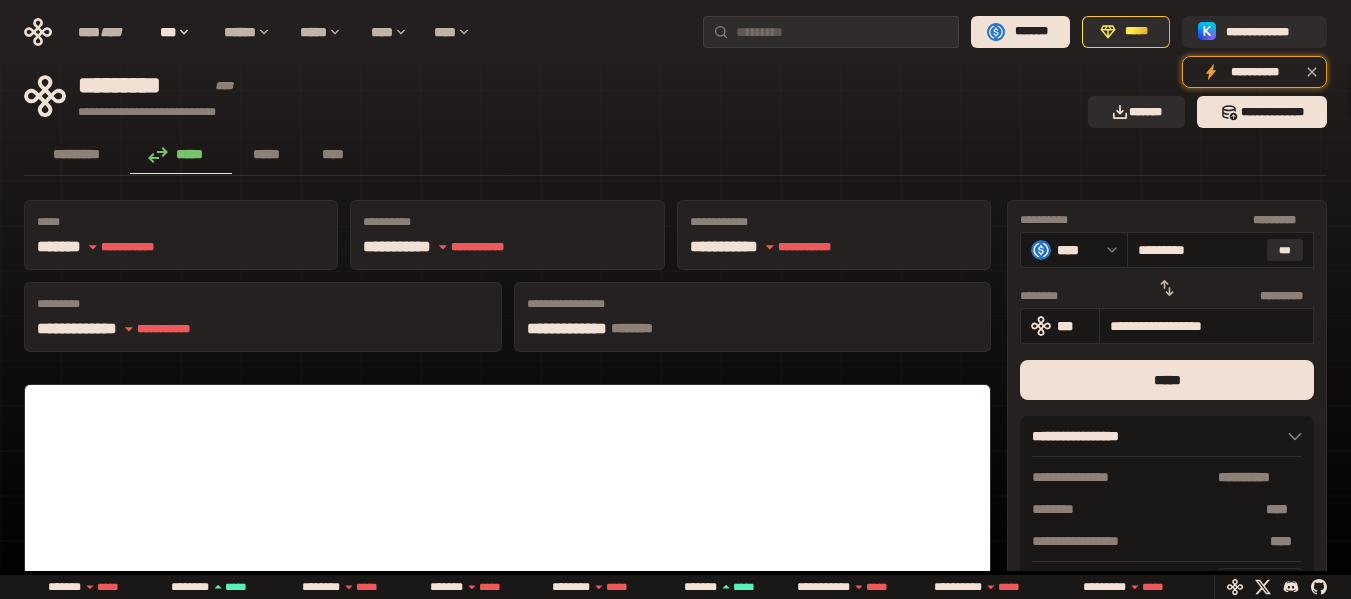click on "********* ***** ***** ****" at bounding box center (675, 156) 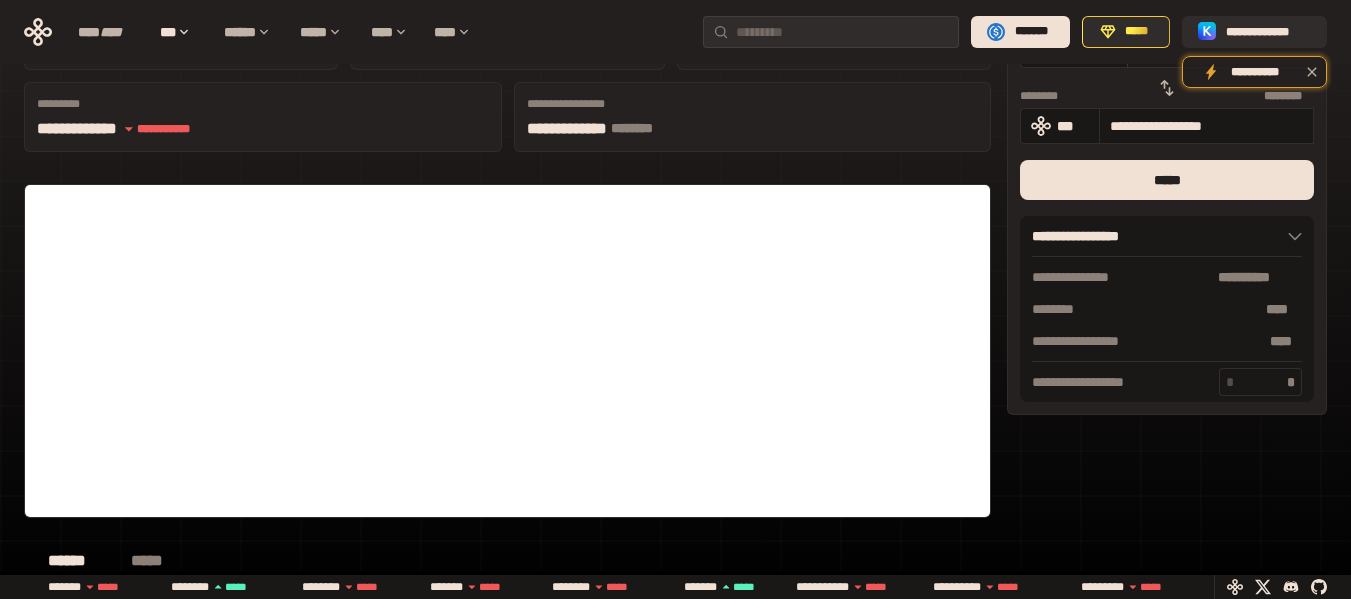 scroll, scrollTop: 0, scrollLeft: 0, axis: both 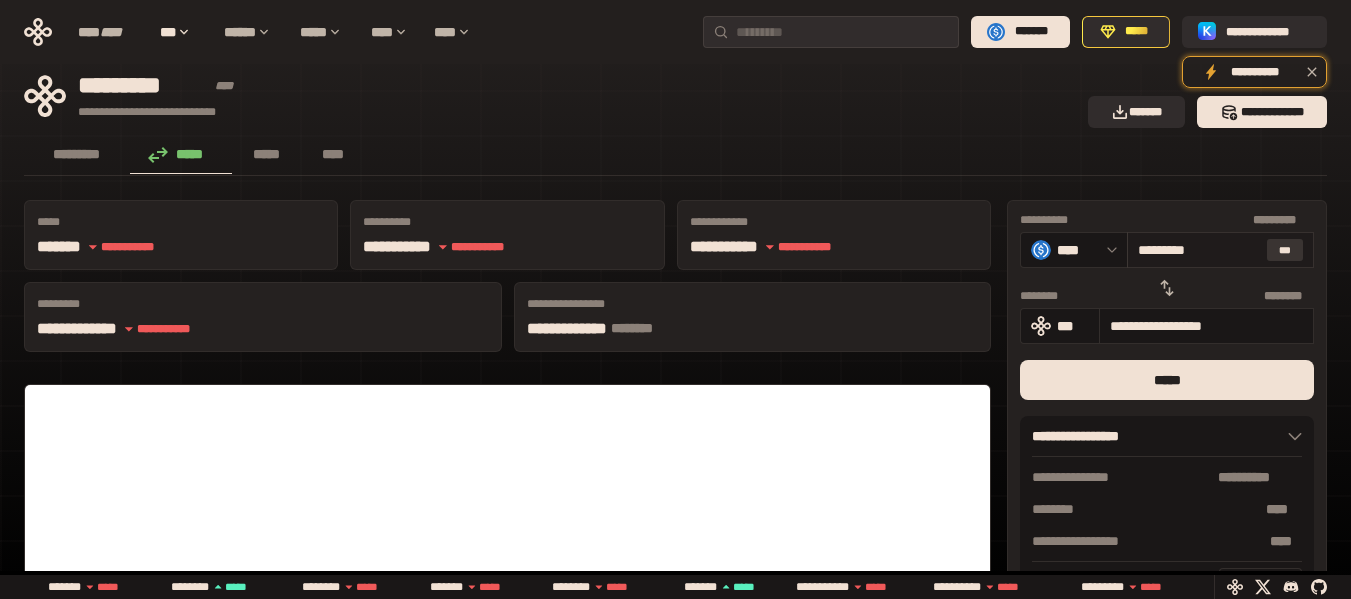 click on "***" at bounding box center (1285, 250) 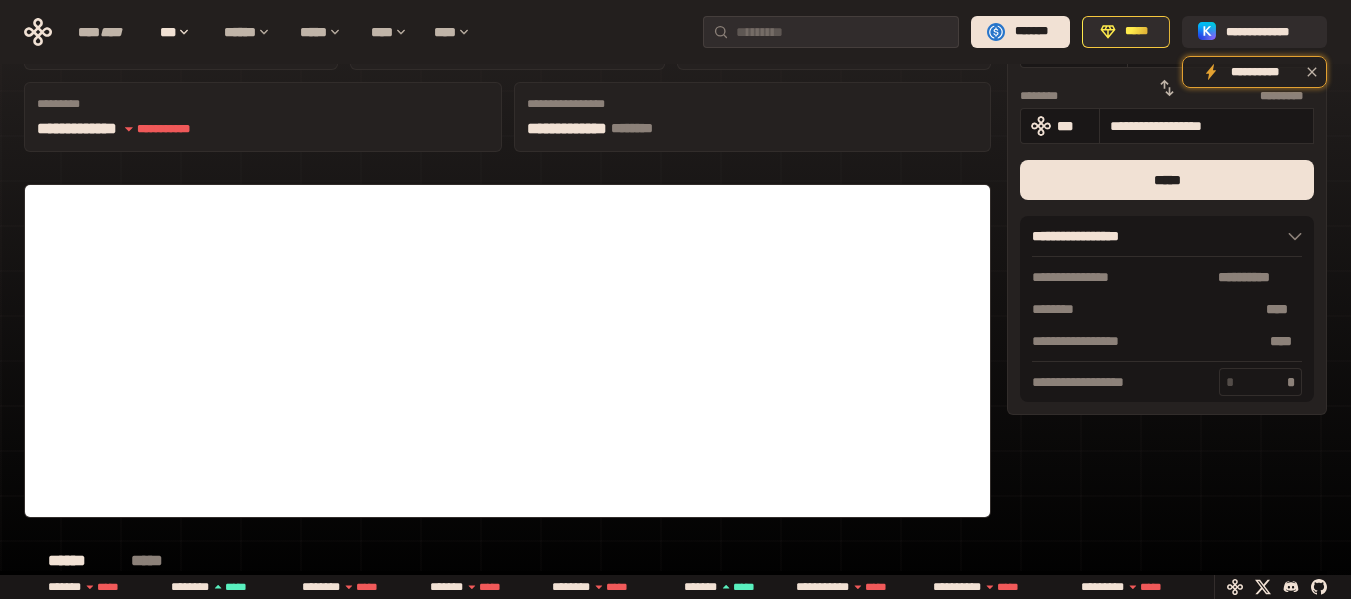 scroll, scrollTop: 0, scrollLeft: 0, axis: both 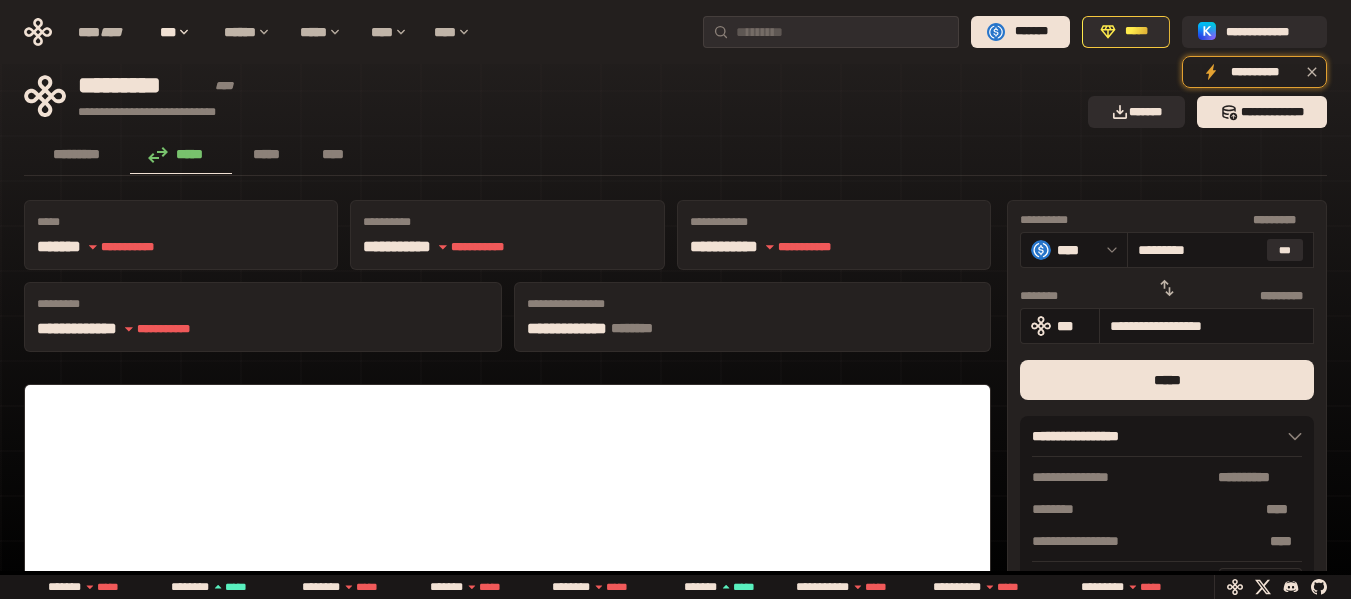 click on "********* ***** ***** ****" at bounding box center [675, 156] 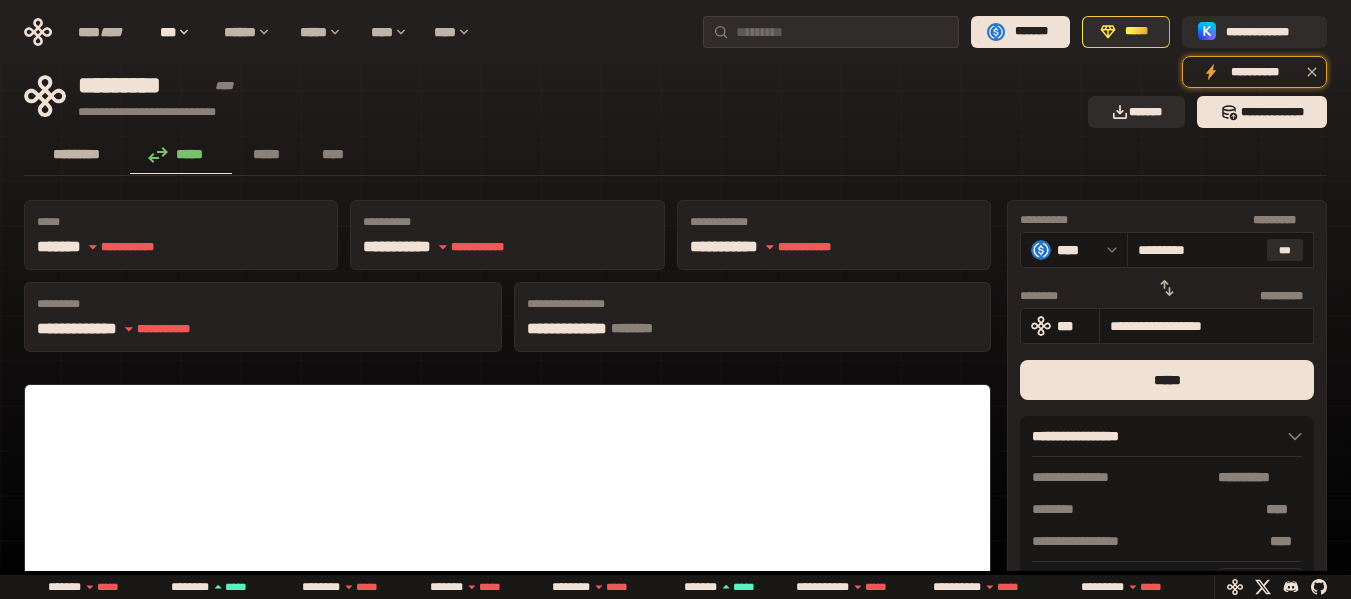 click on "*********" at bounding box center (77, 154) 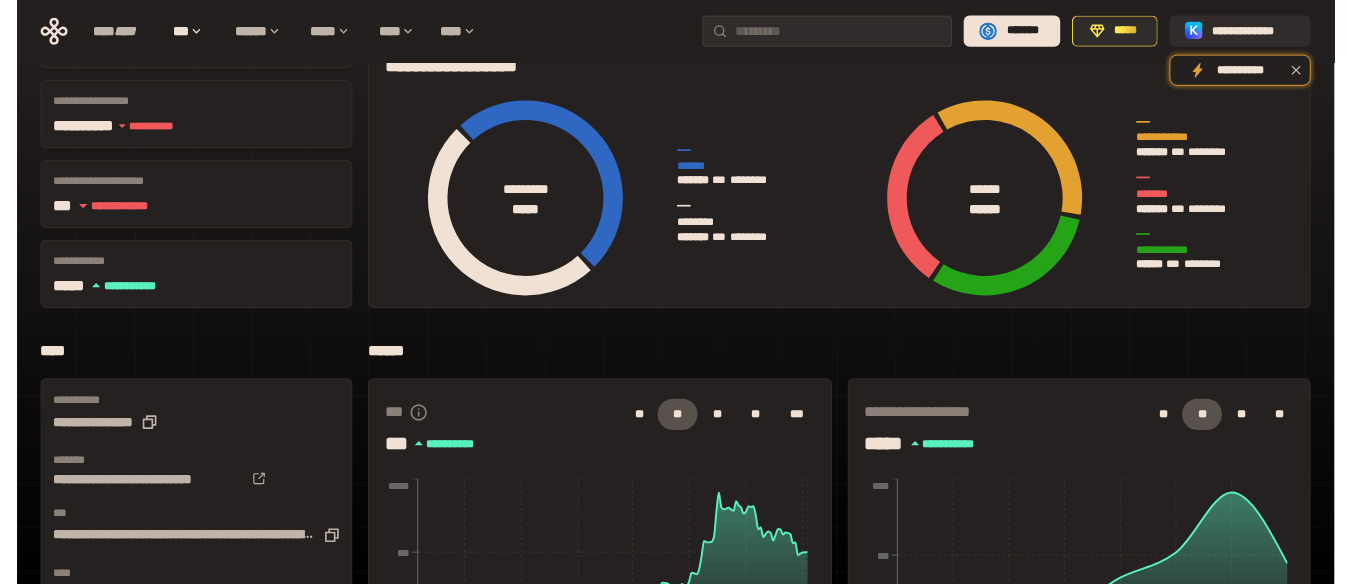 scroll, scrollTop: 0, scrollLeft: 0, axis: both 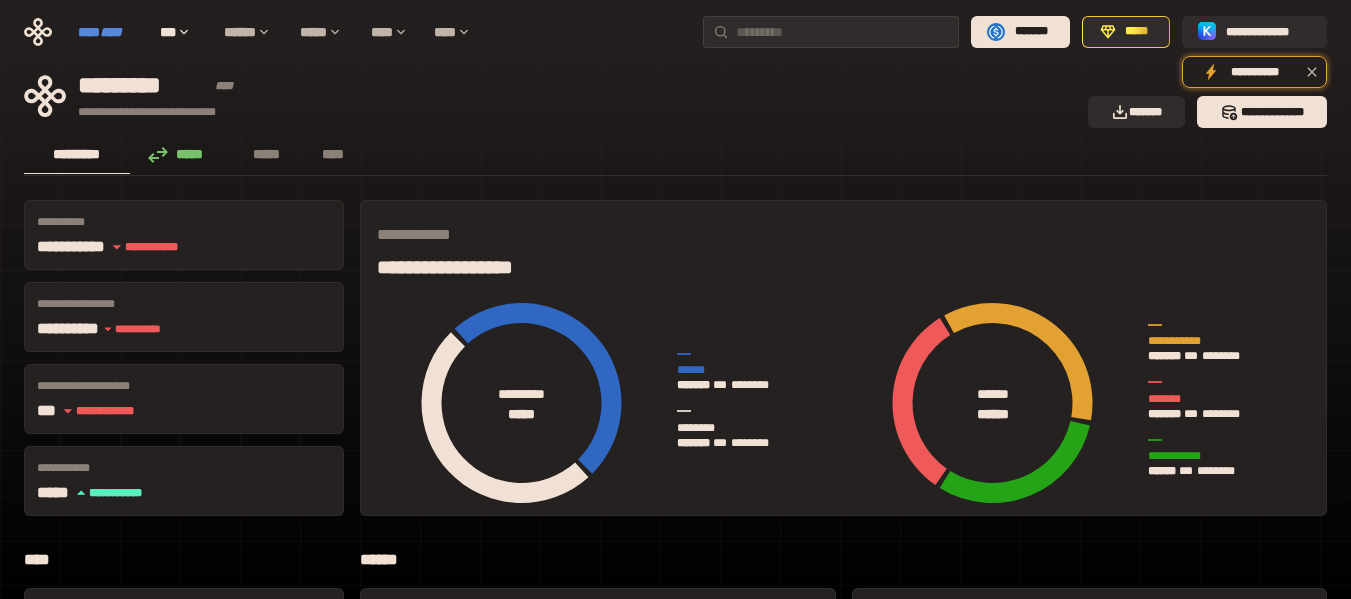 click on "****" at bounding box center [111, 32] 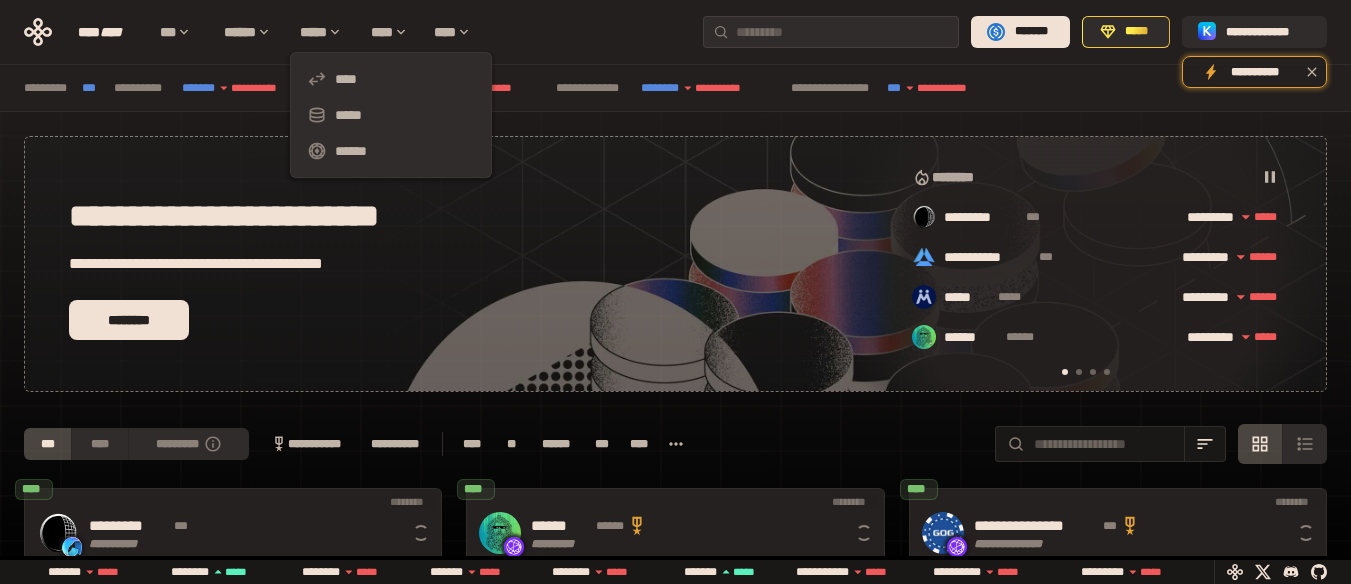 scroll, scrollTop: 0, scrollLeft: 16, axis: horizontal 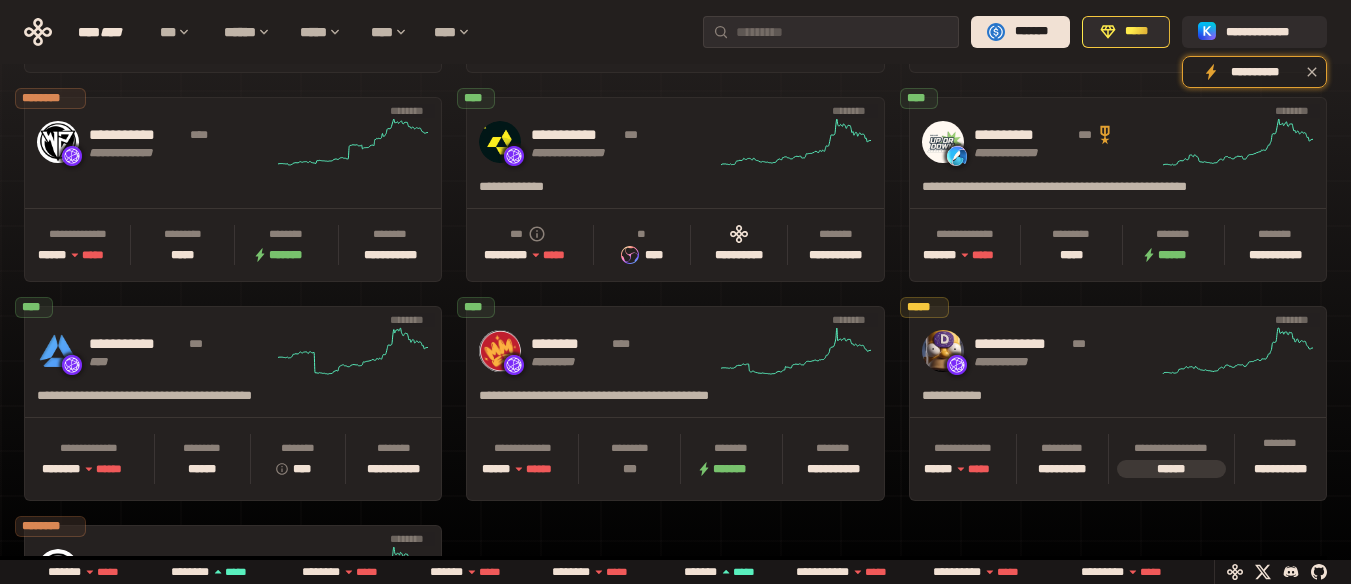 click on "**********" at bounding box center (675, 142) 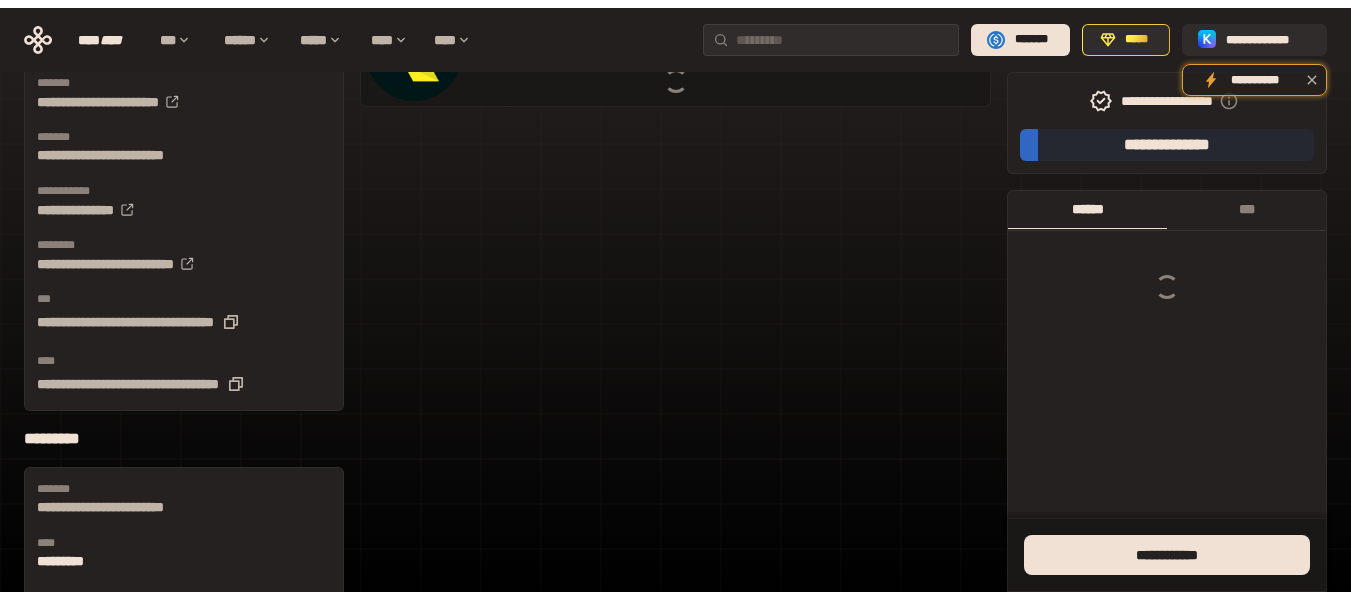 scroll, scrollTop: 0, scrollLeft: 0, axis: both 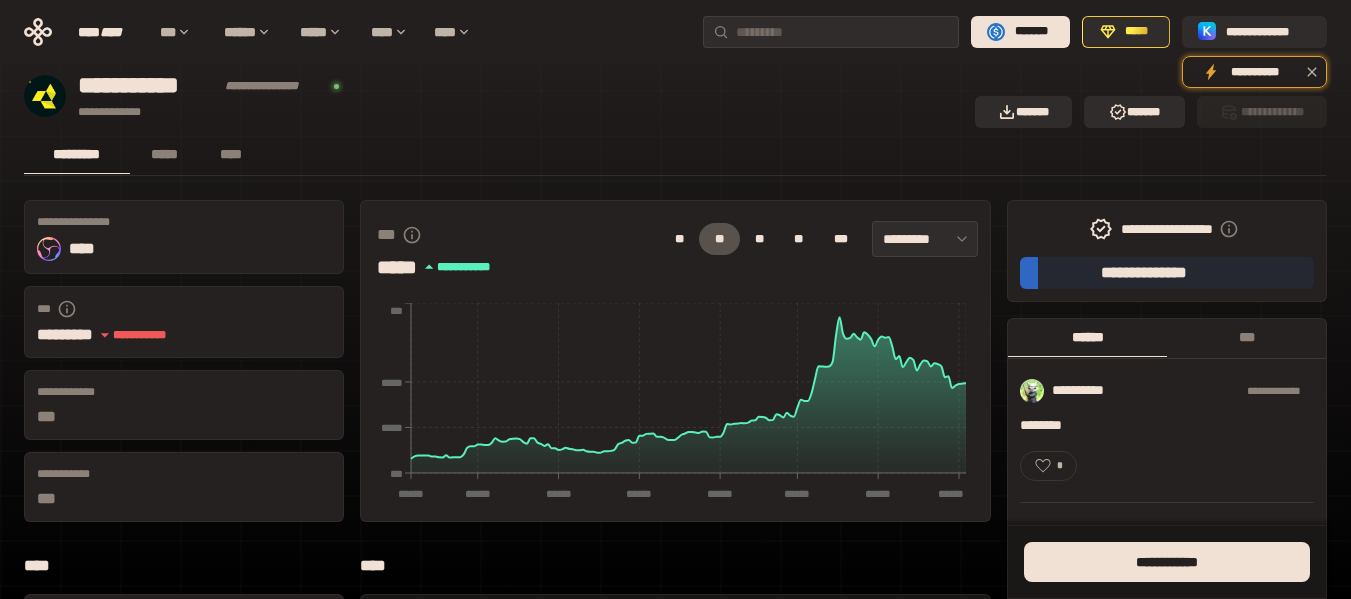 click on "*** *********" at bounding box center [1262, 112] 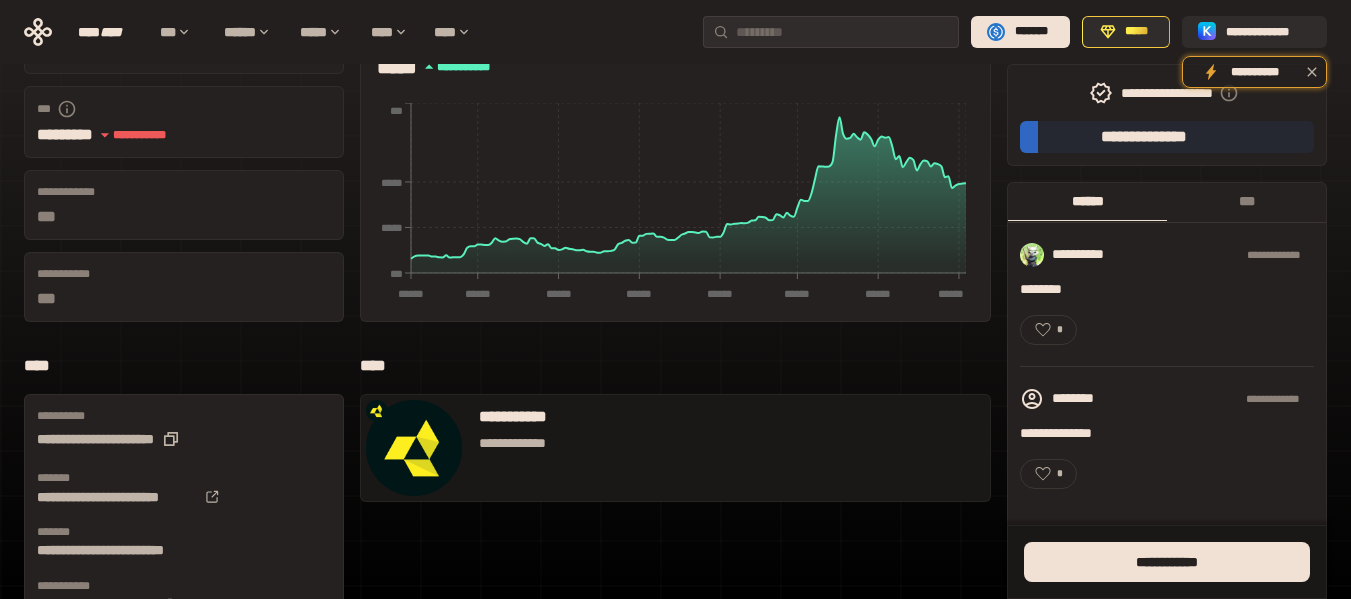 scroll, scrollTop: 0, scrollLeft: 0, axis: both 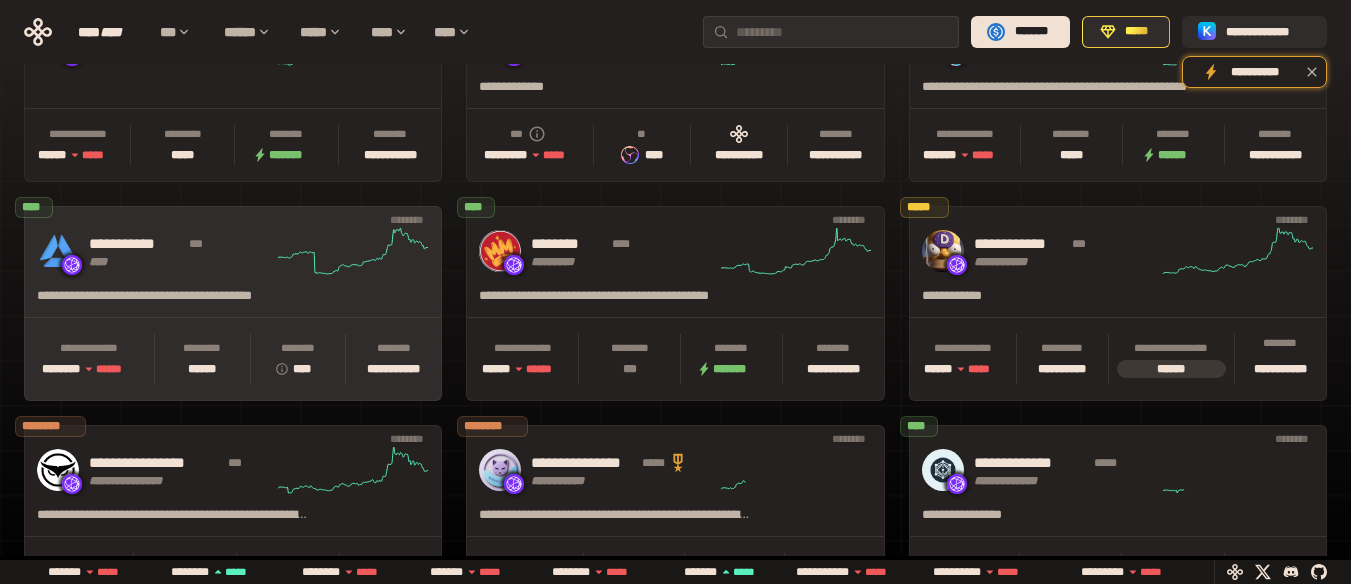 click on "**********" at bounding box center (233, 303) 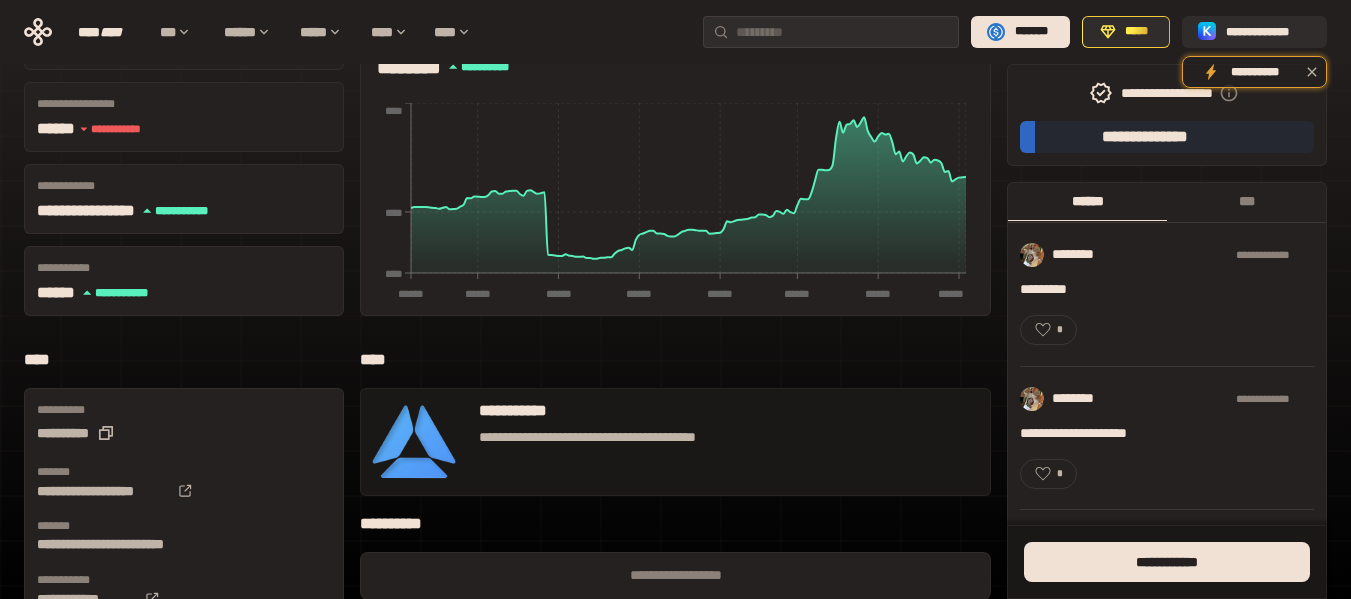 scroll, scrollTop: 0, scrollLeft: 0, axis: both 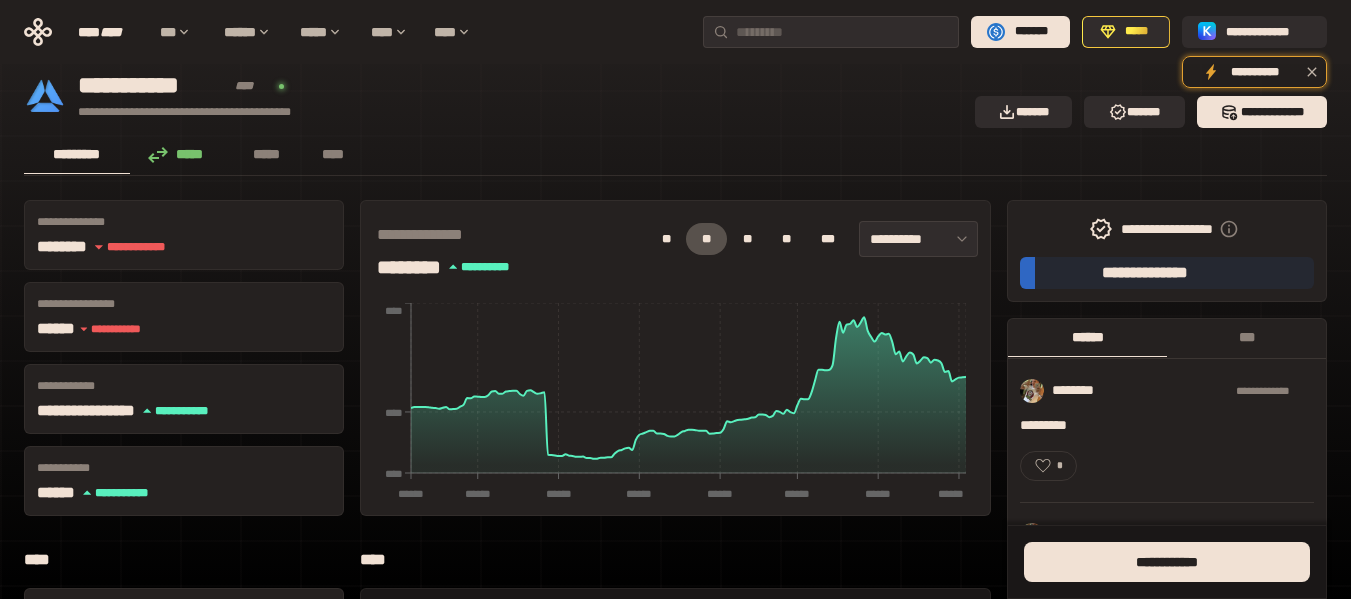 click on "*****" at bounding box center [181, 154] 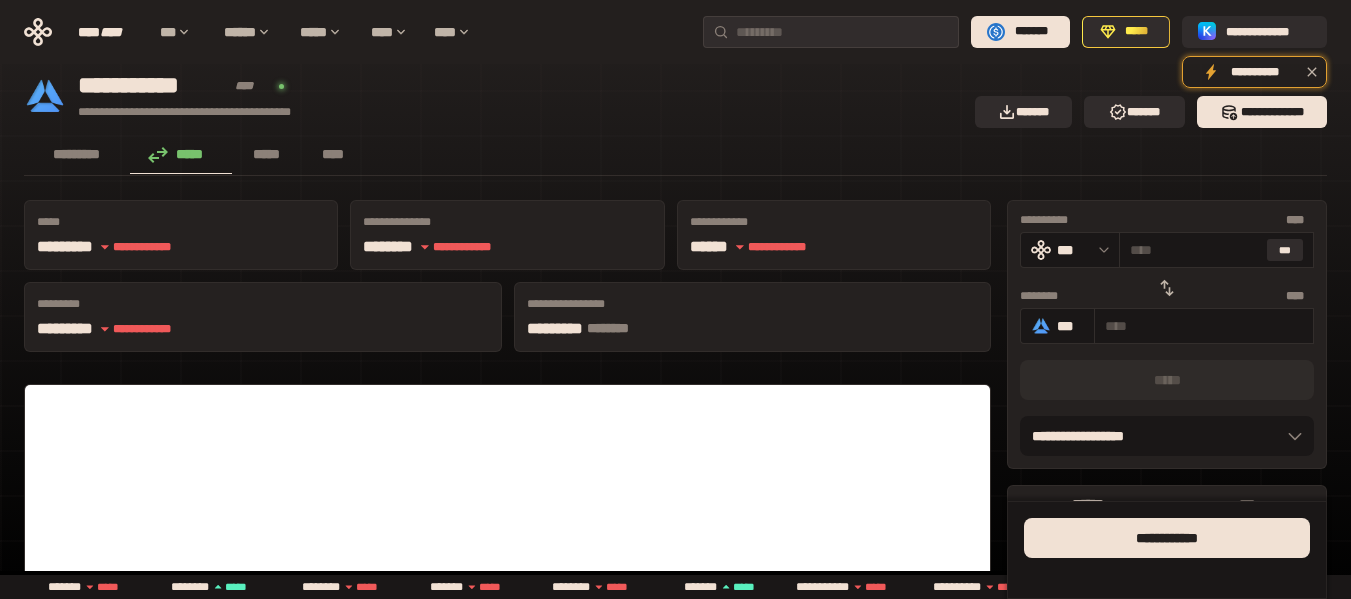click 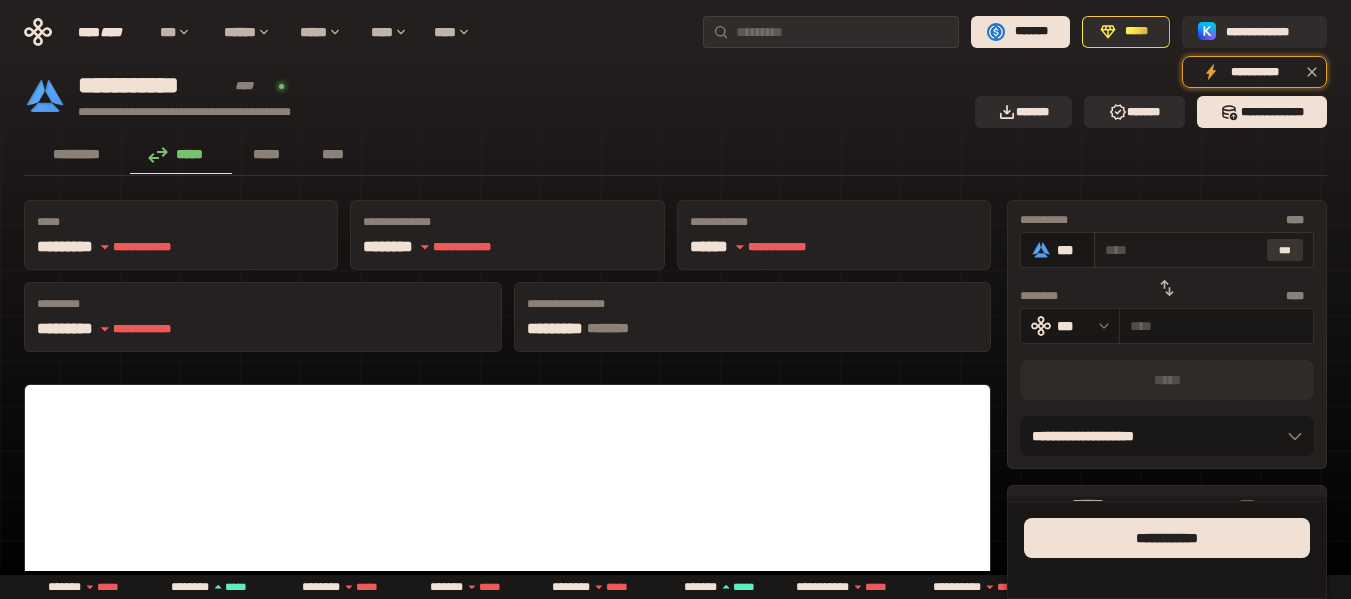 click on "***" at bounding box center (1285, 250) 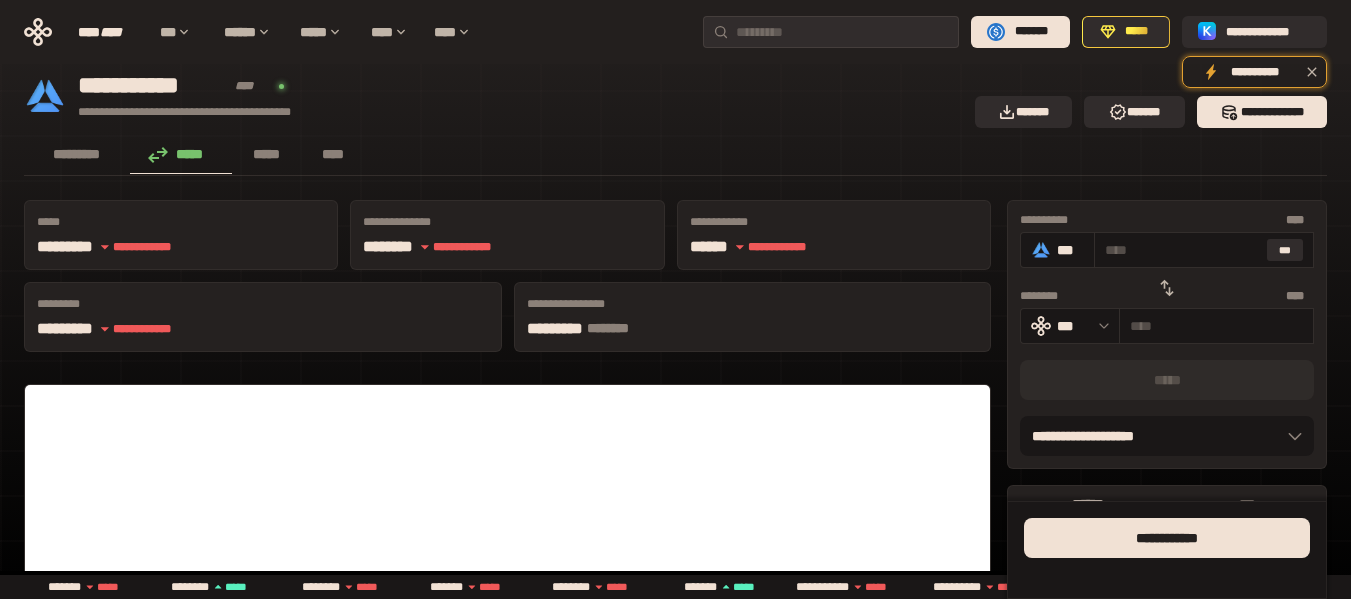 click on "********* ***** ***** ****" at bounding box center [675, 156] 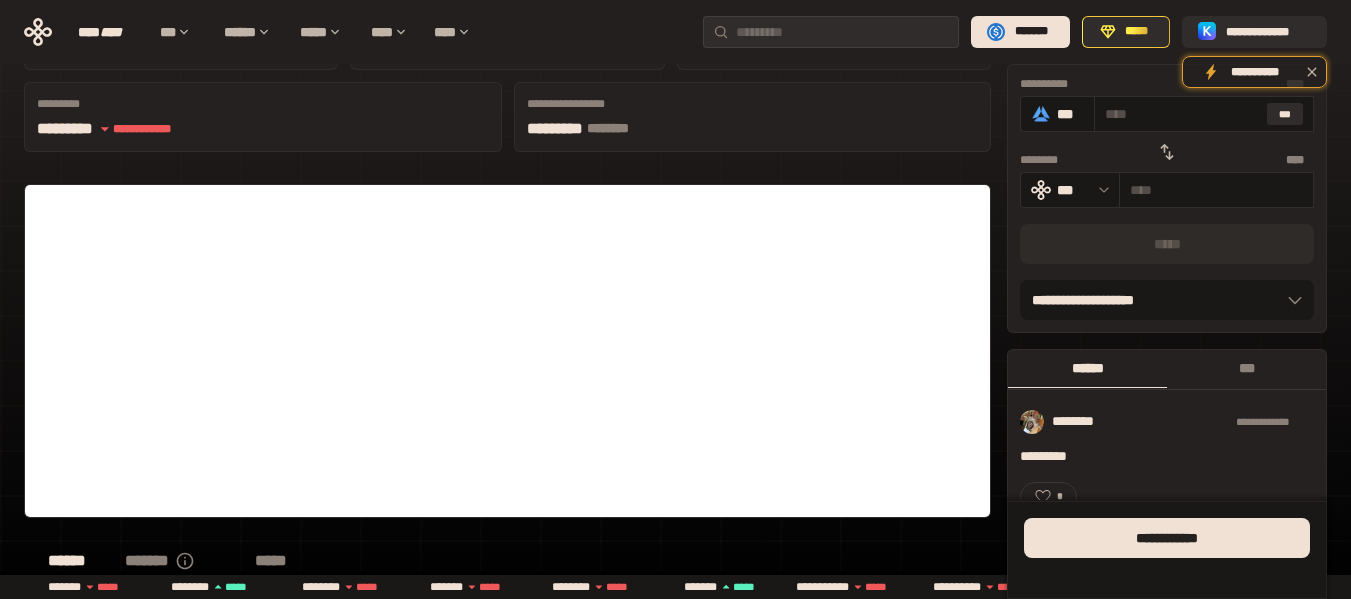 scroll, scrollTop: 0, scrollLeft: 0, axis: both 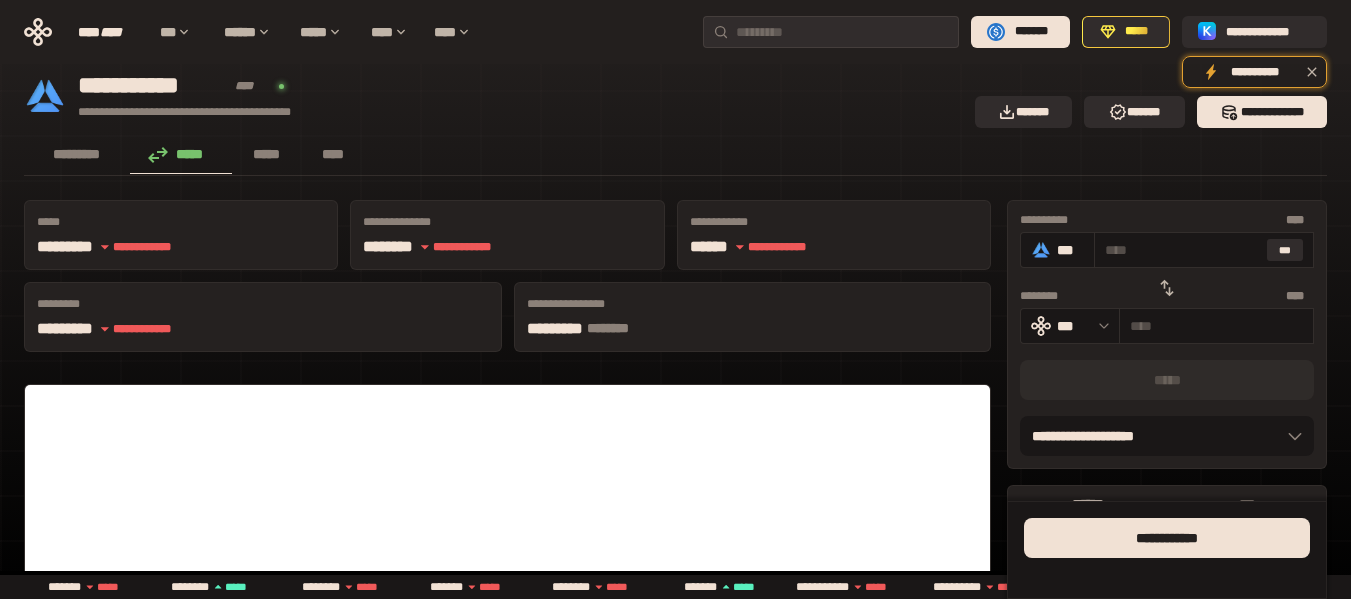 click on "********* ***** ***** ****" at bounding box center (675, 156) 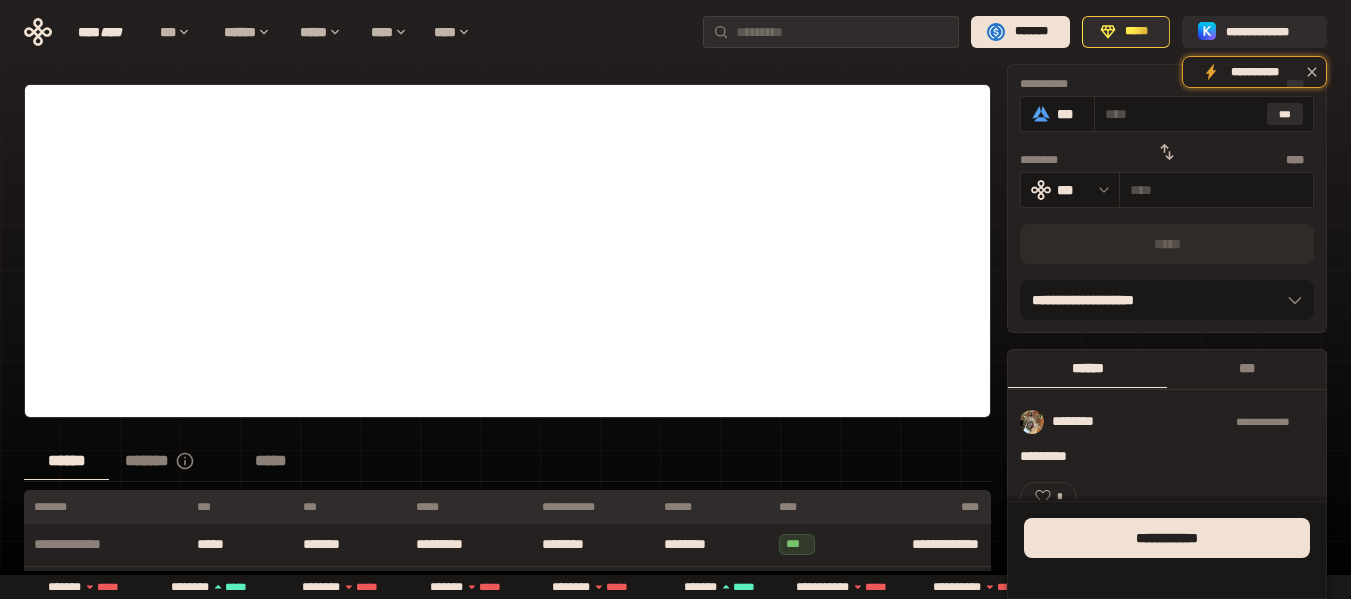 scroll, scrollTop: 100, scrollLeft: 0, axis: vertical 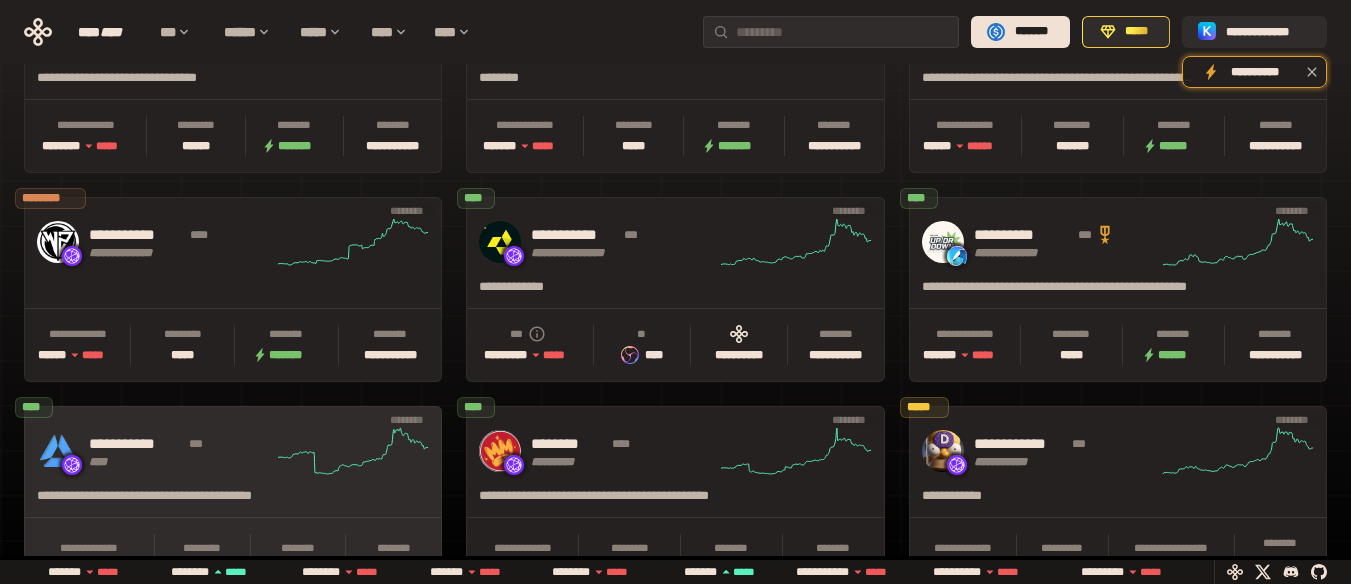 click on "**********" at bounding box center [181, 444] 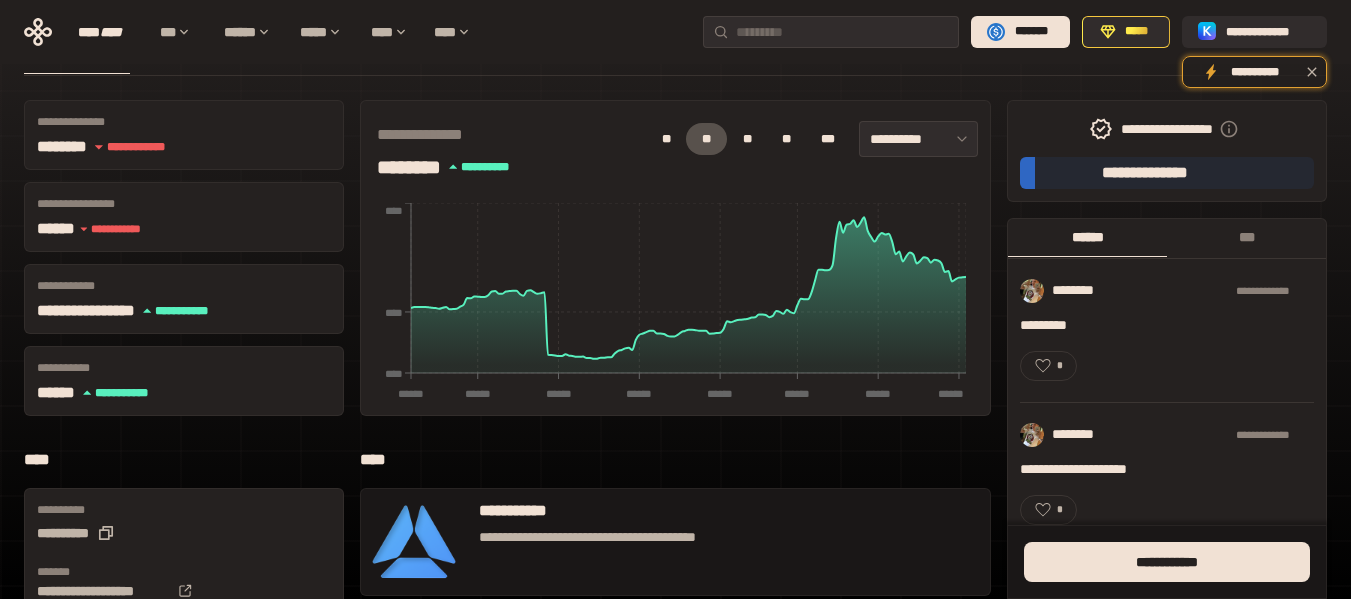 scroll, scrollTop: 0, scrollLeft: 0, axis: both 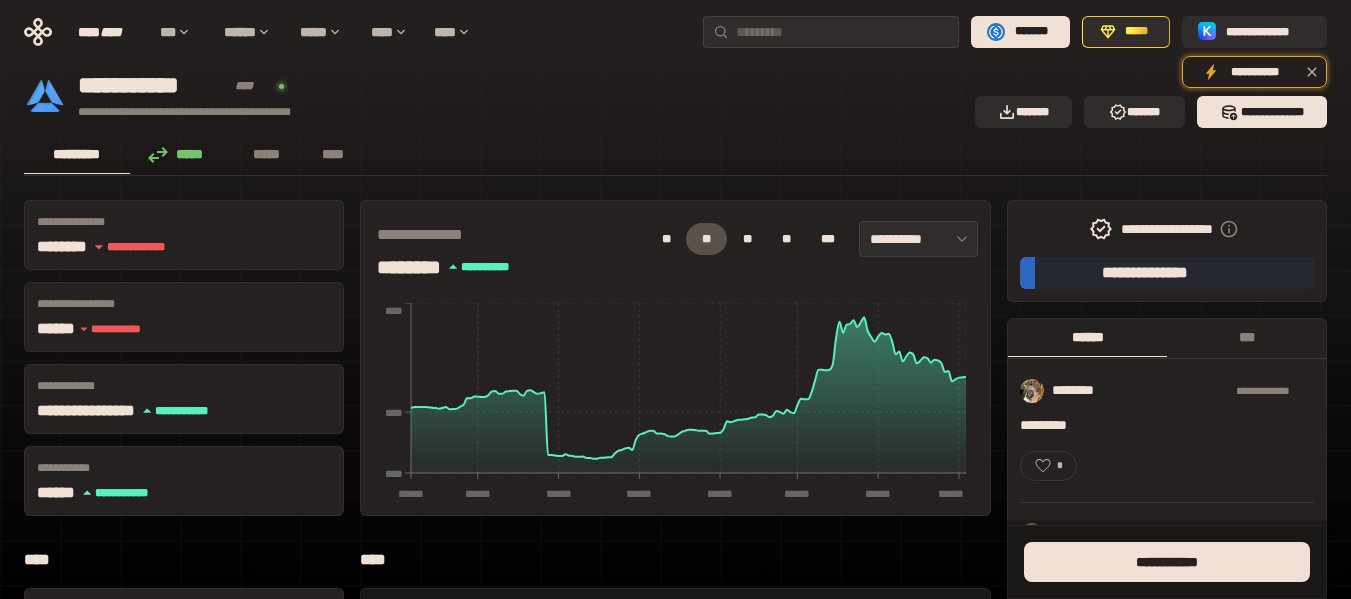 click 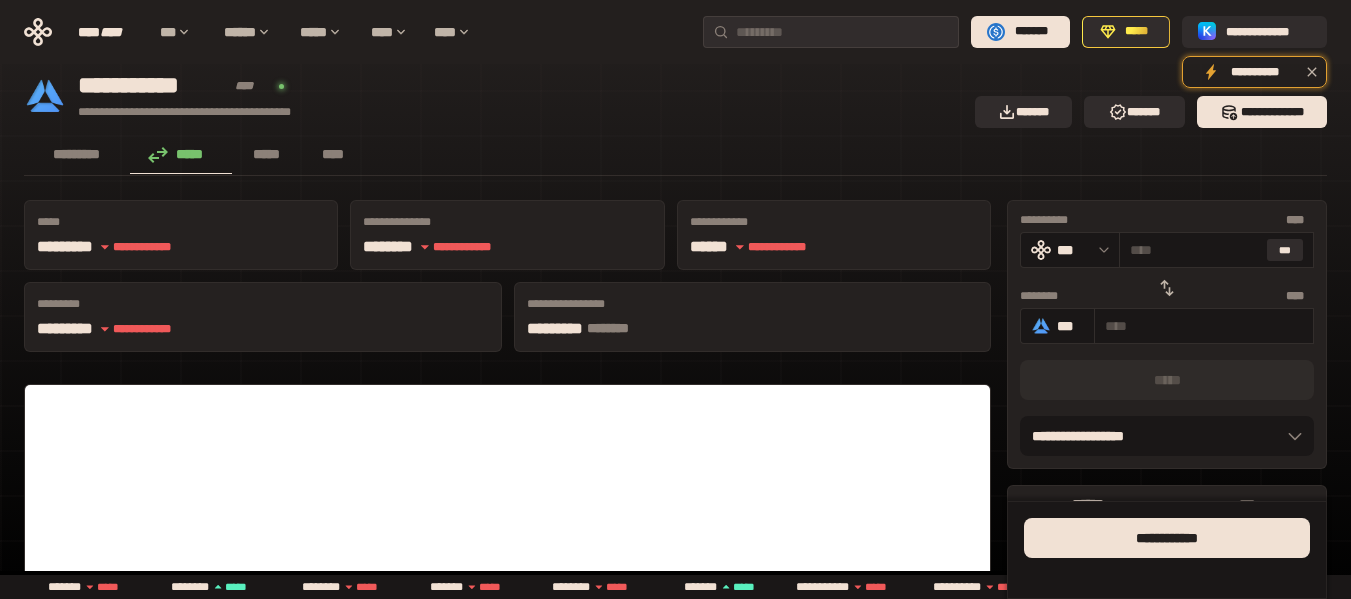 click 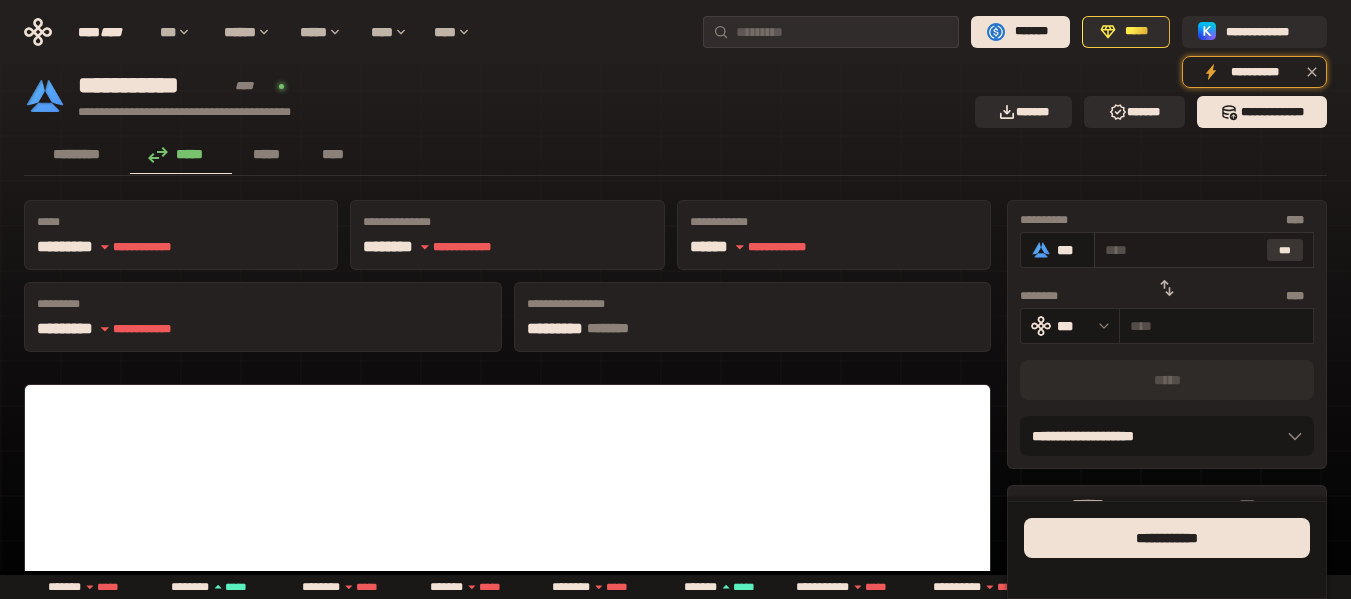 click on "***" at bounding box center [1285, 250] 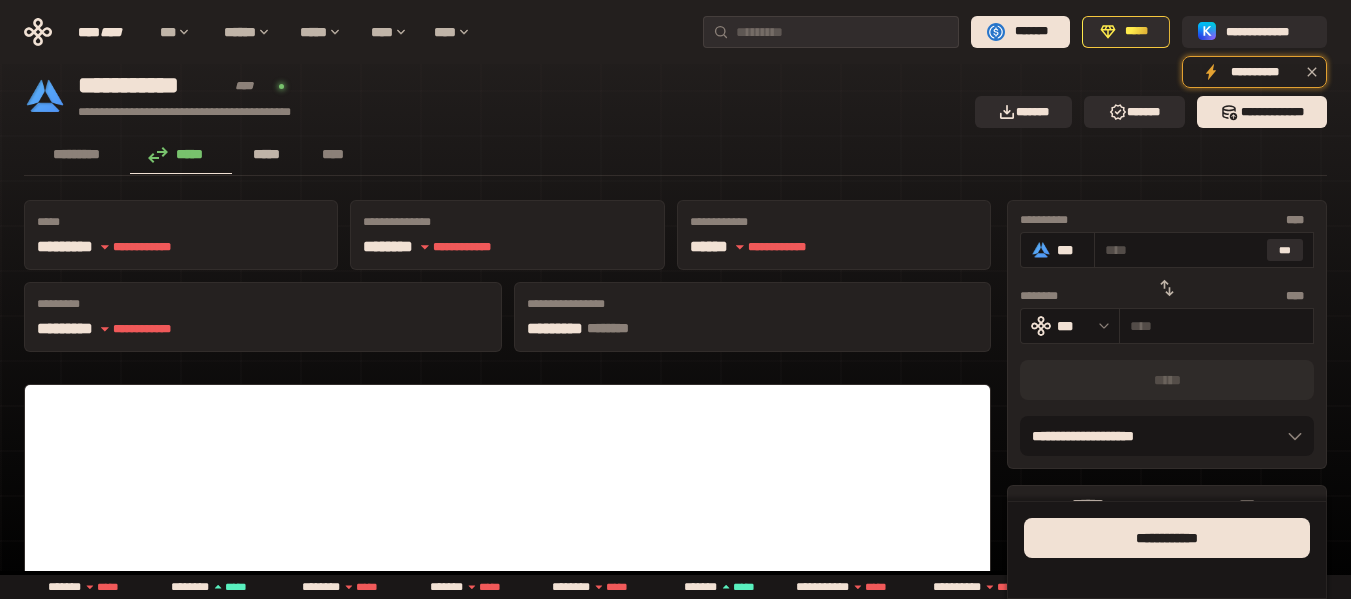 click on "*****" at bounding box center [267, 155] 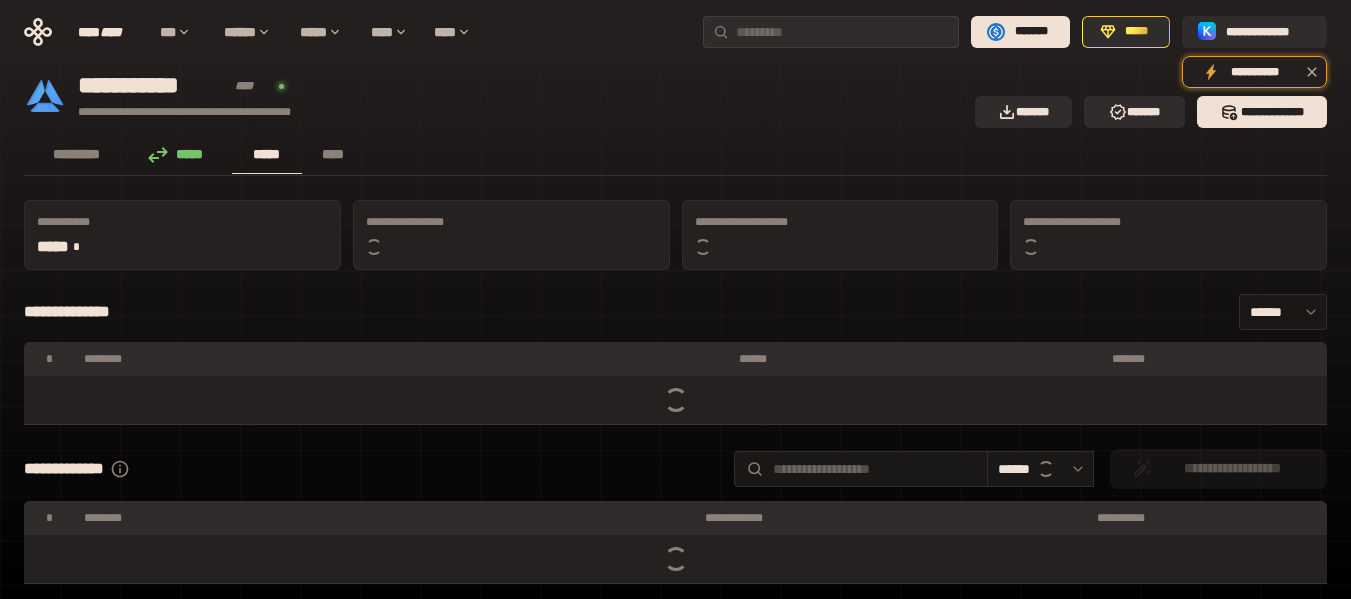 click on "**********" at bounding box center [675, 336] 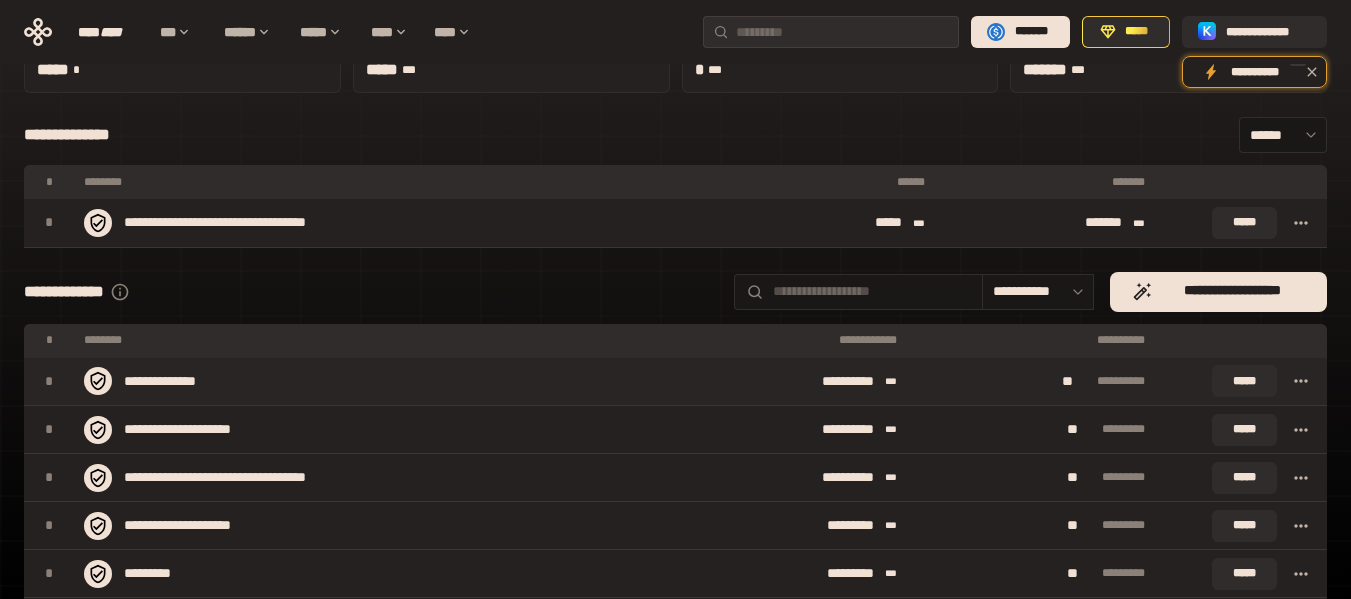 scroll, scrollTop: 77, scrollLeft: 0, axis: vertical 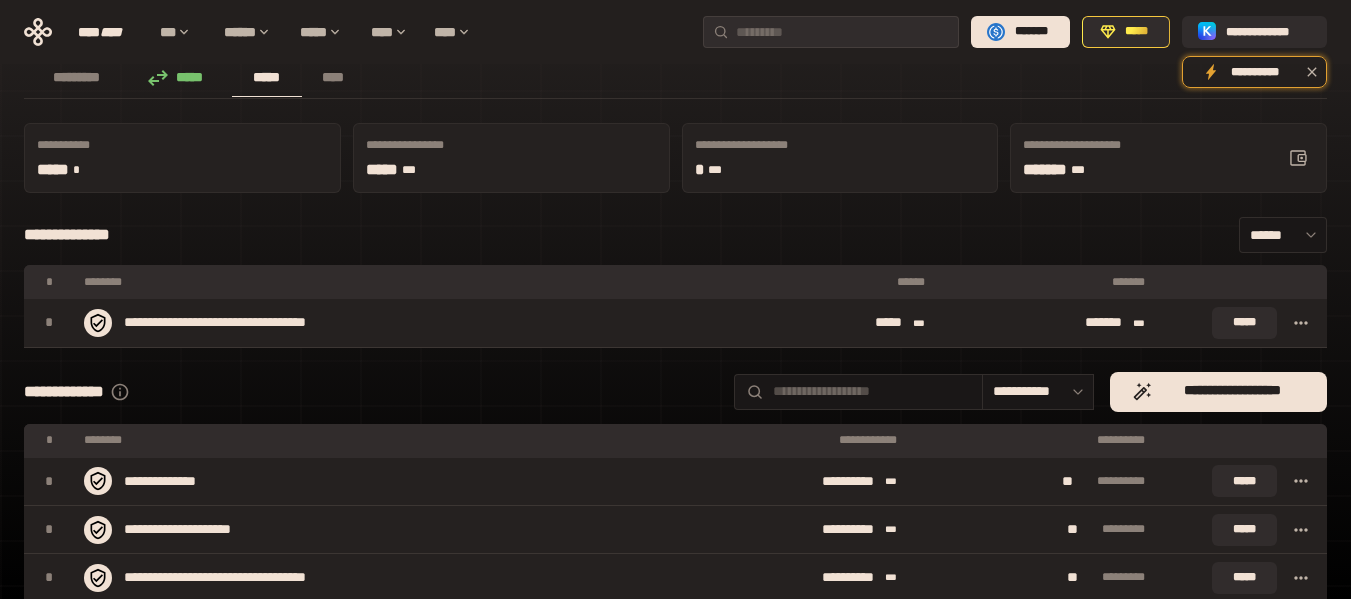 click on "**********" at bounding box center (675, 650) 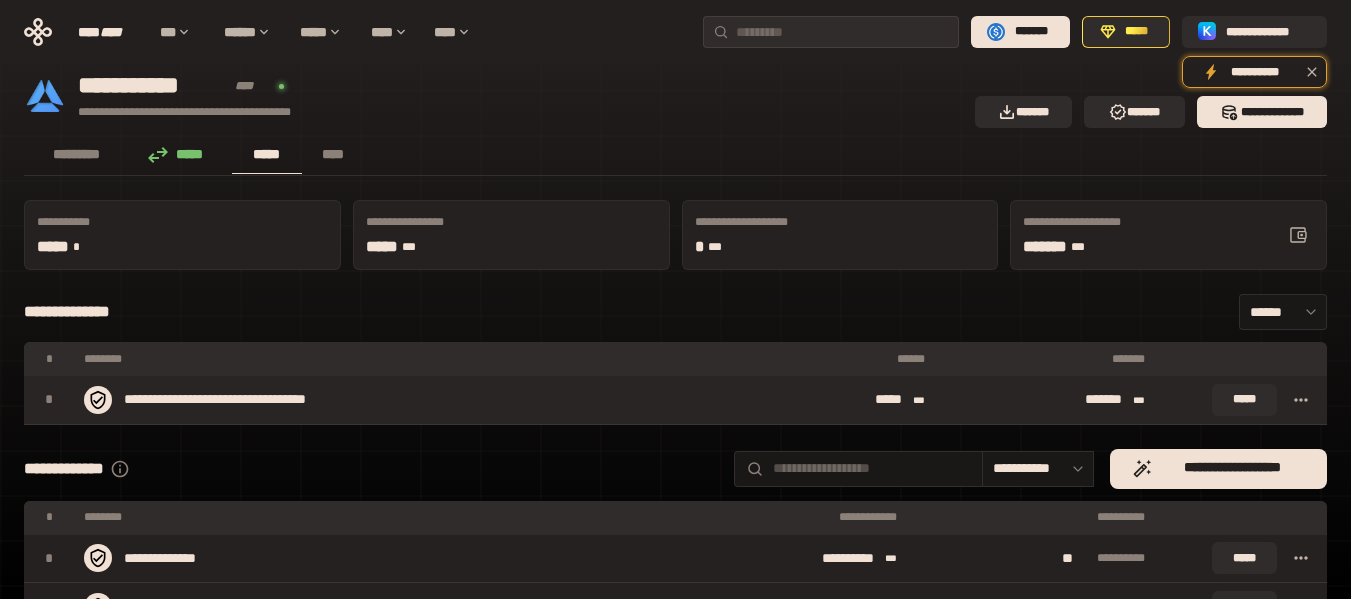 click 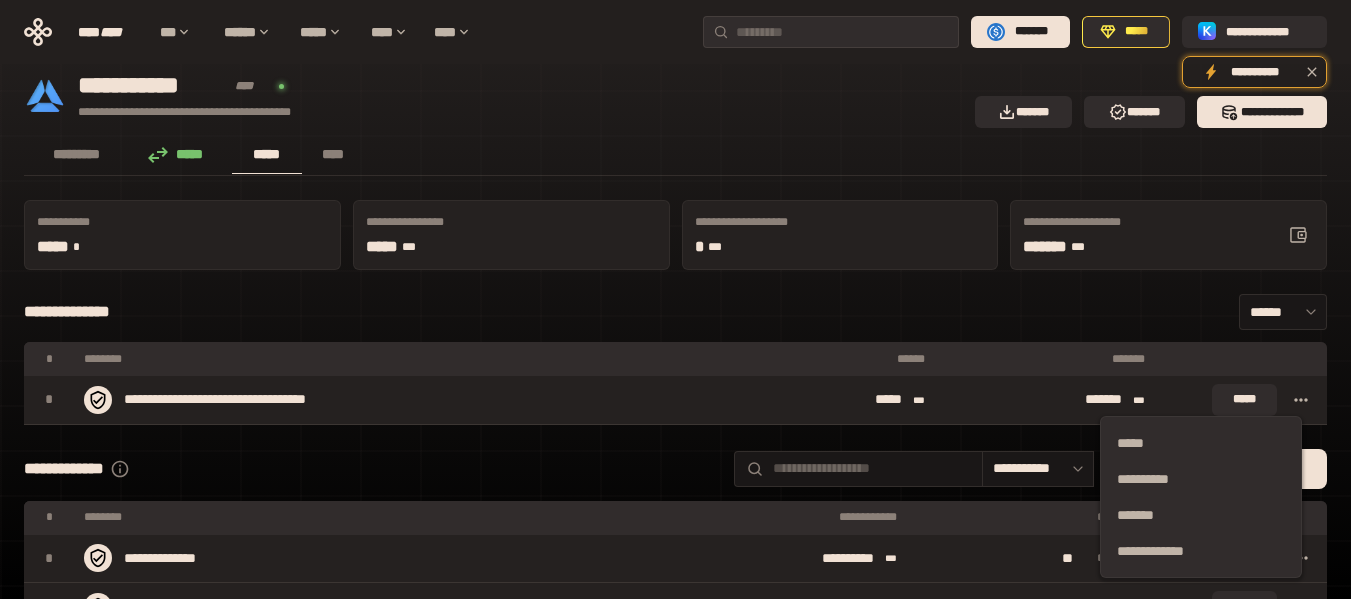 click on "**********" at bounding box center [675, 469] 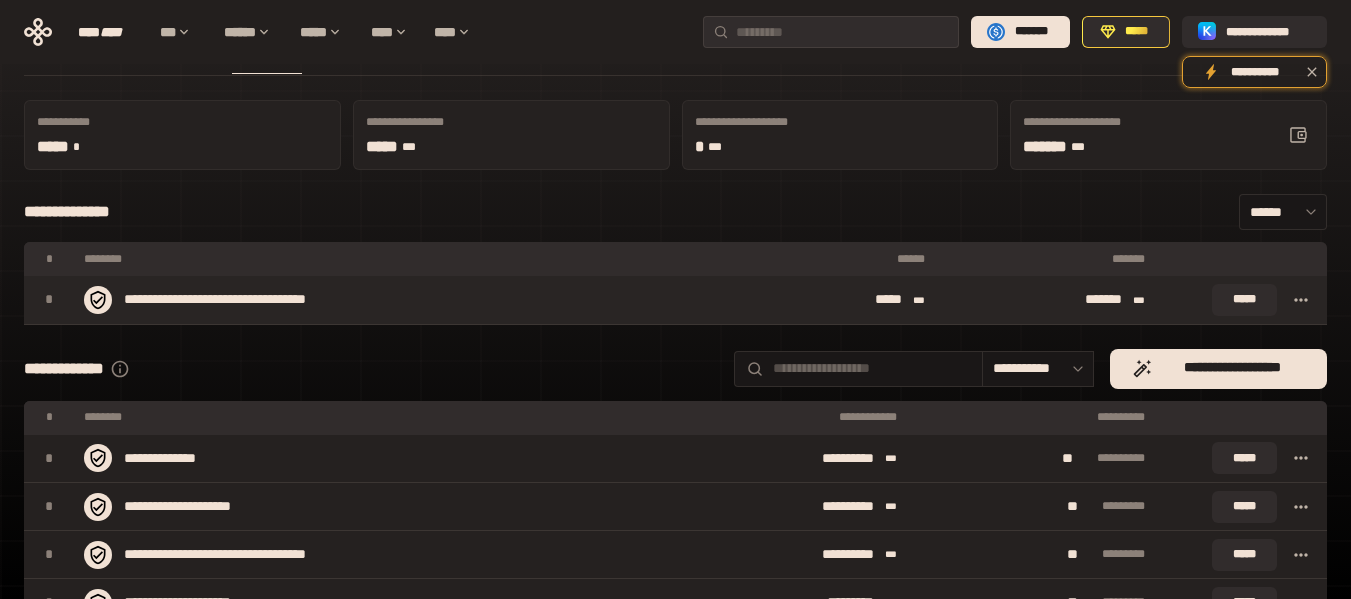 scroll, scrollTop: 0, scrollLeft: 0, axis: both 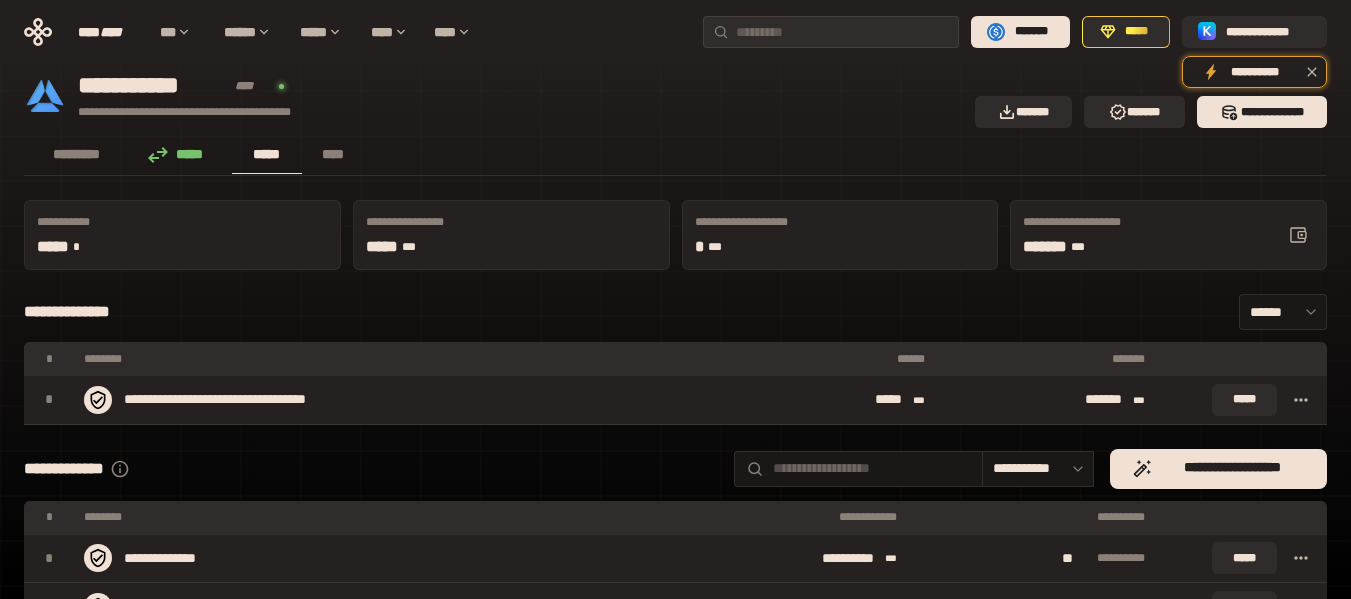 click on "*****" at bounding box center (181, 154) 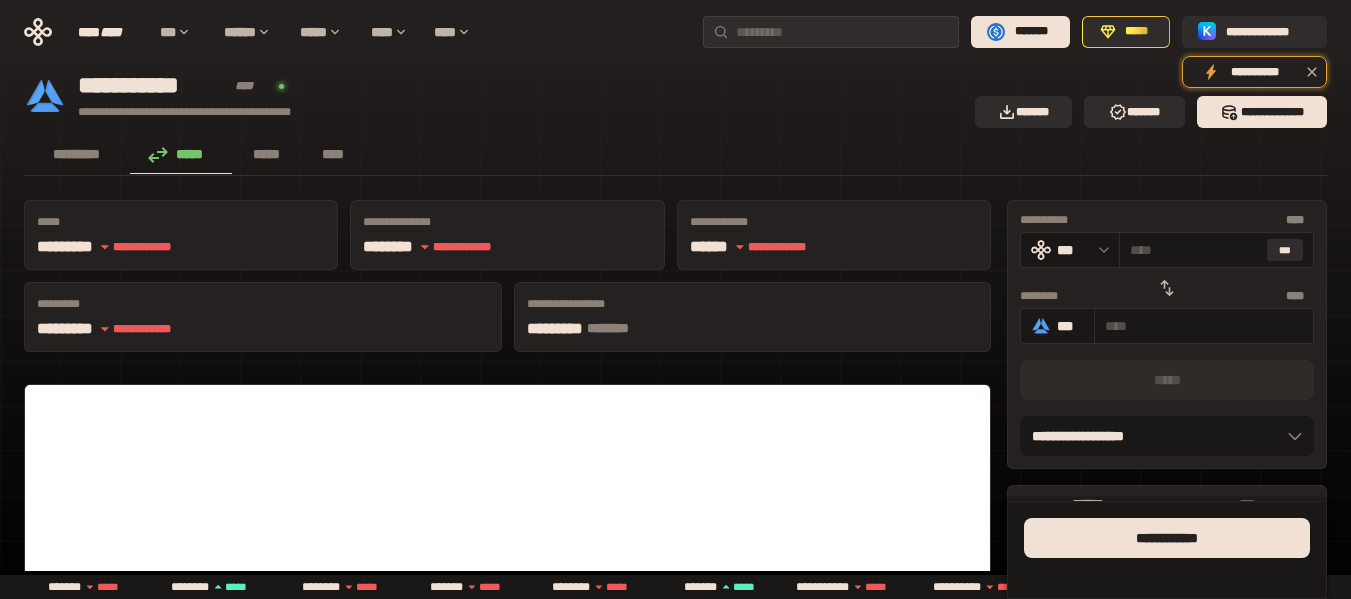 click 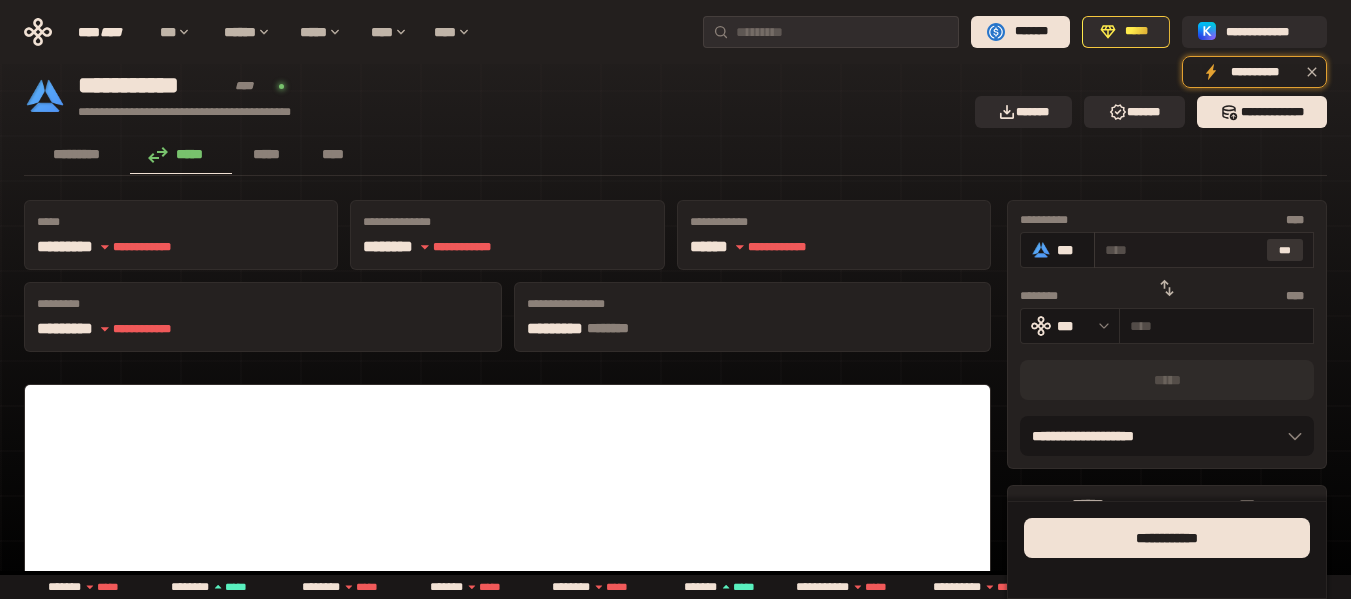 click on "***" at bounding box center [1285, 250] 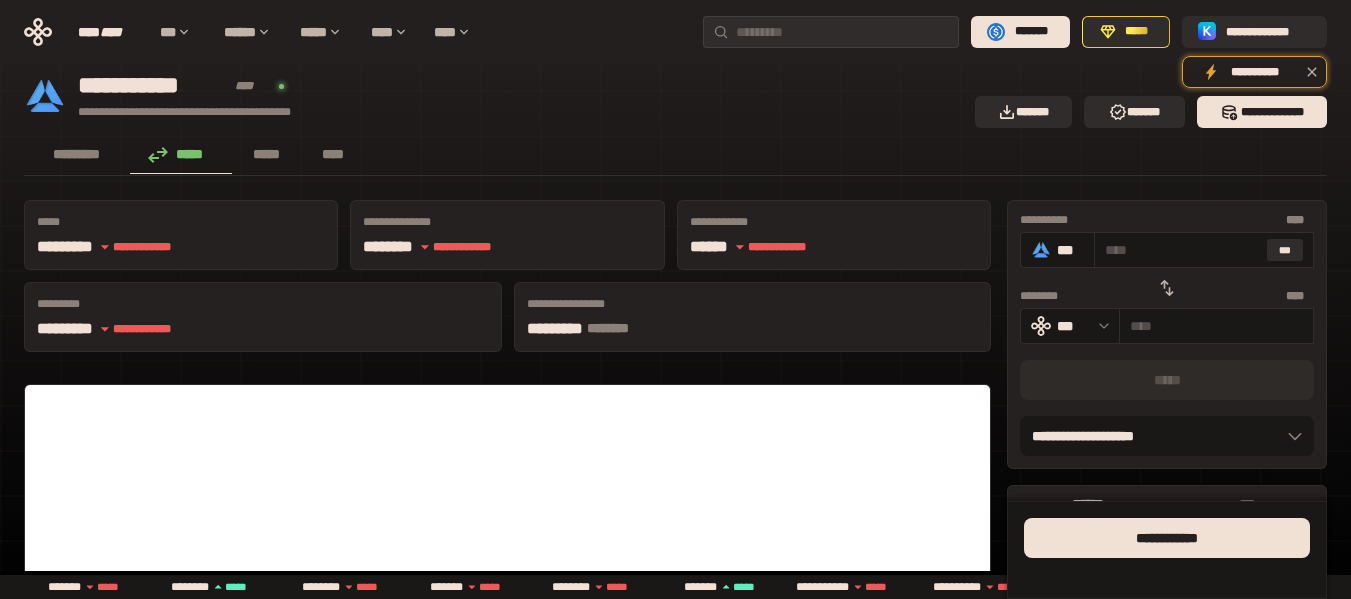 click on "********* ***** ***** ****" at bounding box center [675, 156] 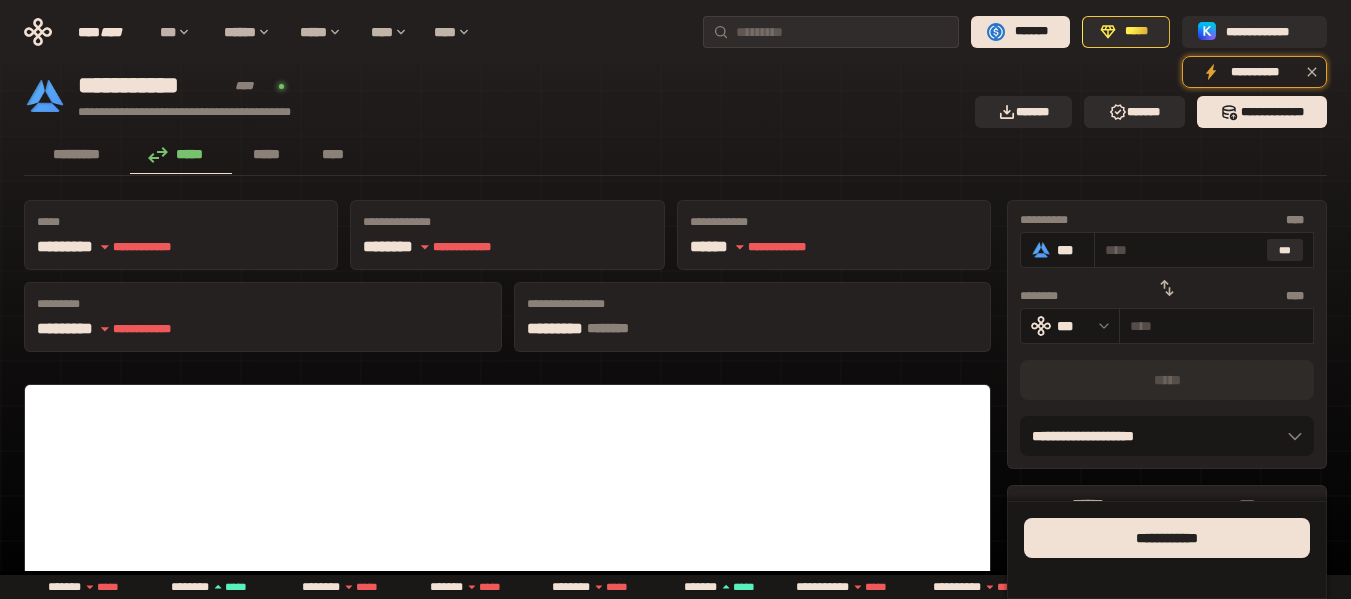 click on "**********" at bounding box center (1167, 436) 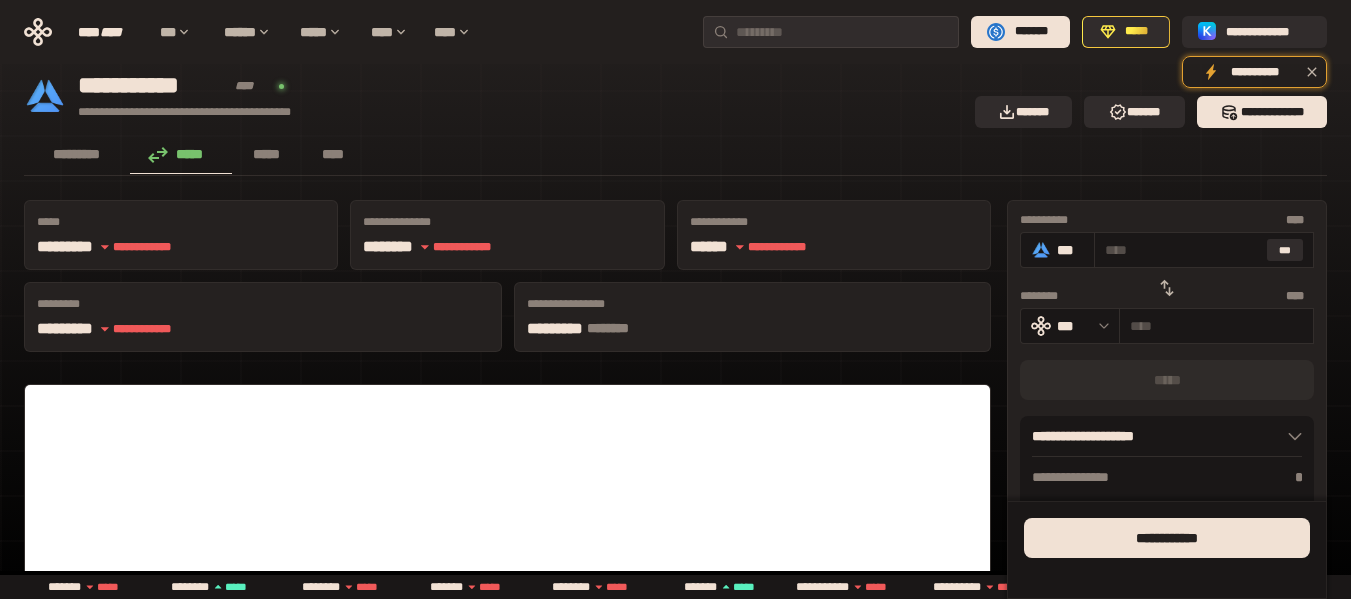 click on "********* ***** ***** ****" at bounding box center (675, 156) 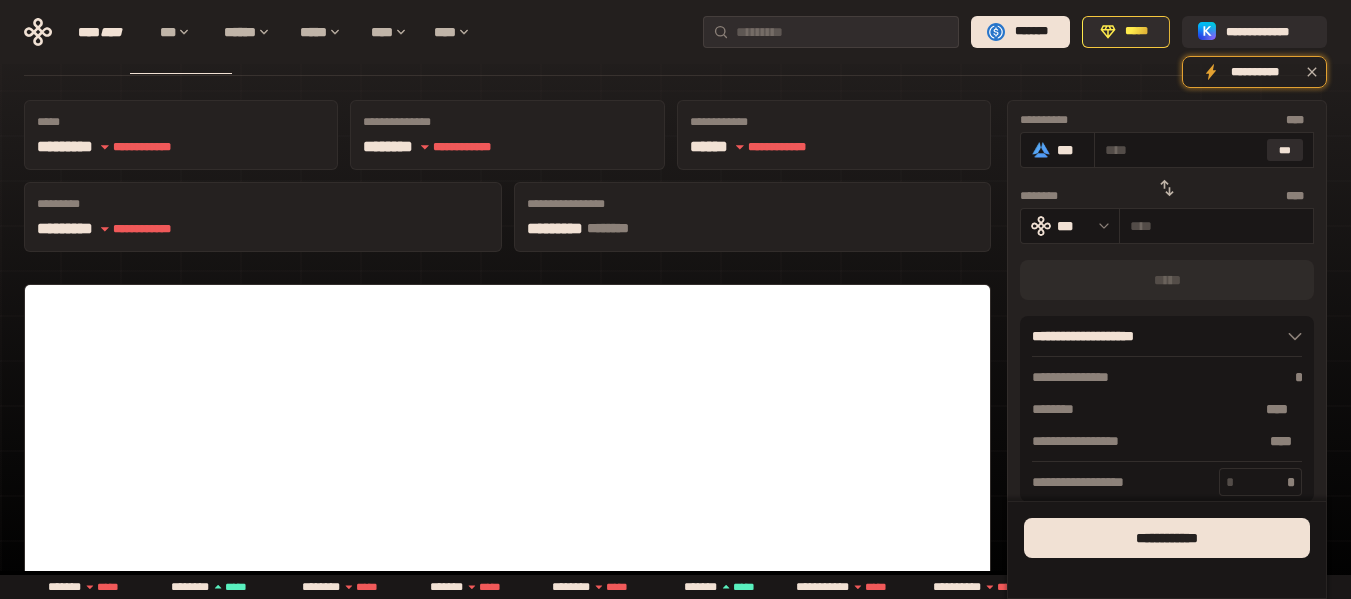 scroll, scrollTop: 0, scrollLeft: 0, axis: both 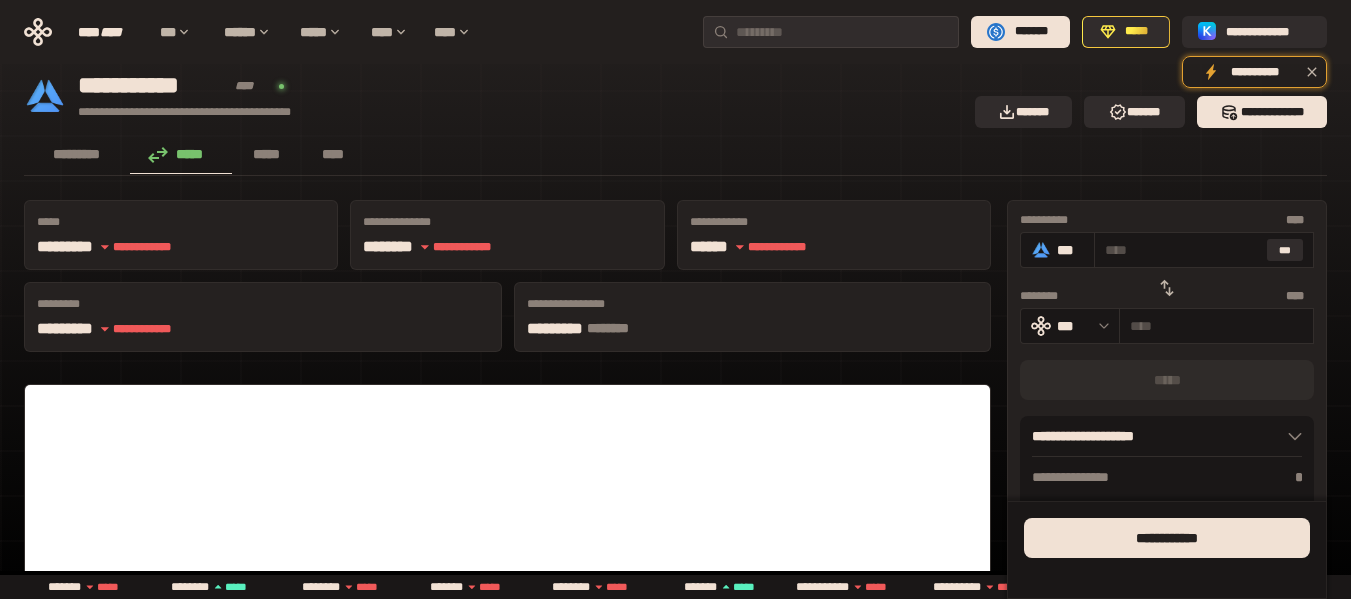 click on "********* ***** ***** ****" at bounding box center [675, 156] 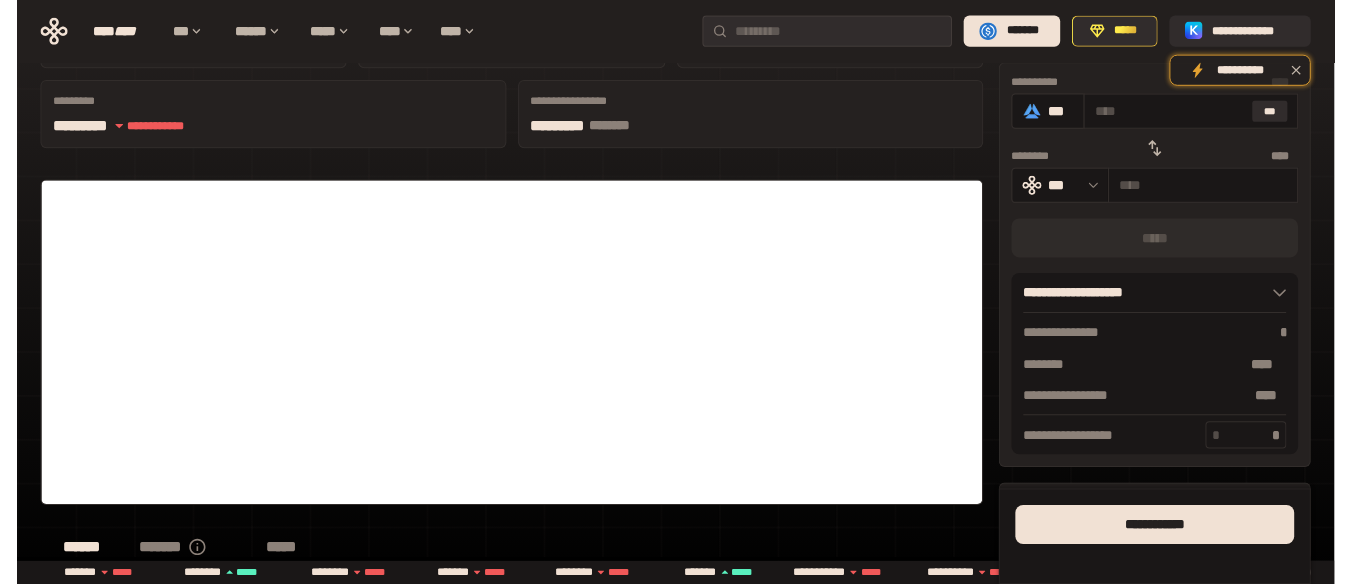 scroll, scrollTop: 300, scrollLeft: 0, axis: vertical 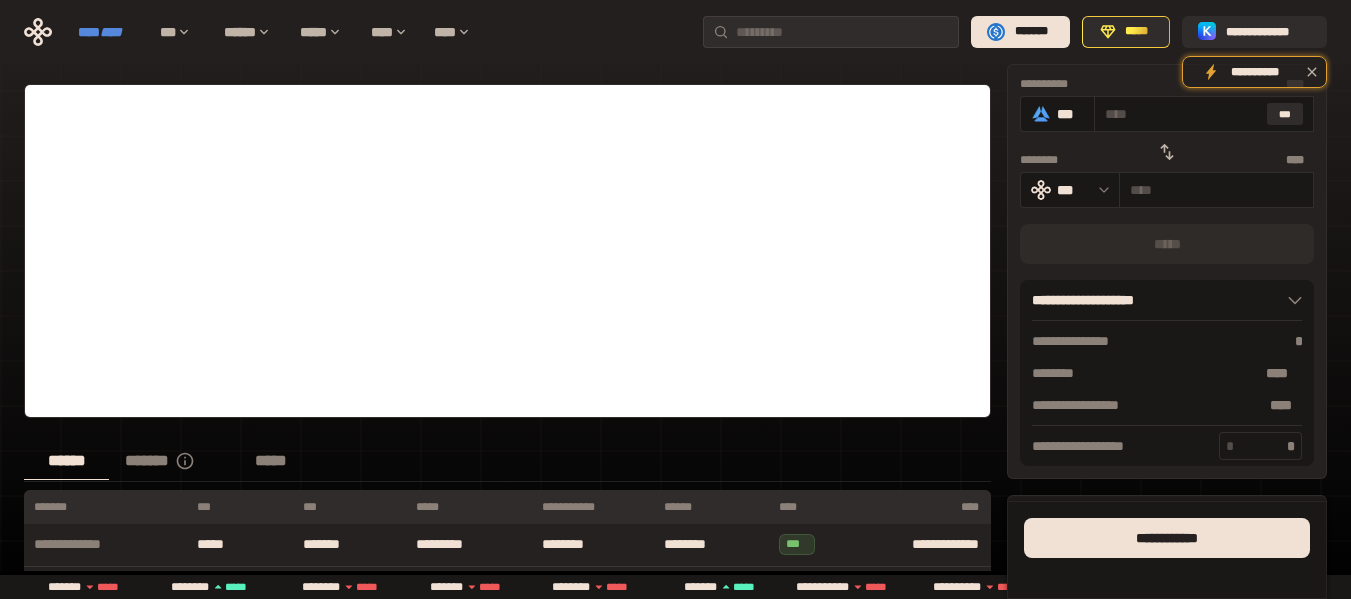 click on "****" at bounding box center (111, 32) 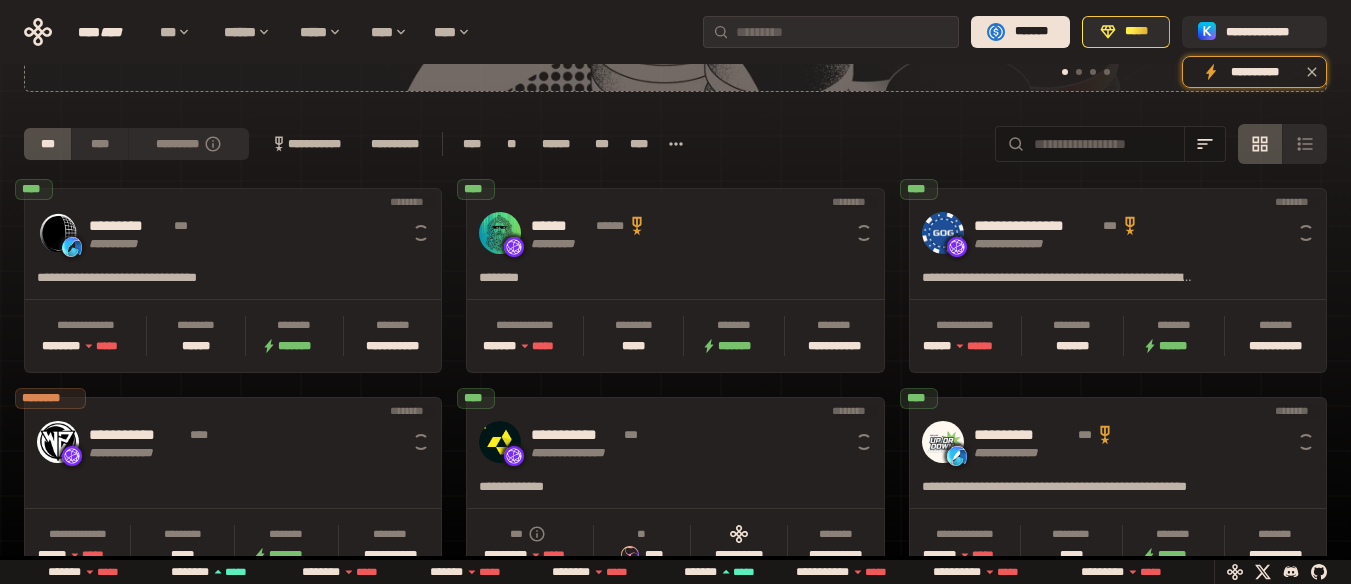 scroll, scrollTop: 0, scrollLeft: 16, axis: horizontal 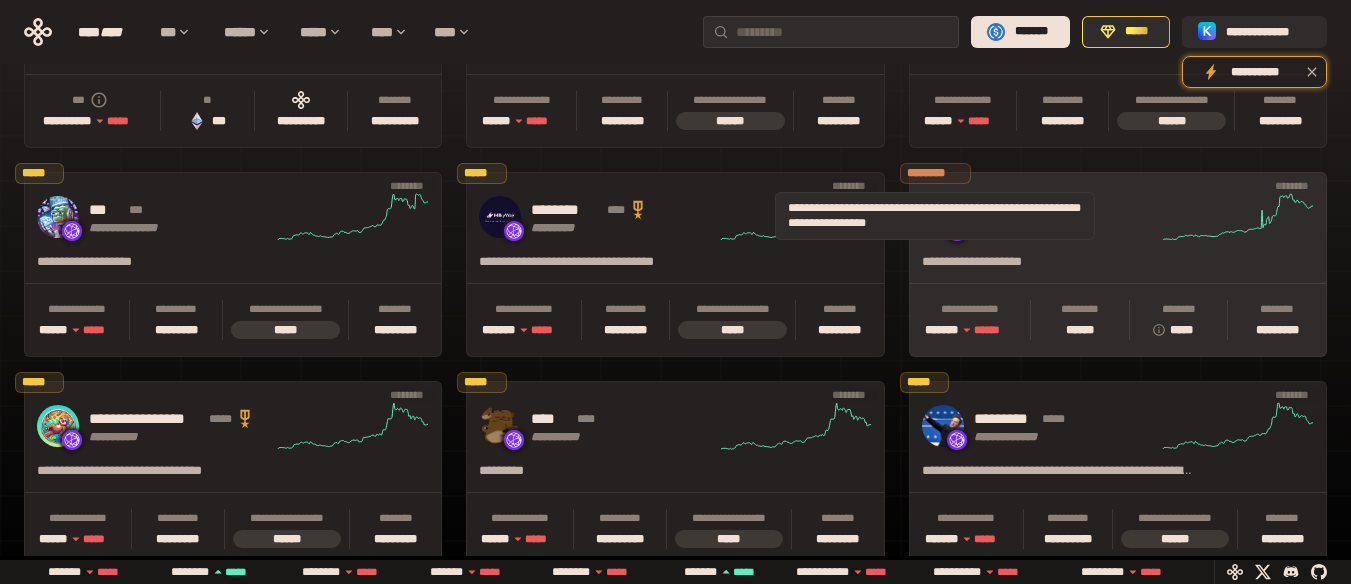 click on "********" at bounding box center (935, 173) 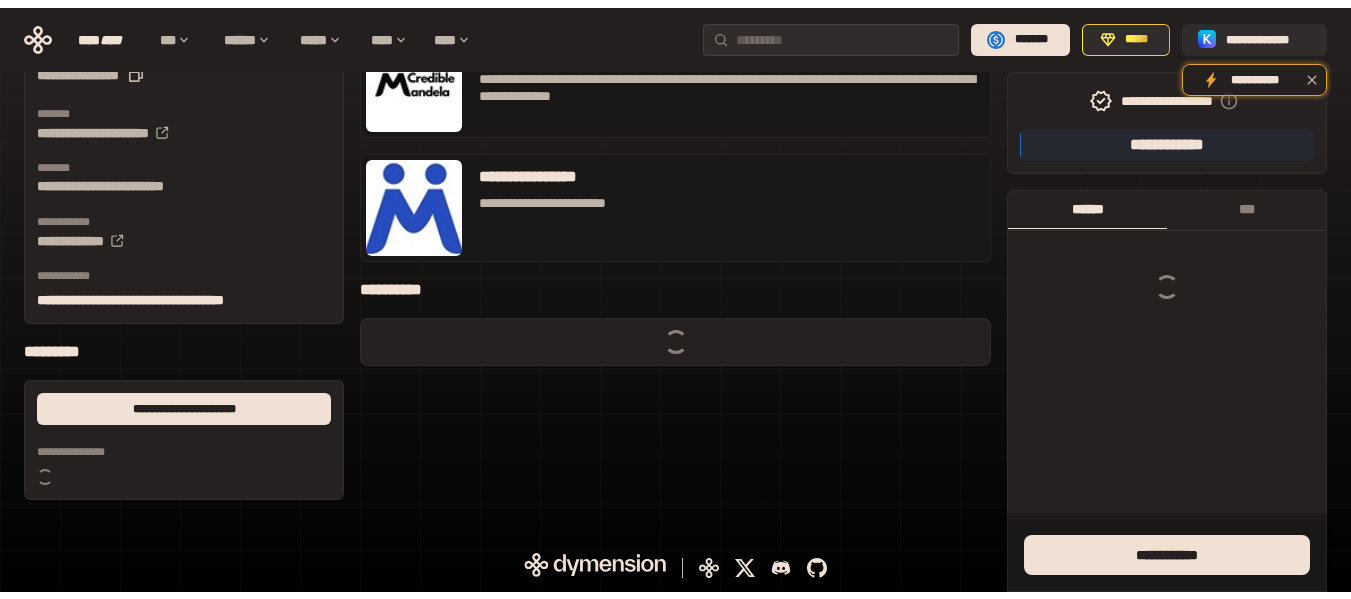 scroll, scrollTop: 0, scrollLeft: 0, axis: both 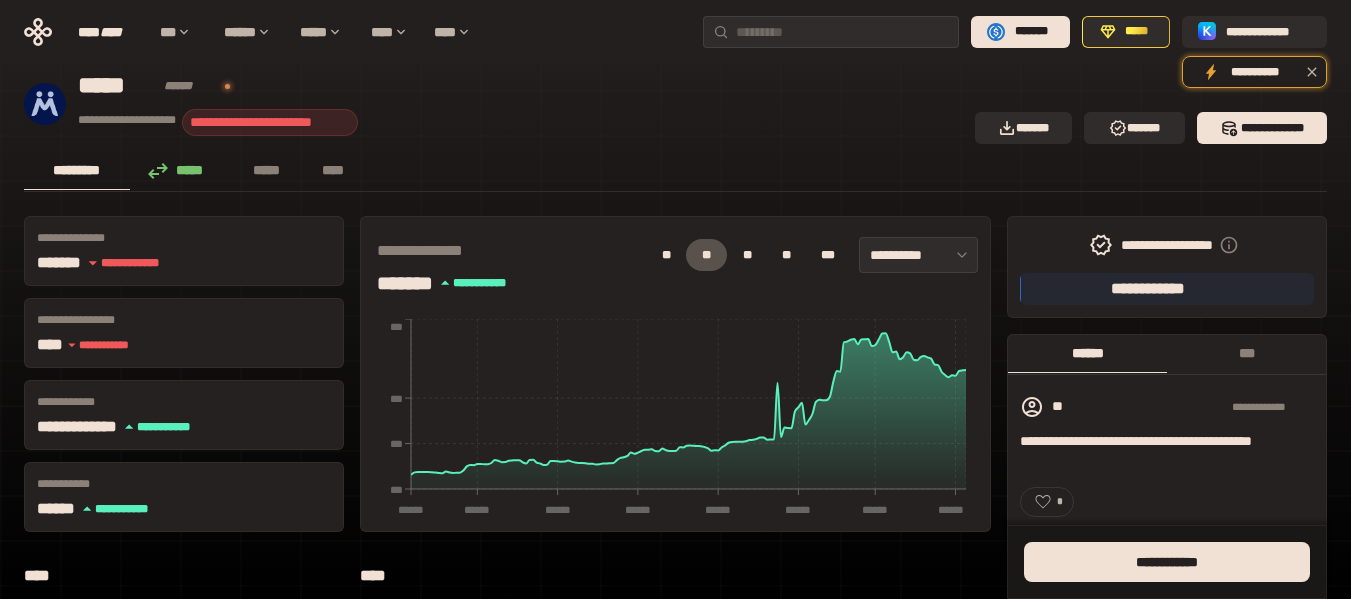 click on "*****" at bounding box center (181, 170) 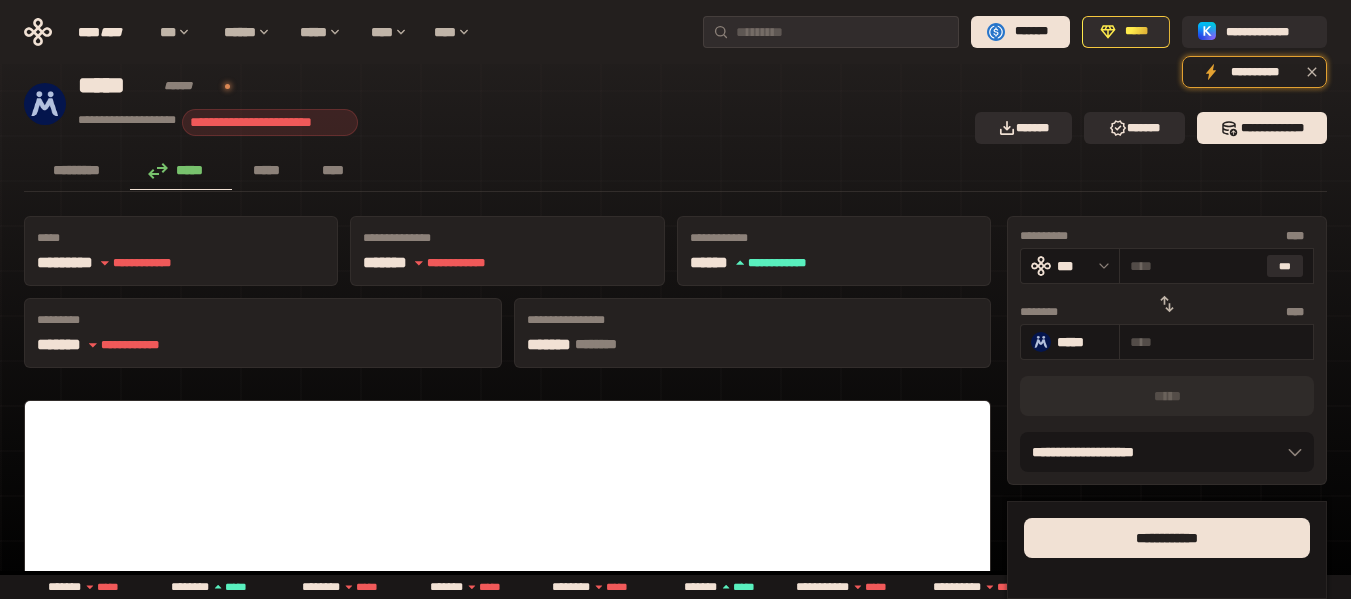 click 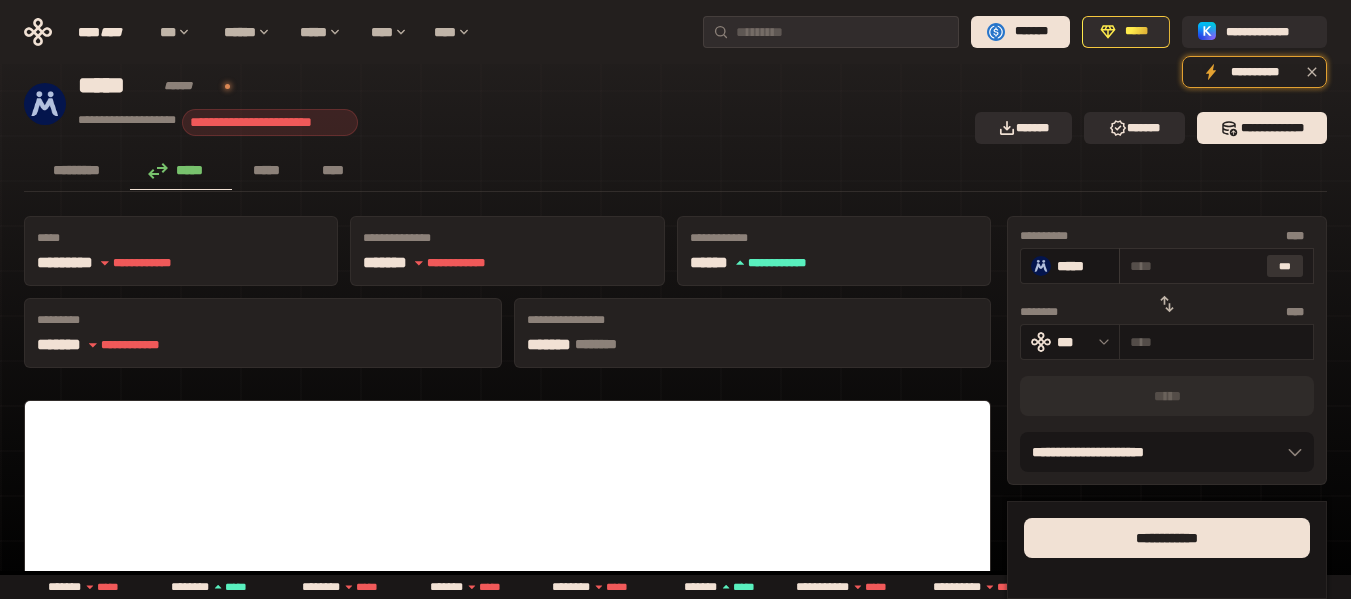 click on "***" at bounding box center (1285, 266) 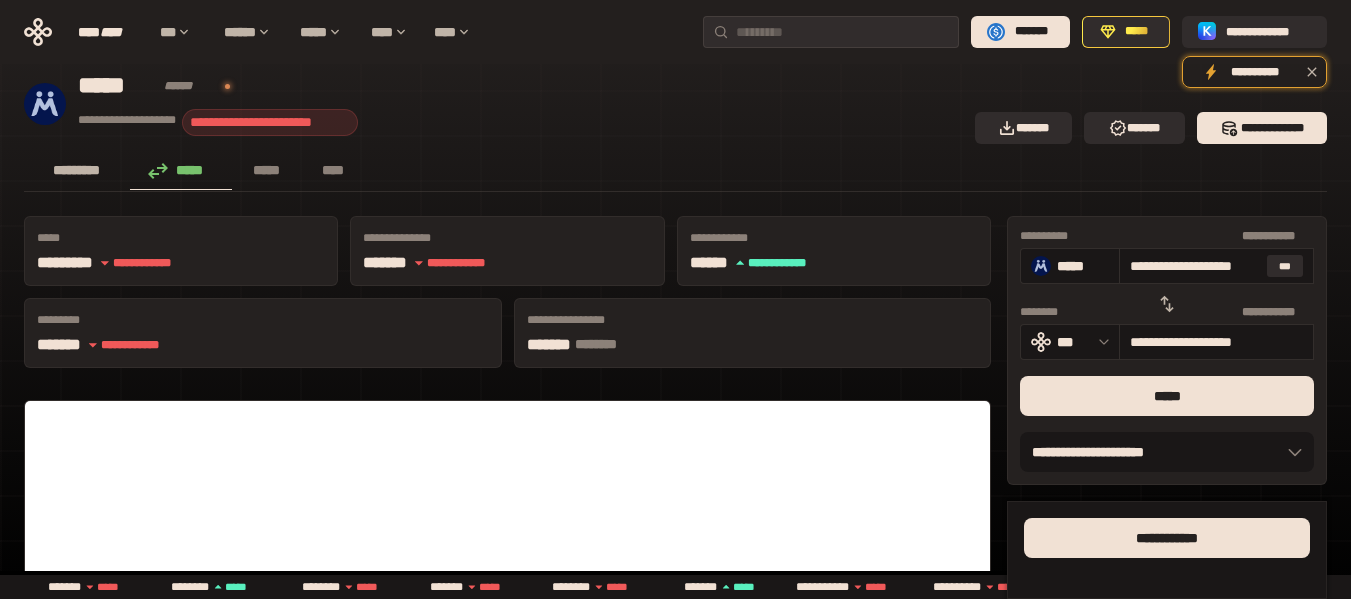 click on "*********" at bounding box center (77, 170) 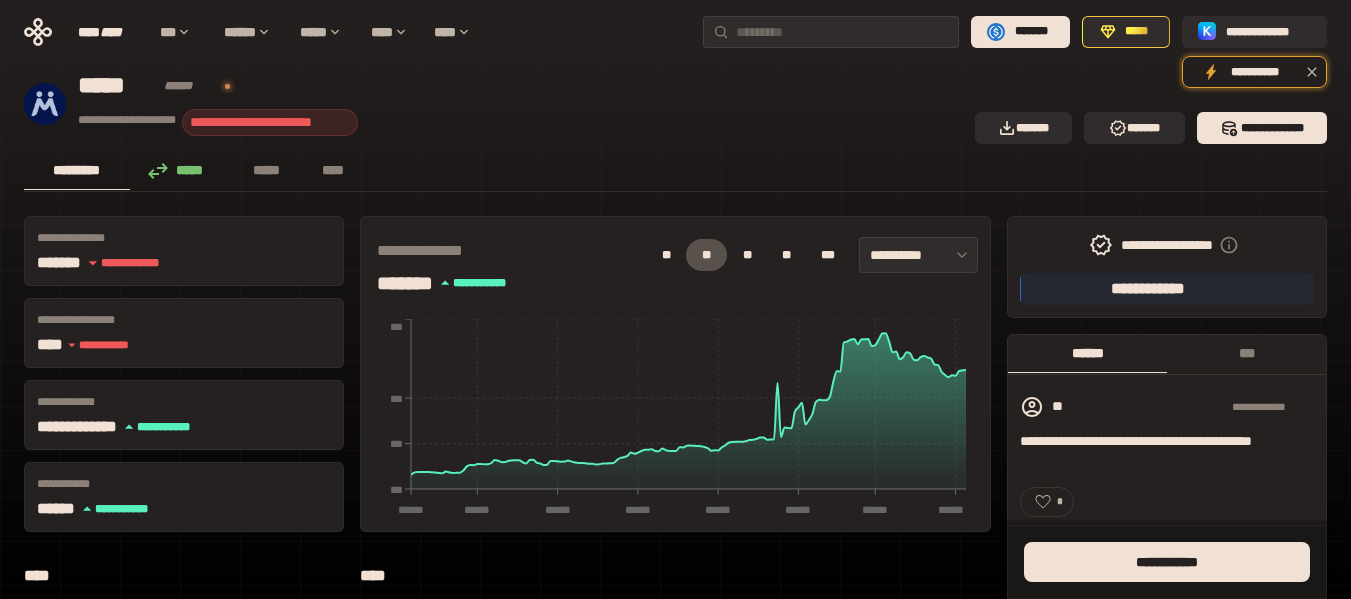 scroll, scrollTop: 100, scrollLeft: 0, axis: vertical 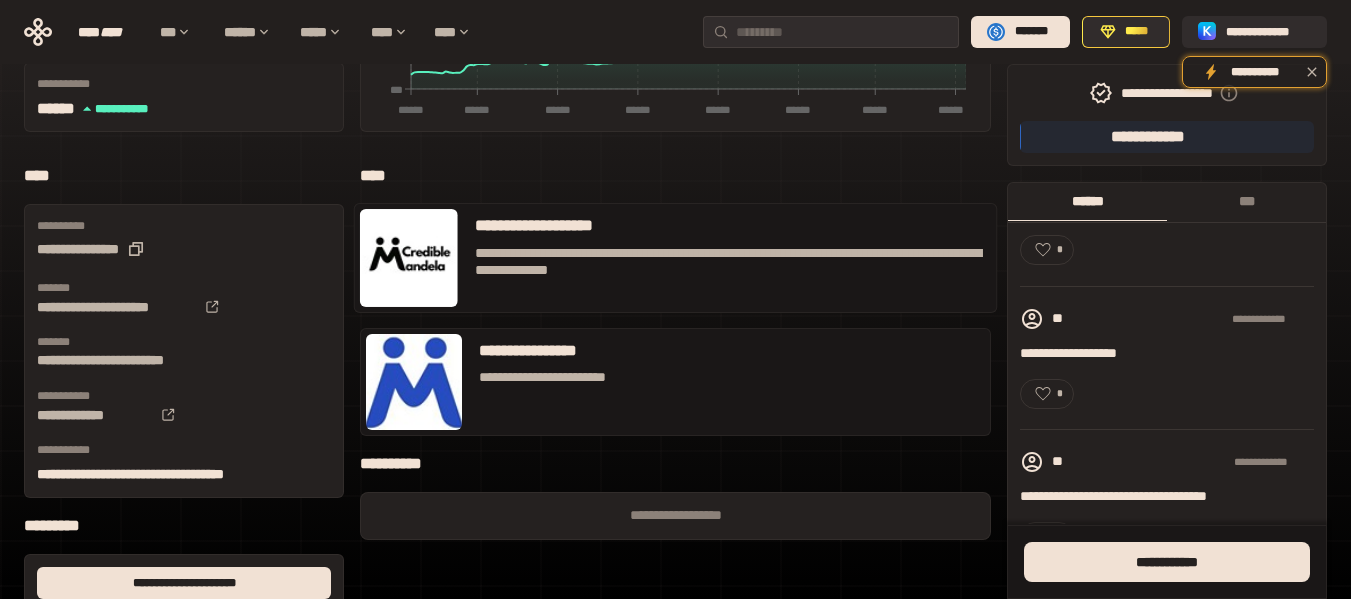 click on "**********" at bounding box center (729, 262) 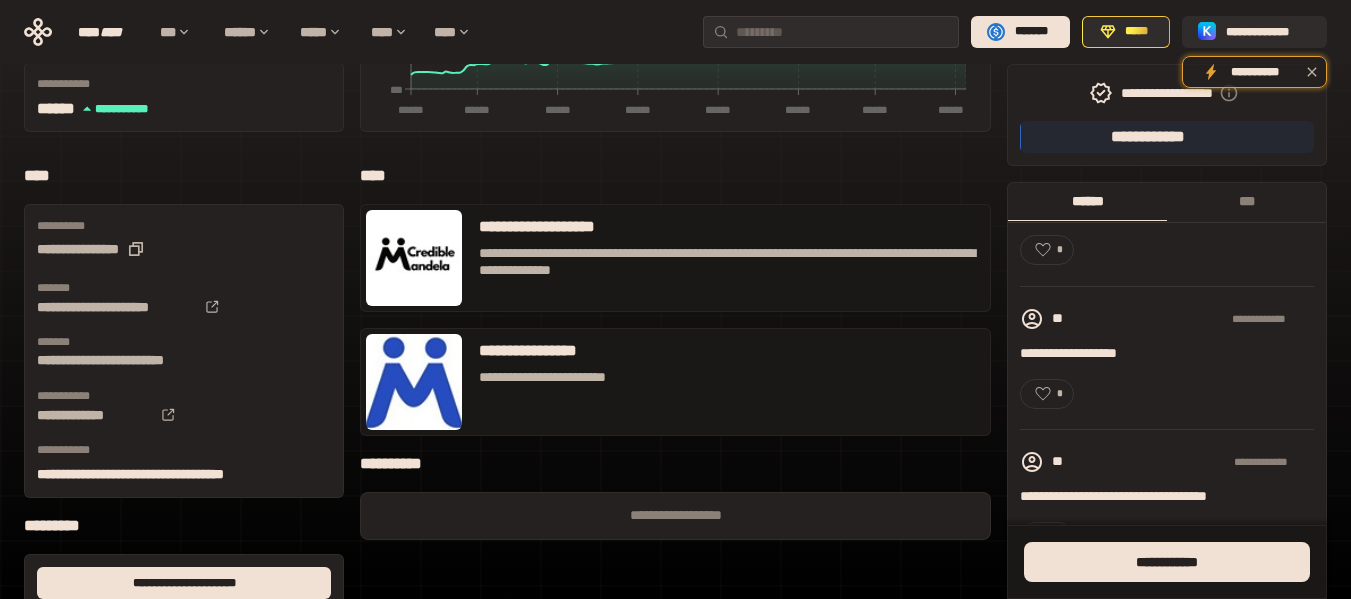 scroll, scrollTop: 0, scrollLeft: 0, axis: both 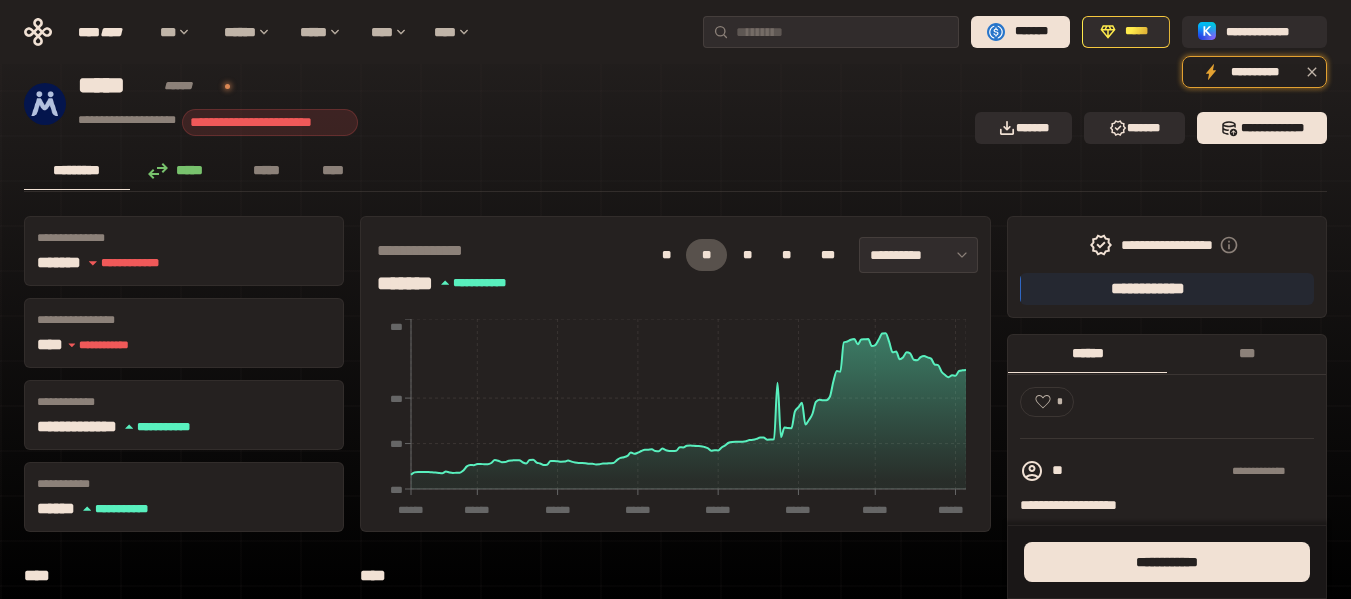 click on "*****" at bounding box center (181, 170) 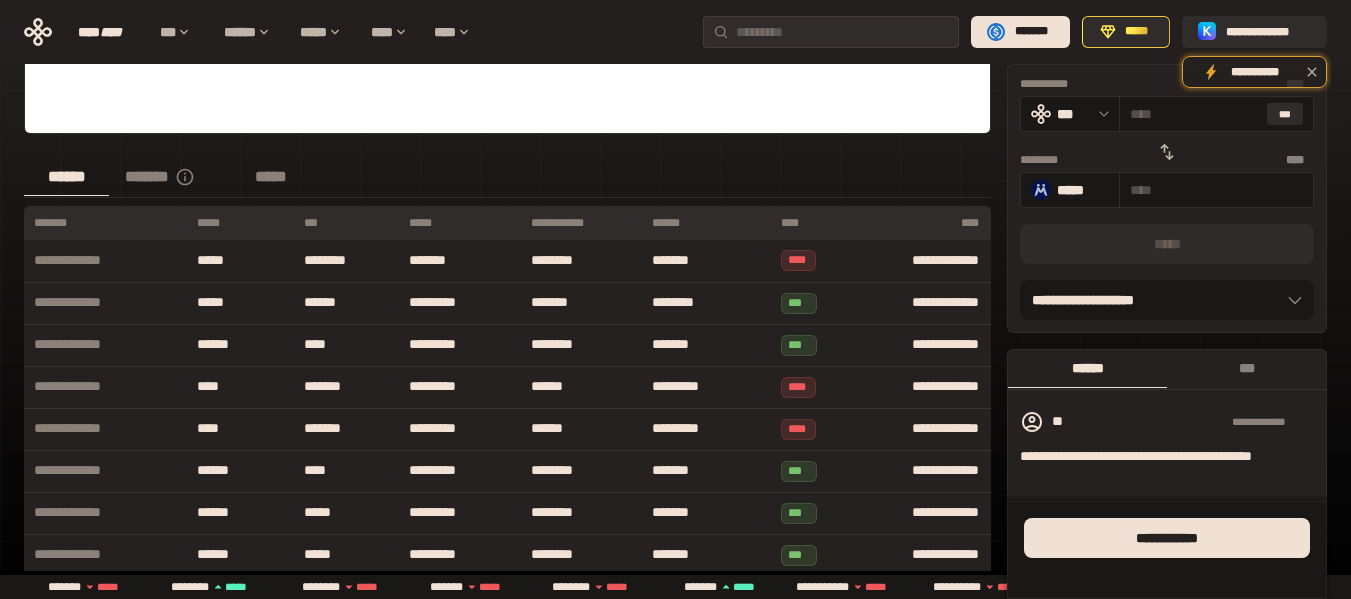 scroll, scrollTop: 400, scrollLeft: 0, axis: vertical 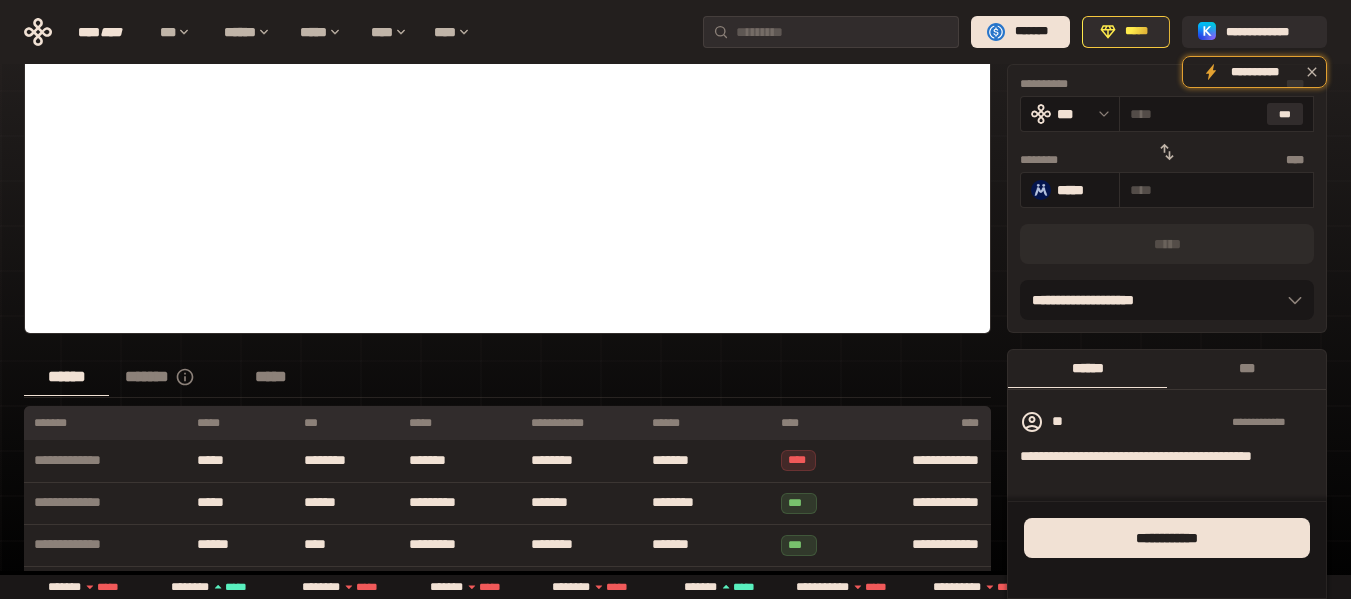 click 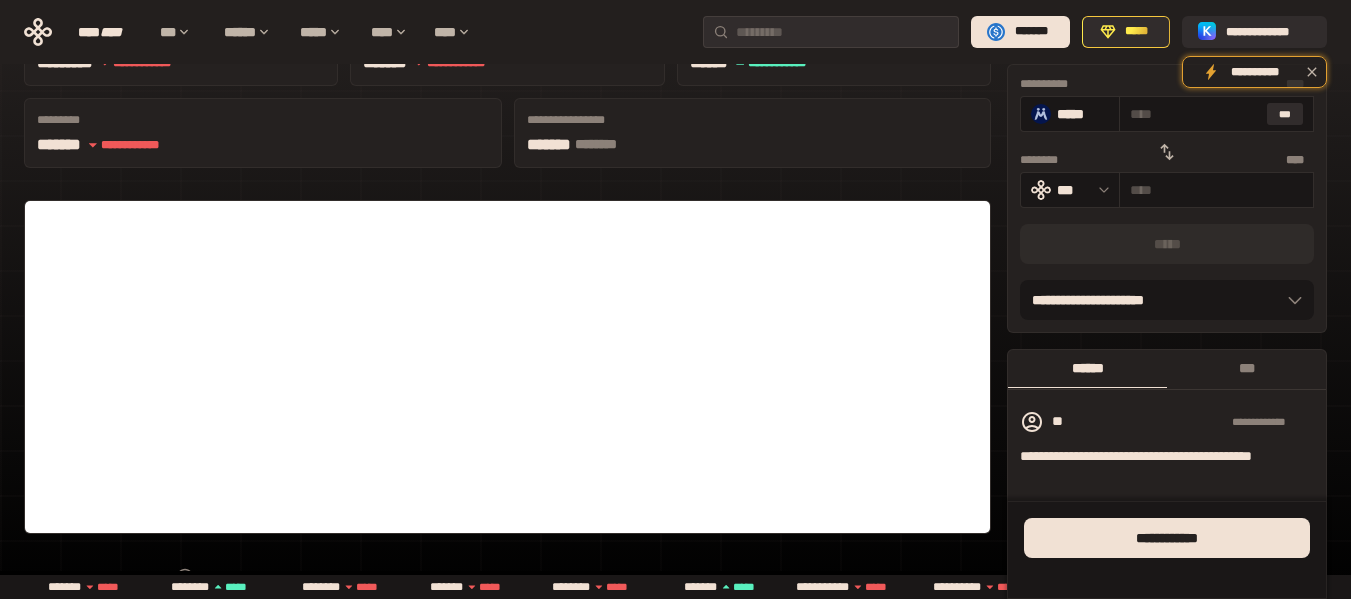 scroll, scrollTop: 0, scrollLeft: 0, axis: both 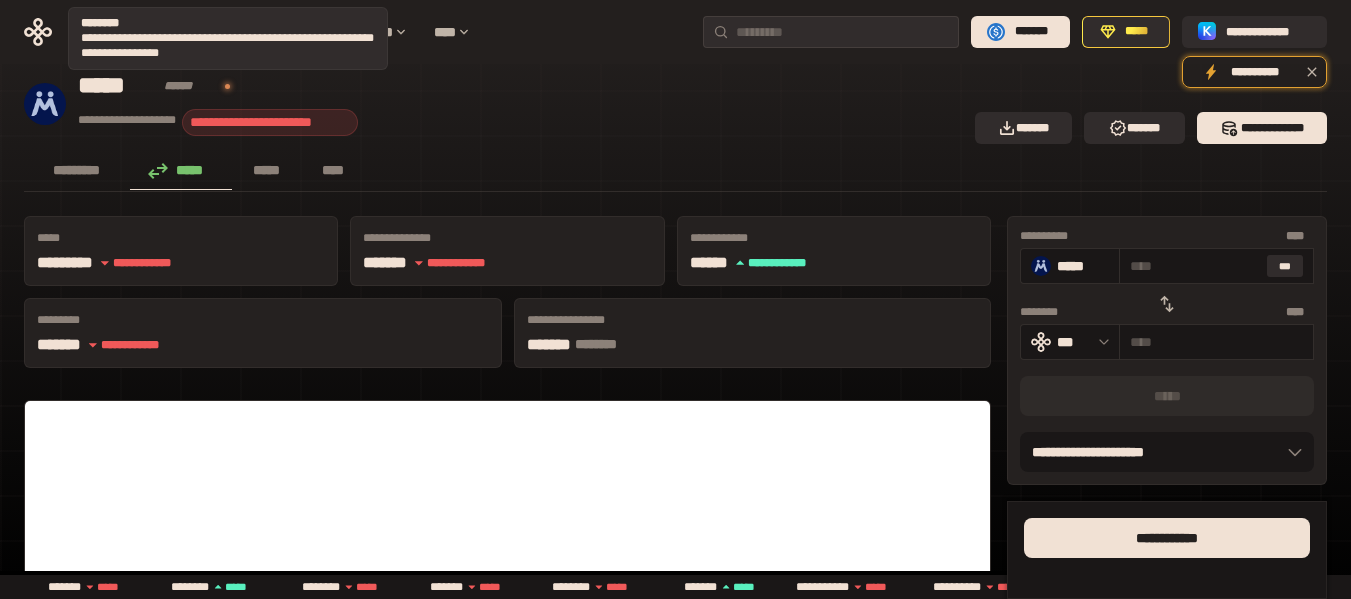 click at bounding box center (227, 86) 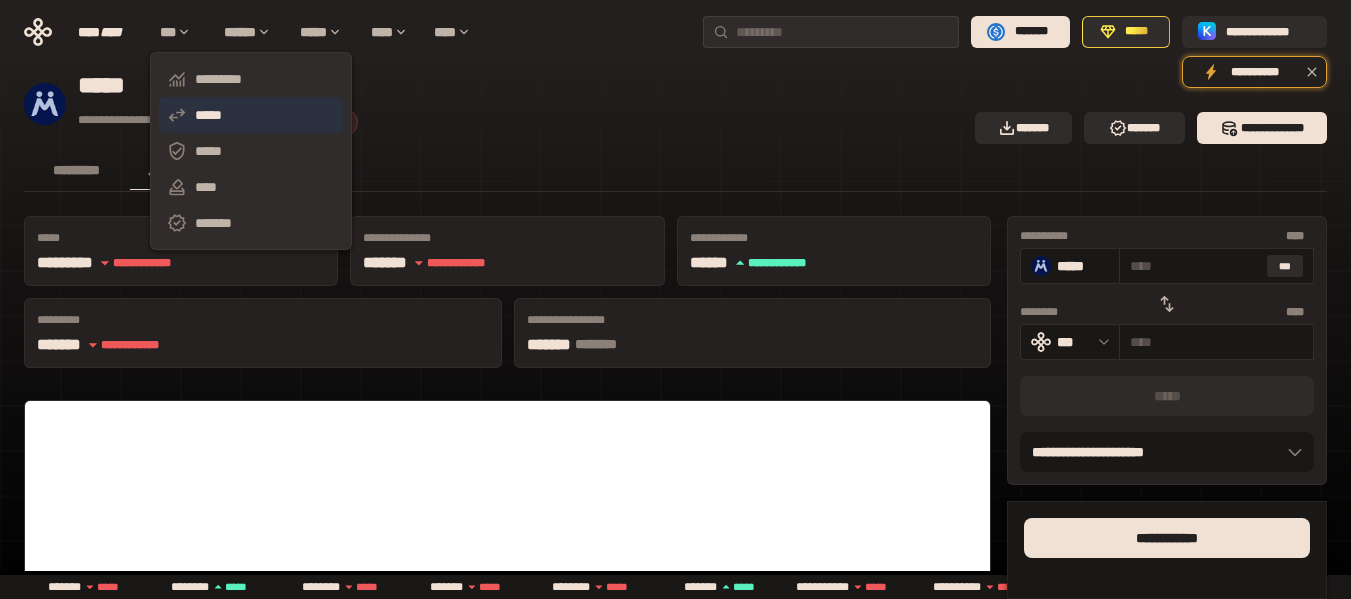 click on "*****" at bounding box center (251, 115) 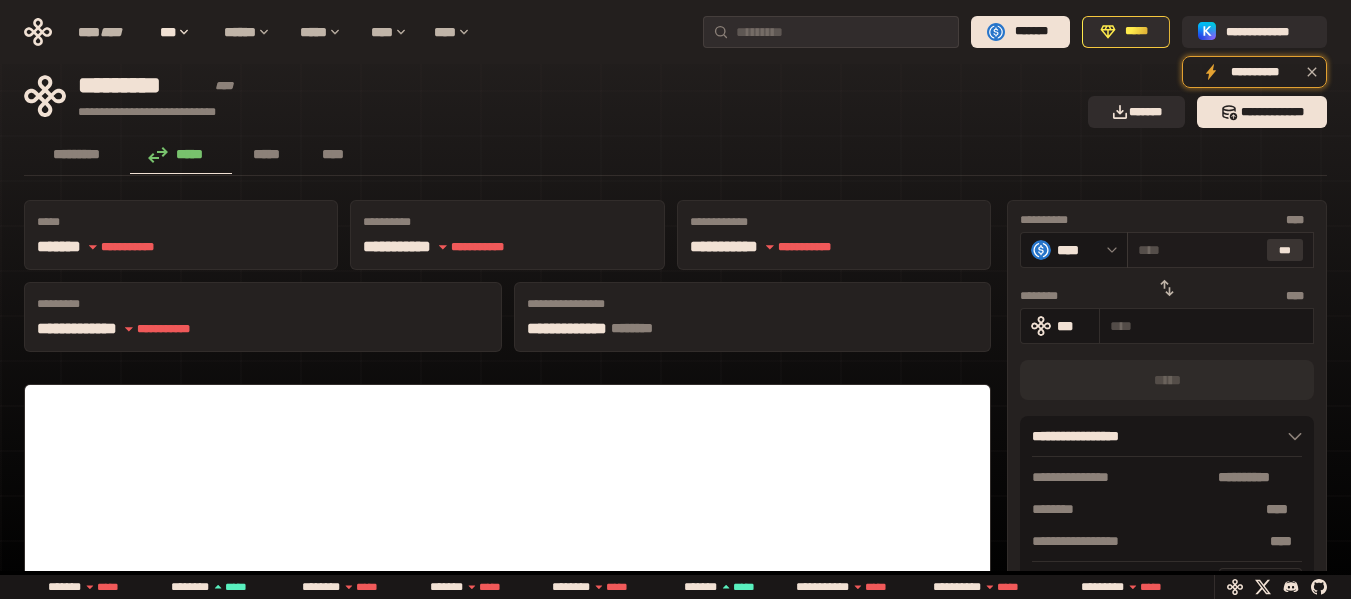 click on "***" at bounding box center [1285, 250] 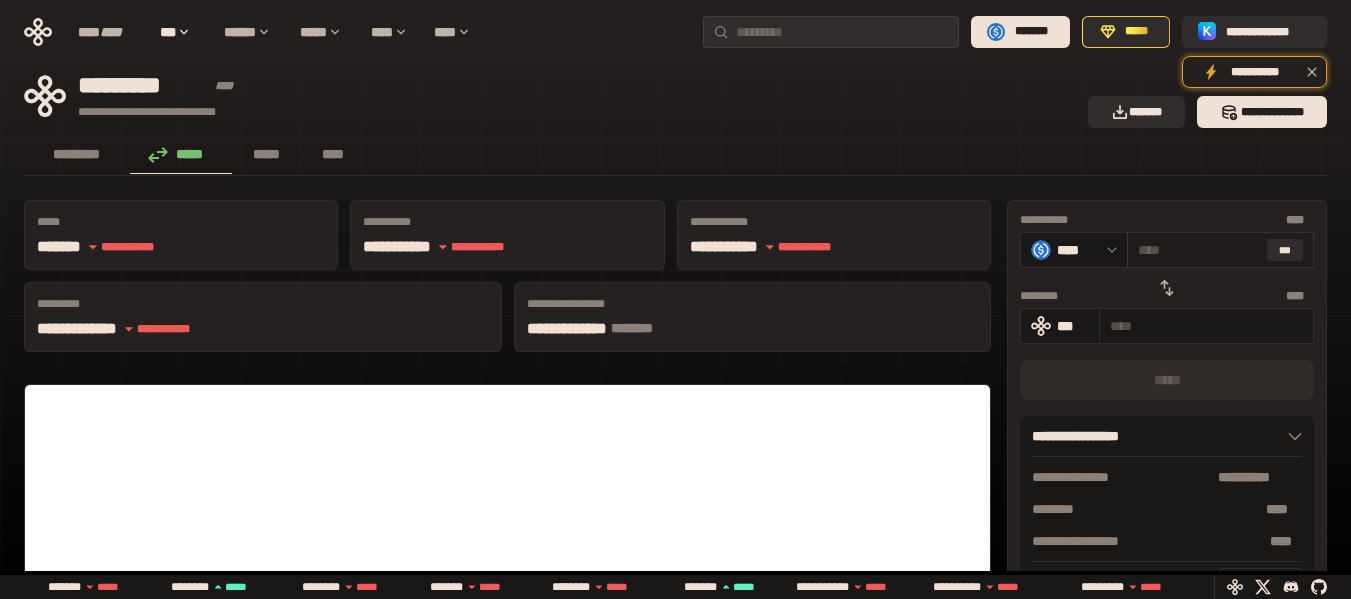 type on "*********" 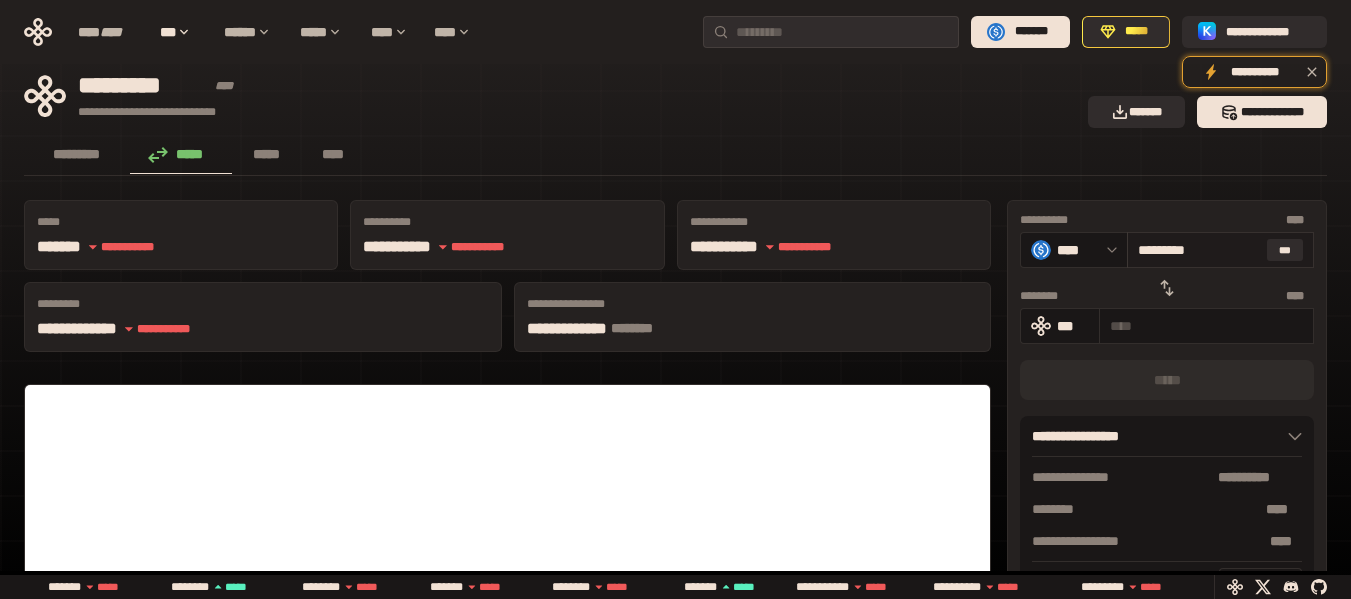 type on "**********" 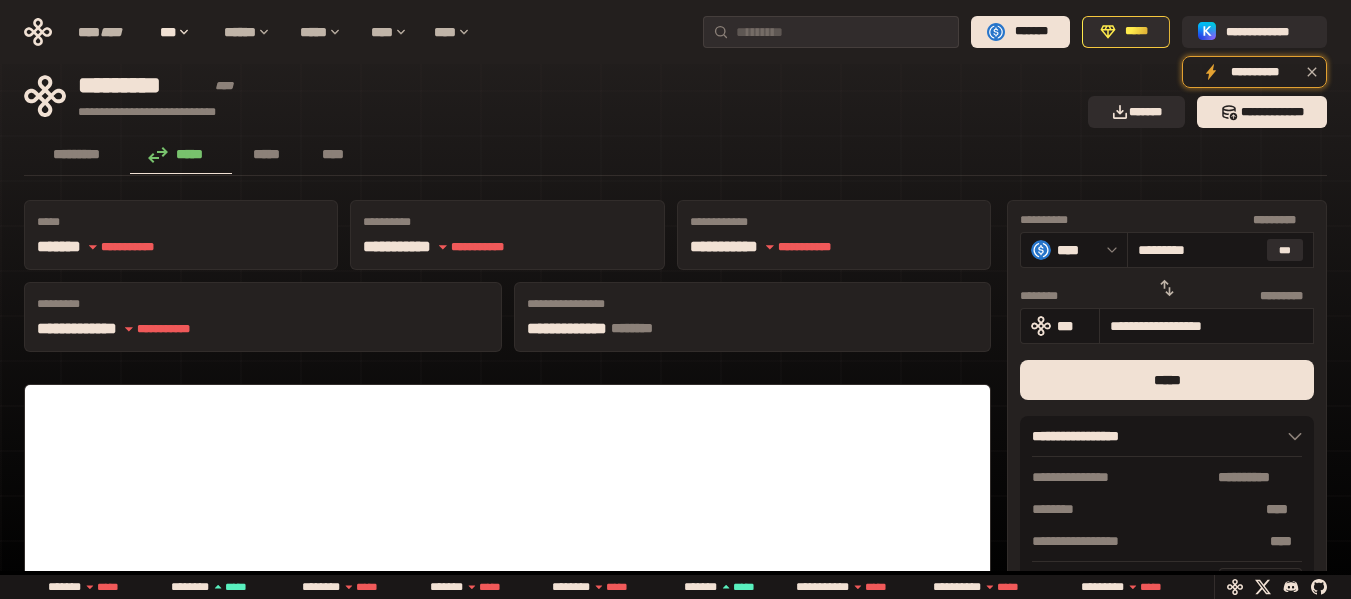 click on "********* ***** ***** ****" at bounding box center [675, 156] 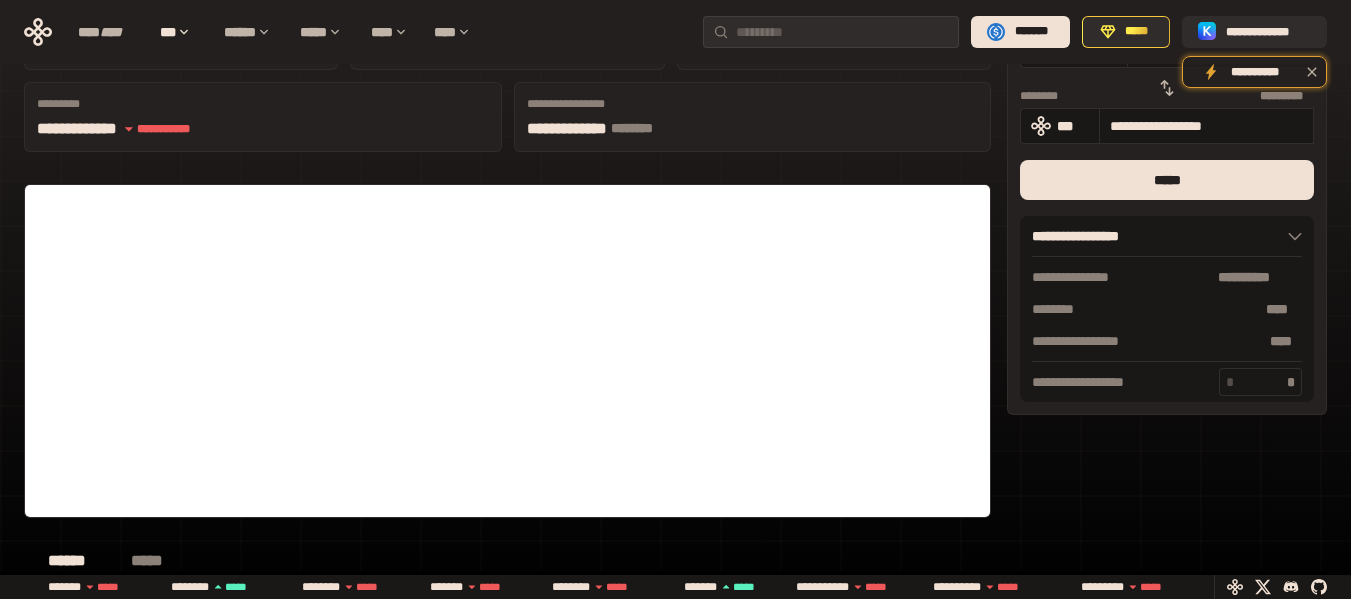 scroll, scrollTop: 0, scrollLeft: 0, axis: both 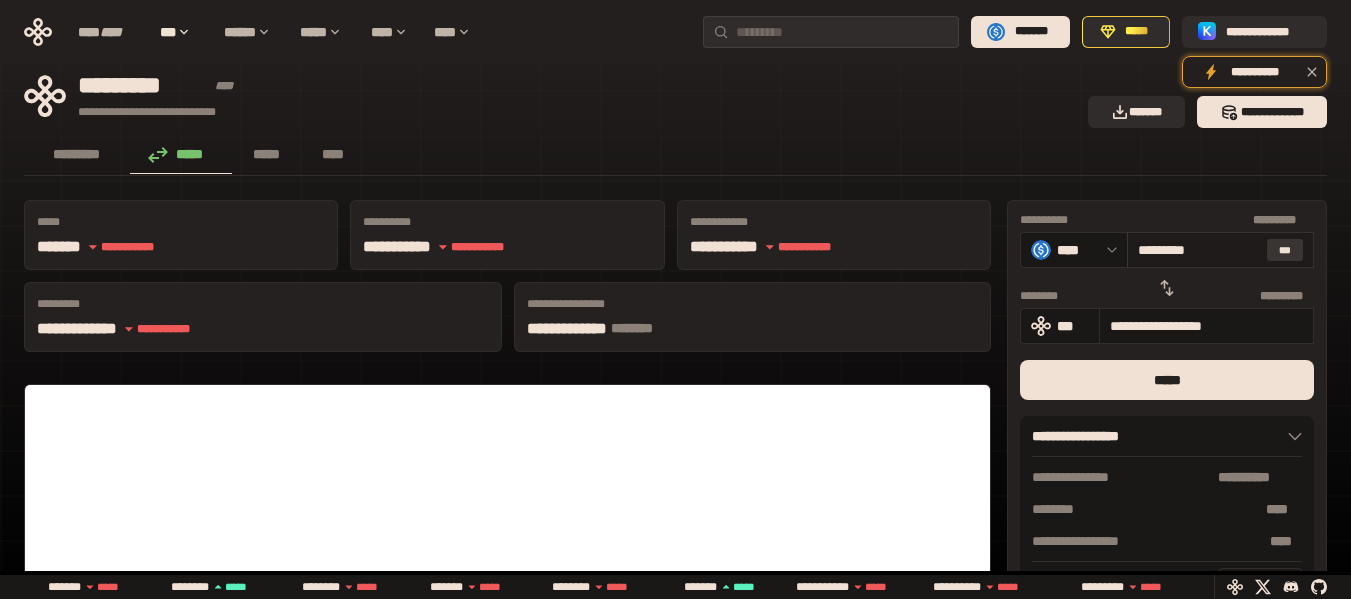 click on "***" at bounding box center (1285, 250) 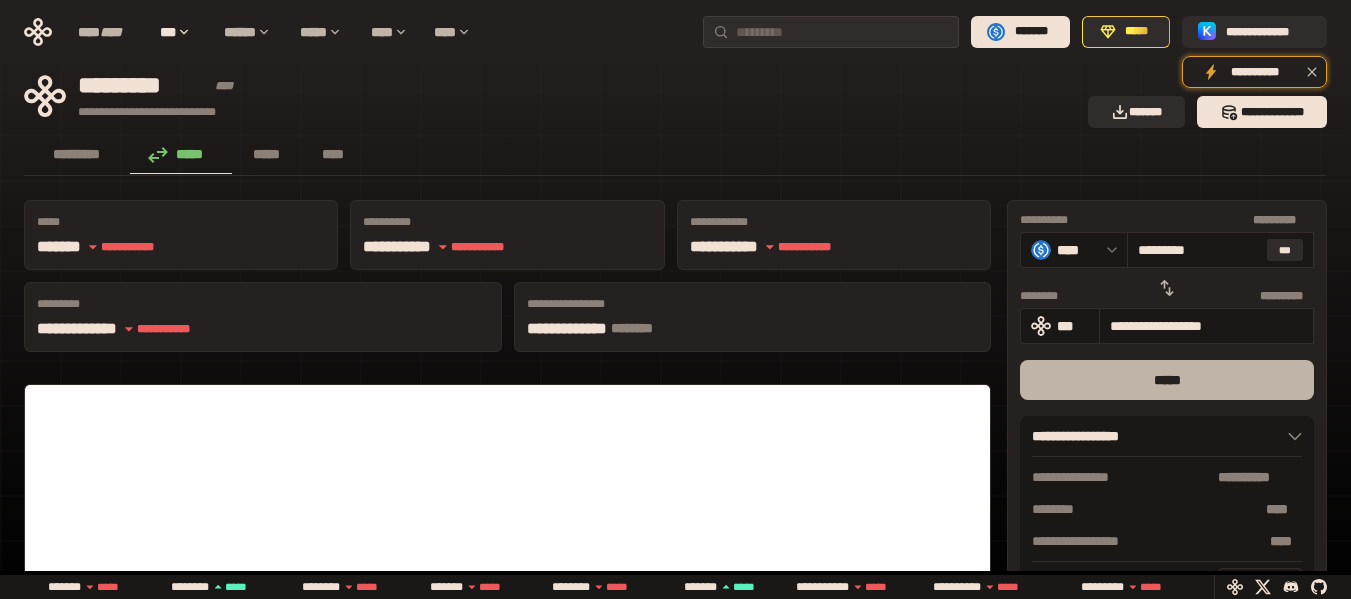 click on "*****" at bounding box center [1167, 380] 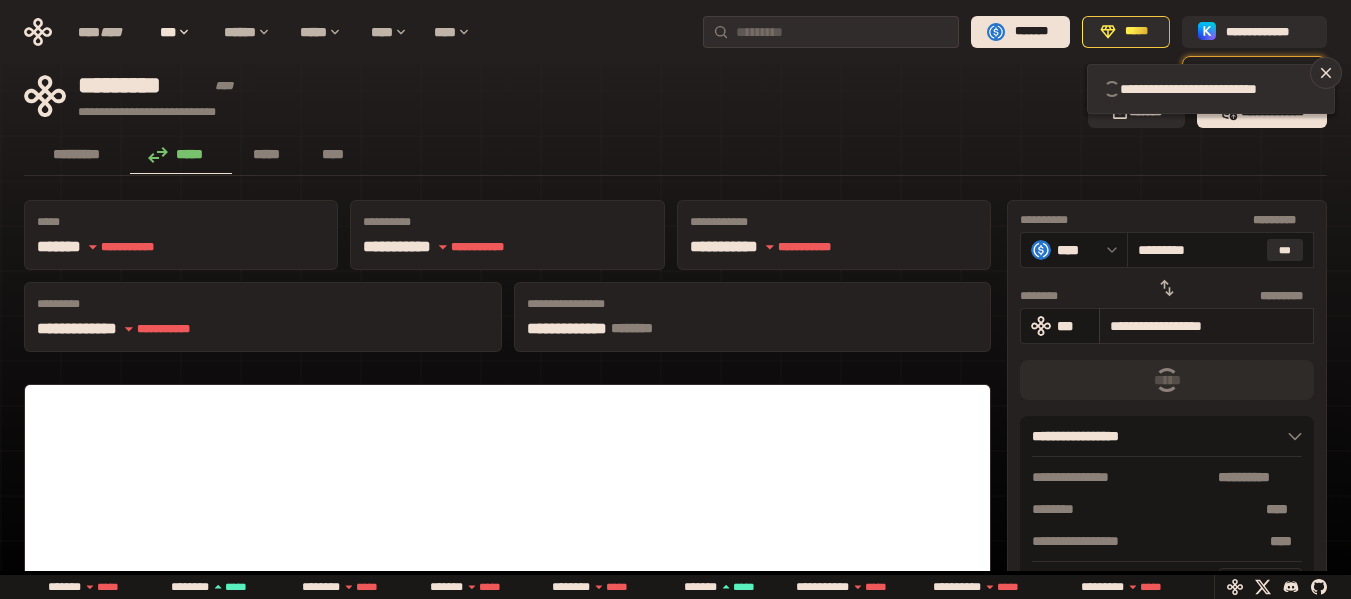 type 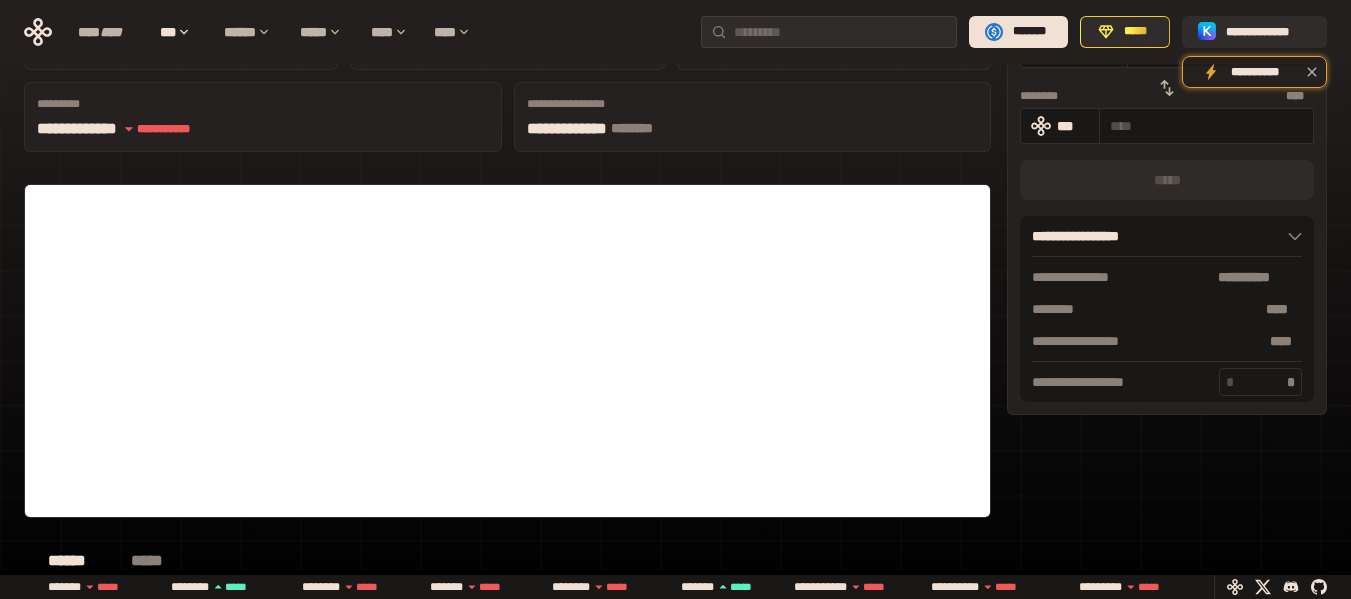 scroll, scrollTop: 0, scrollLeft: 0, axis: both 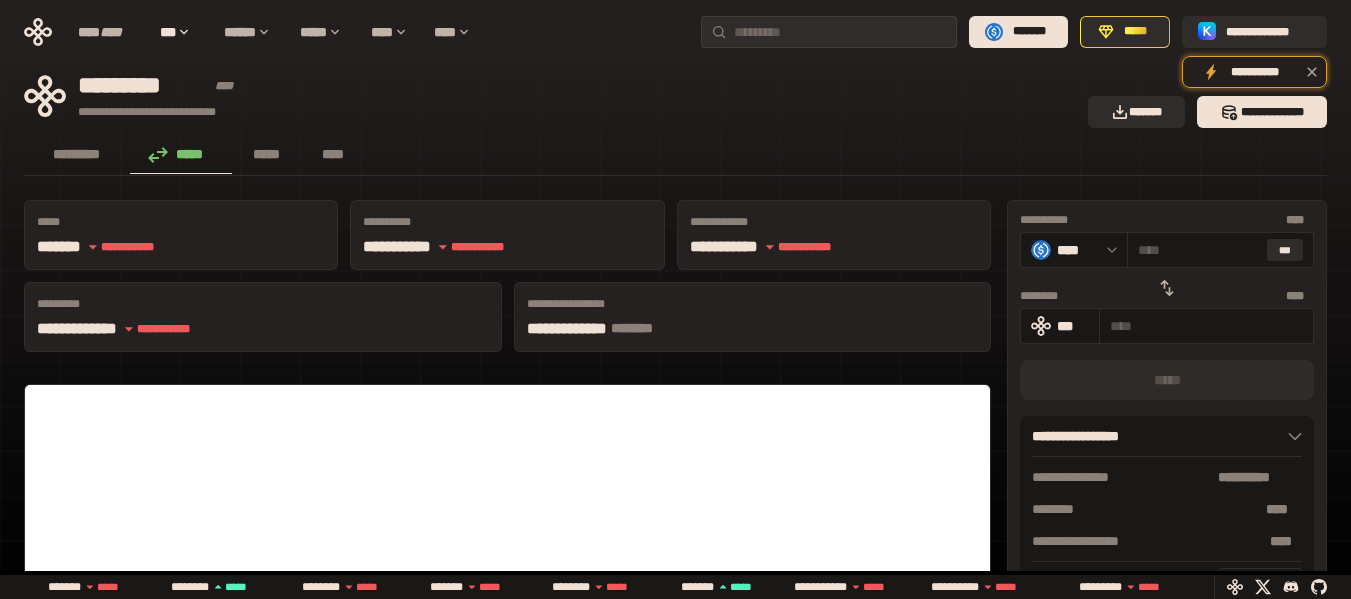 click 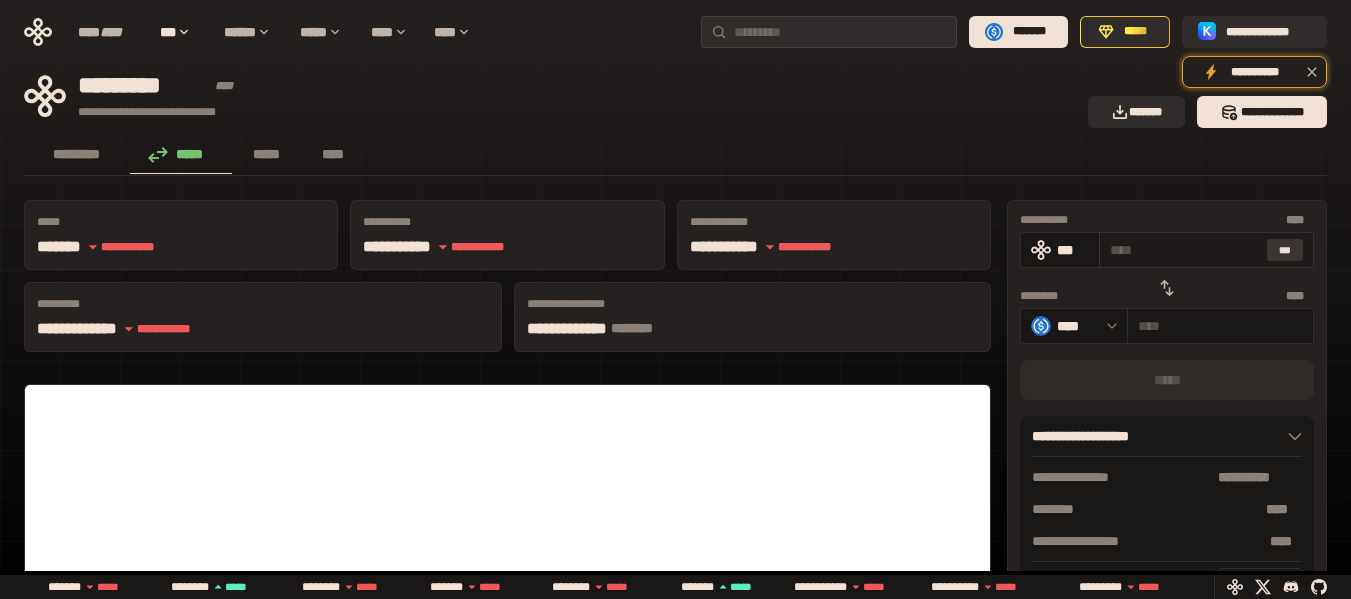 click on "***" at bounding box center (1285, 250) 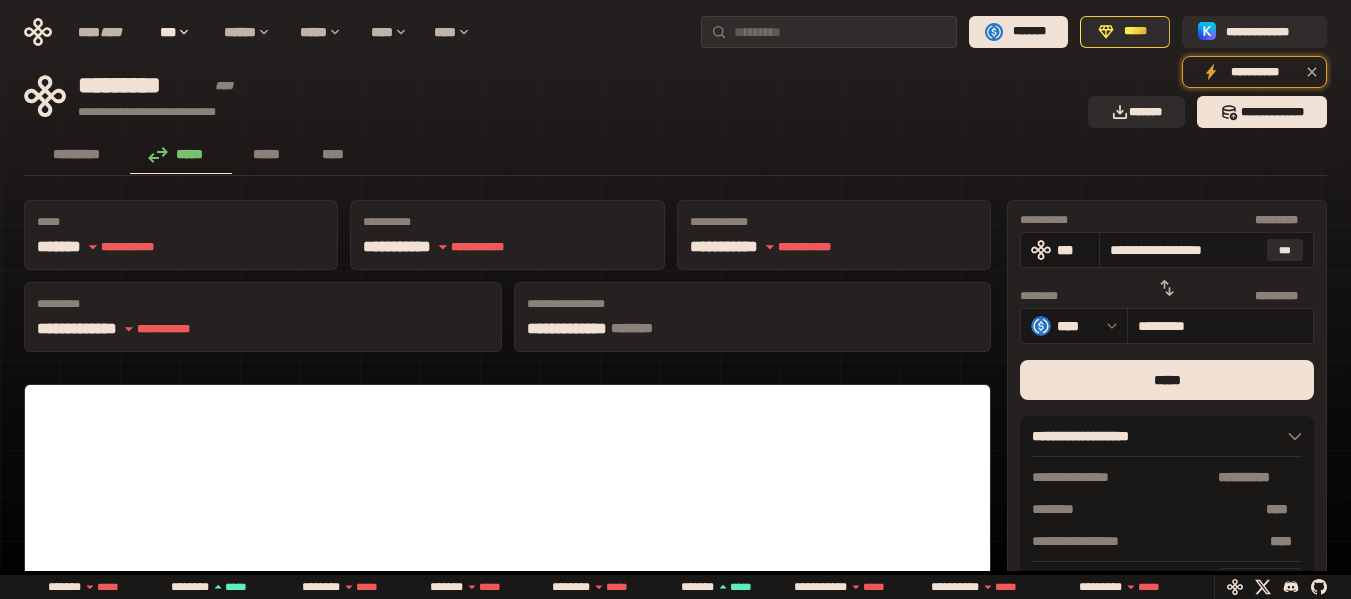 click on "********* ***** ***** ****" at bounding box center [675, 156] 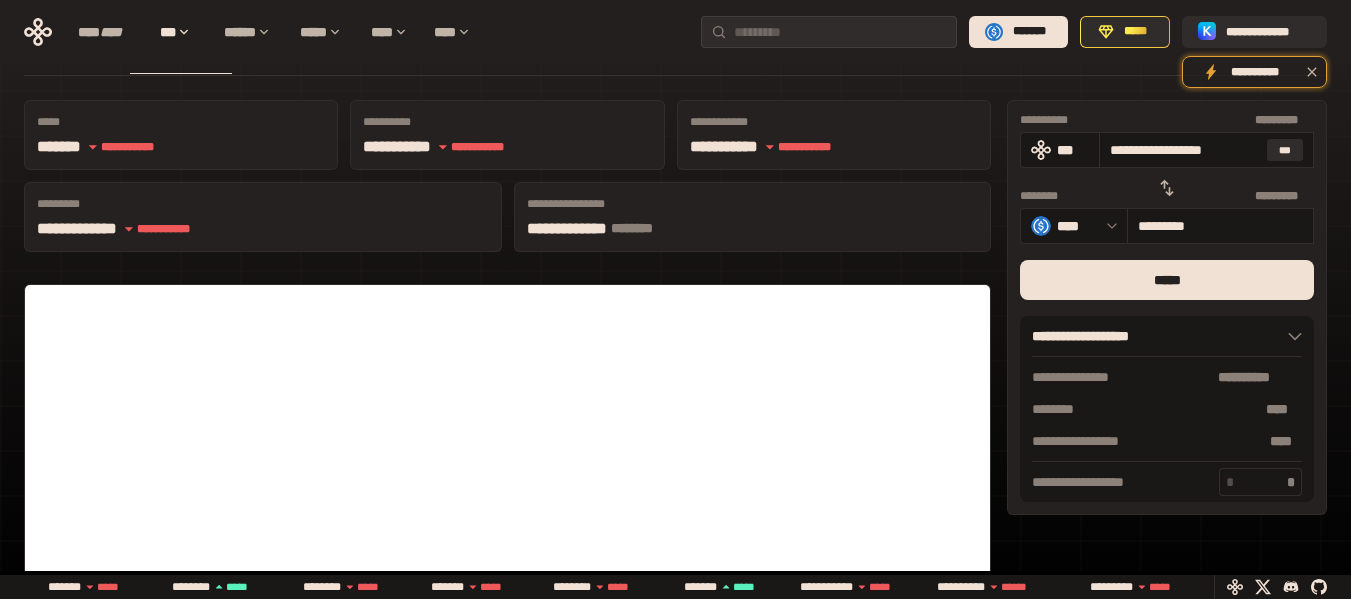 scroll, scrollTop: 0, scrollLeft: 0, axis: both 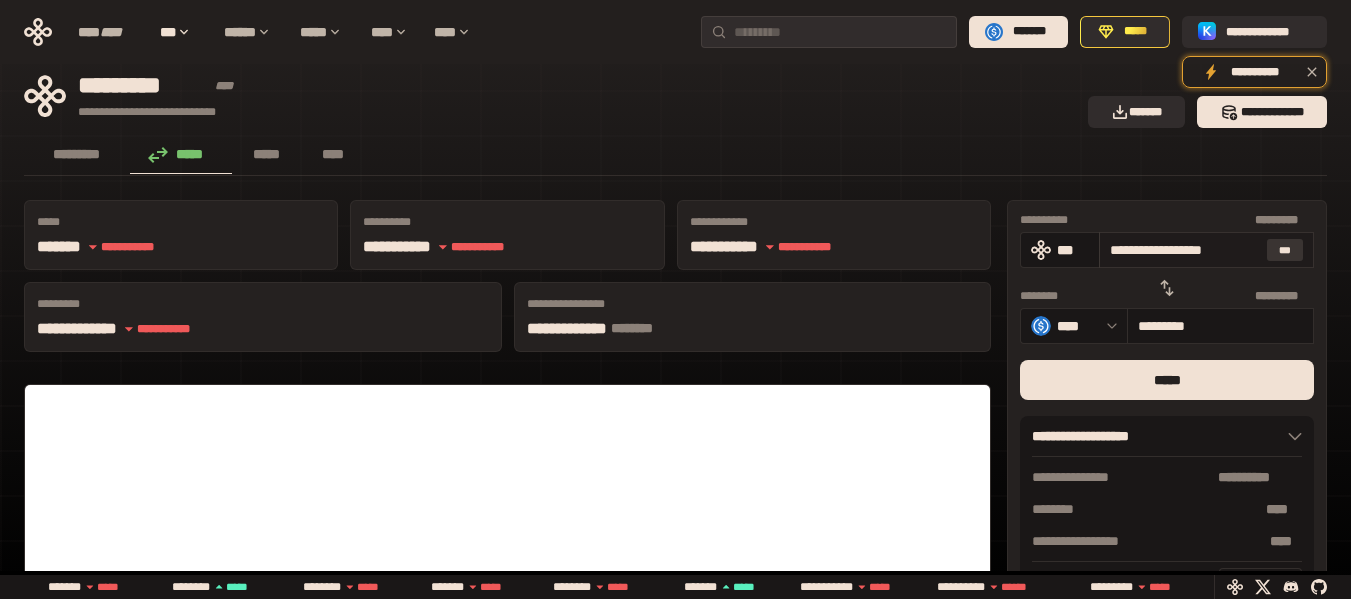 click on "***" at bounding box center [1285, 250] 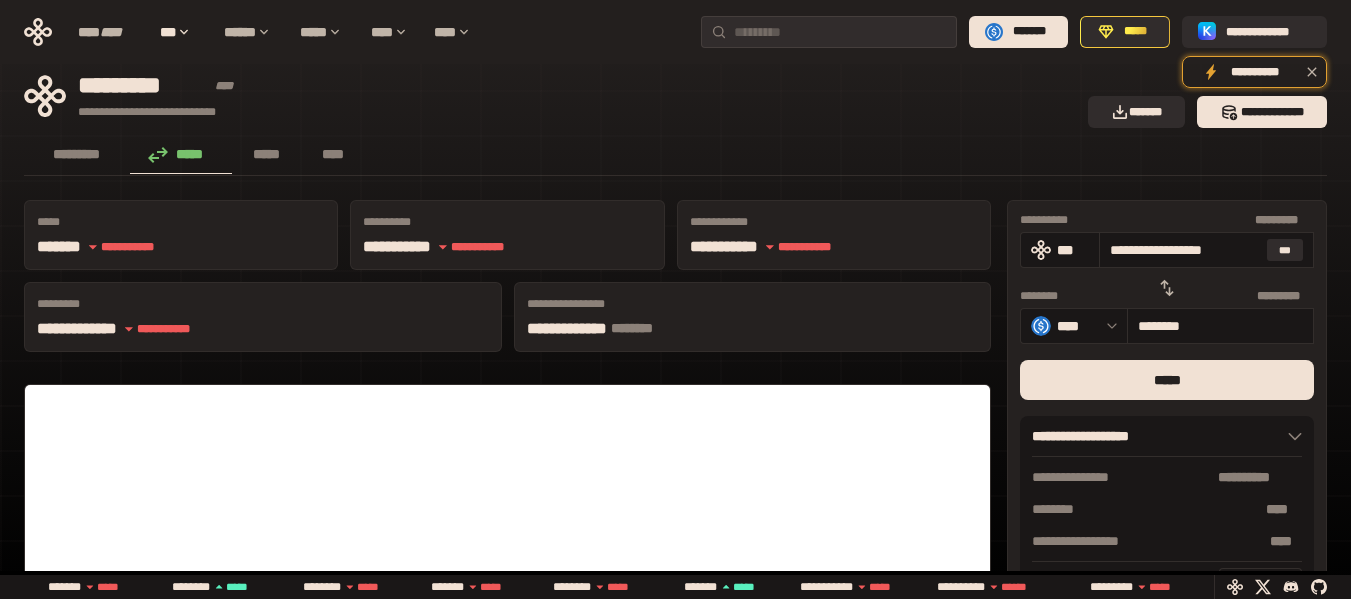 drag, startPoint x: 1124, startPoint y: 249, endPoint x: 1318, endPoint y: 254, distance: 194.06442 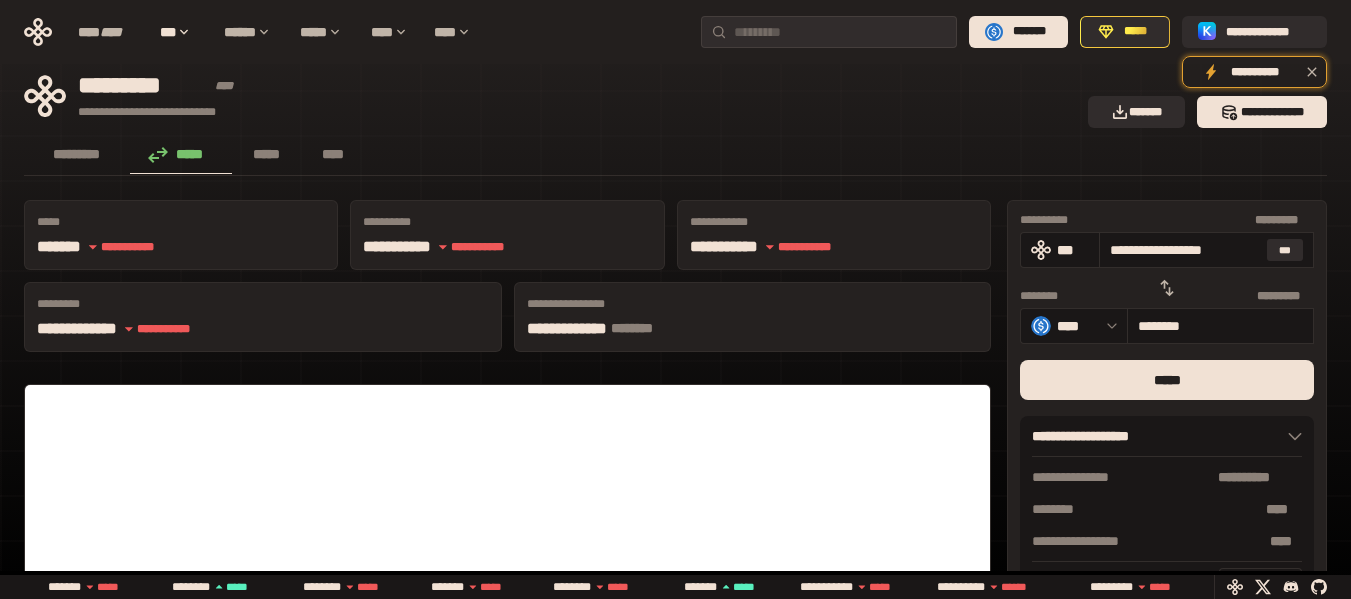 click on "**********" at bounding box center [1167, 407] 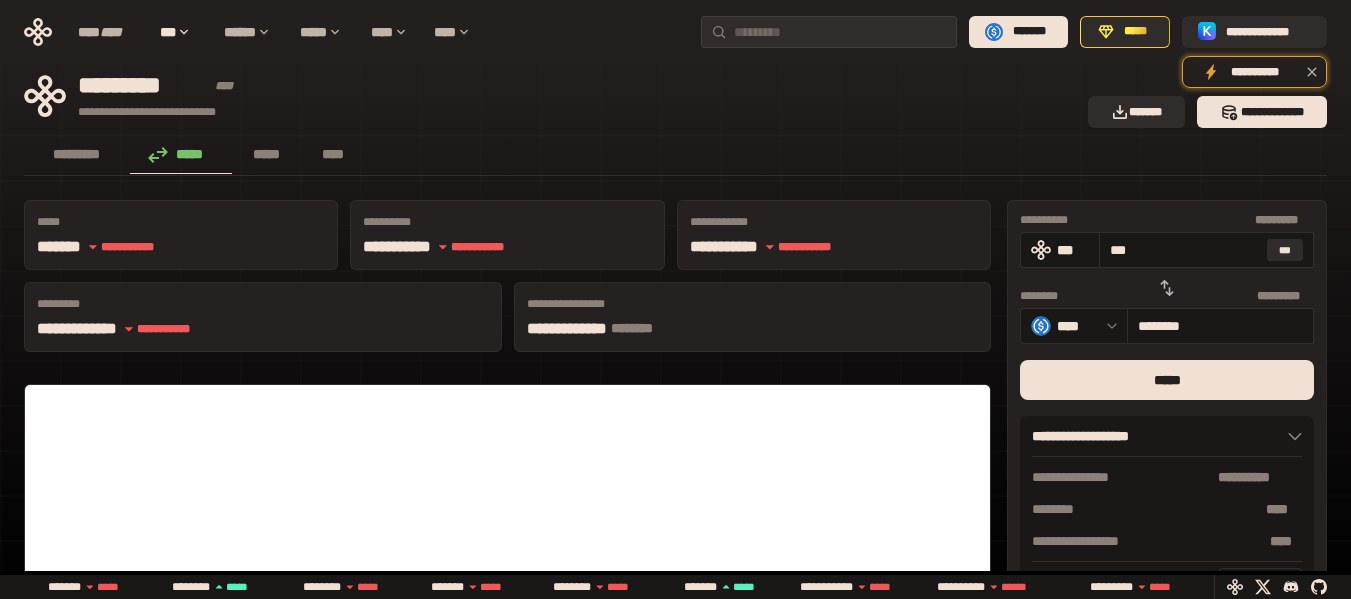 type on "*********" 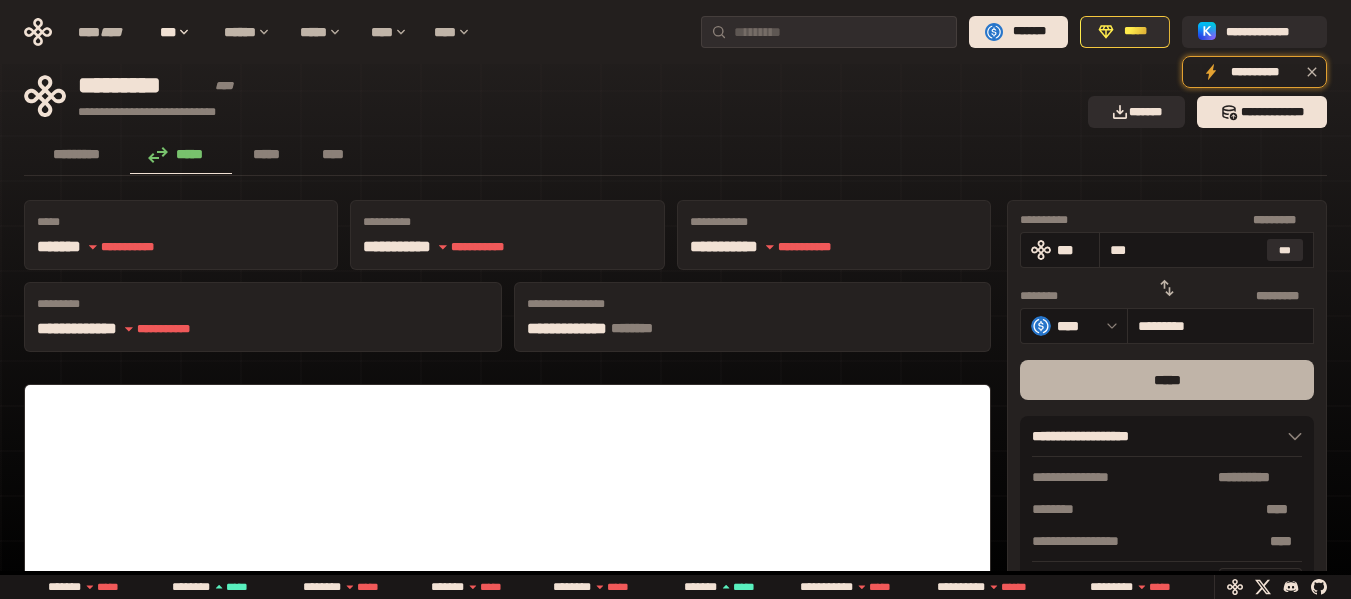 type on "***" 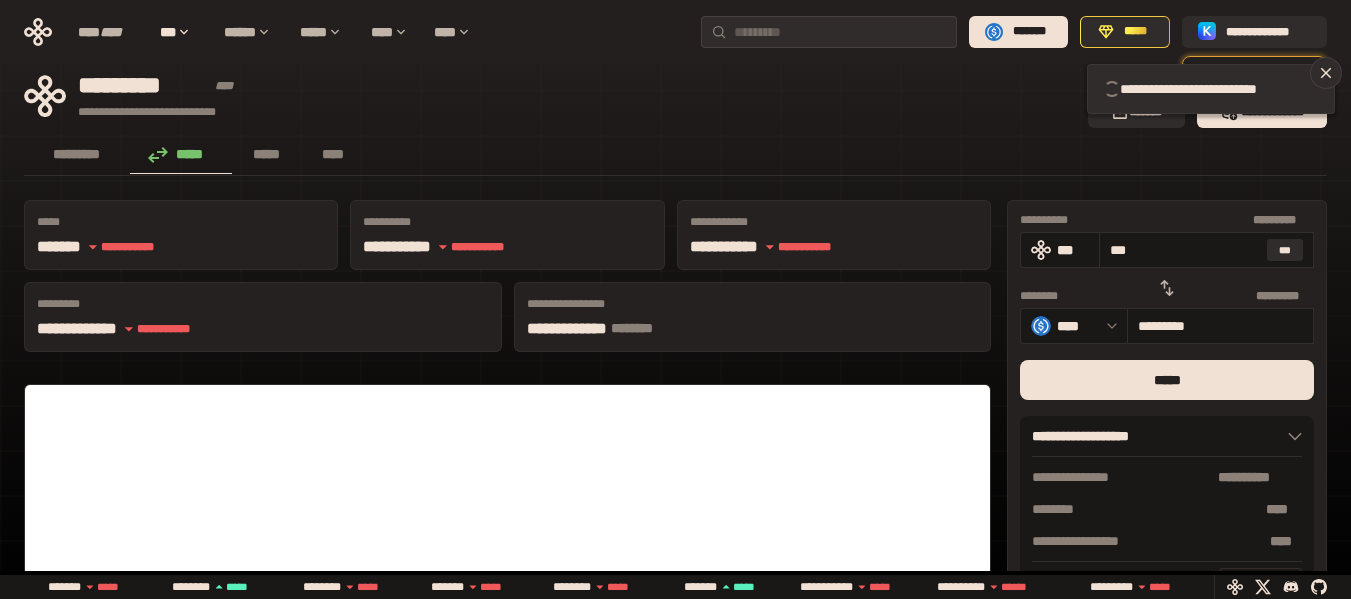 type 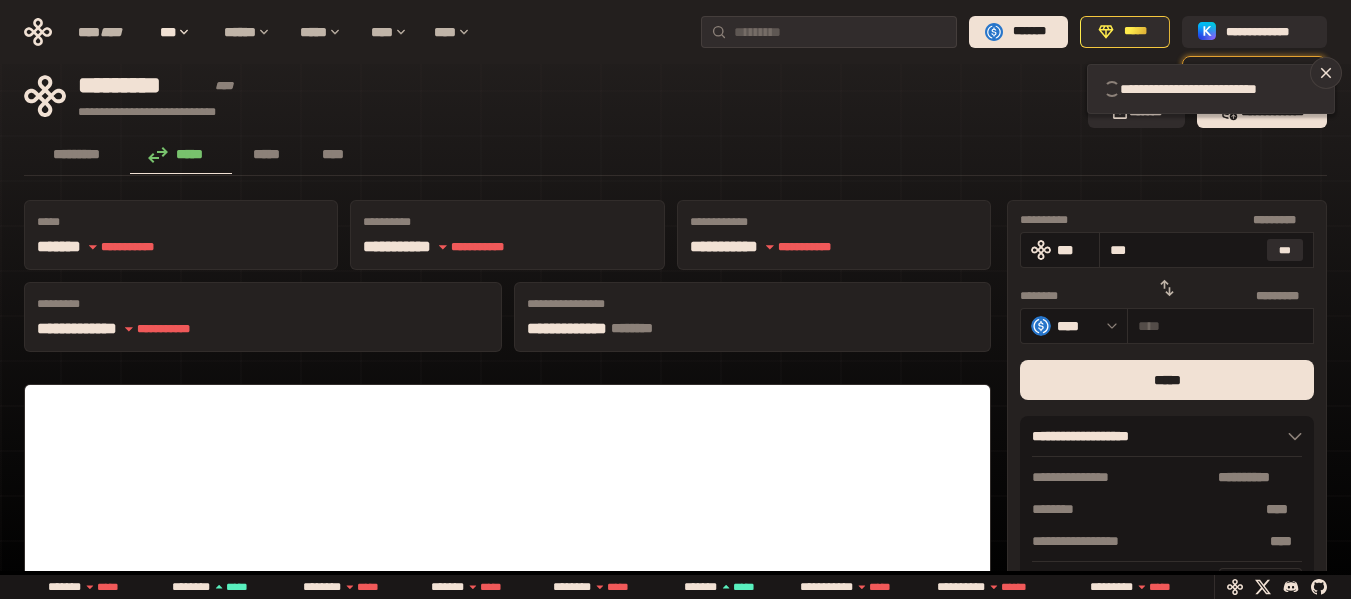 type 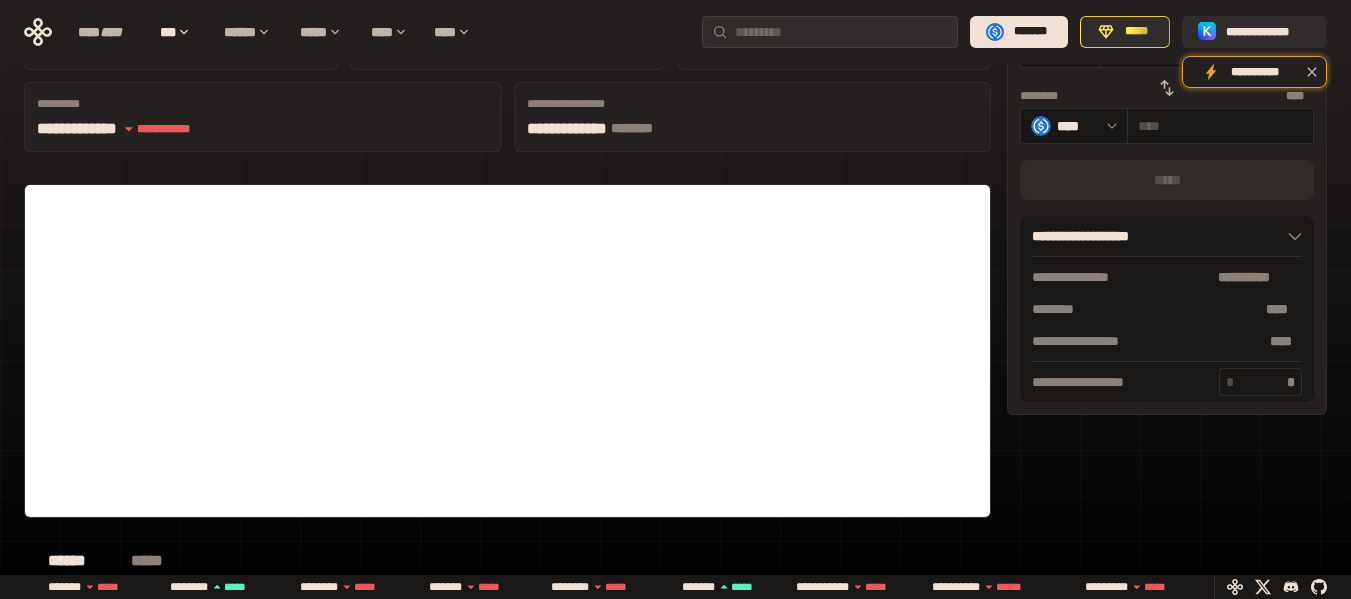 scroll, scrollTop: 300, scrollLeft: 0, axis: vertical 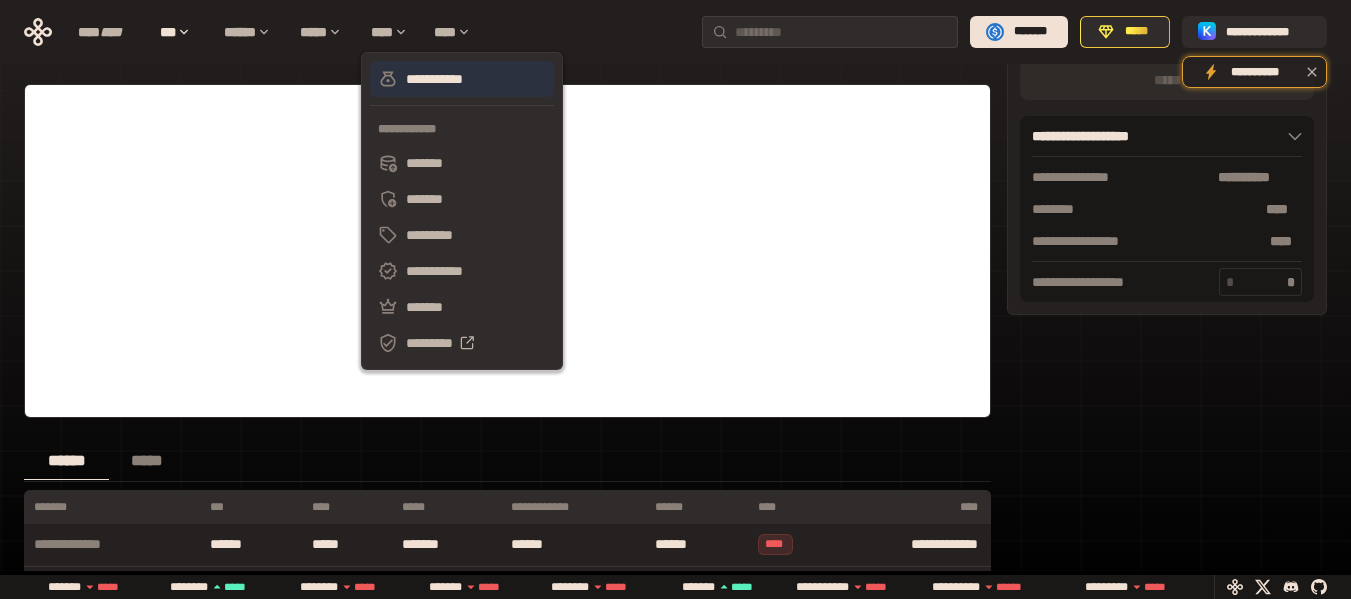 click on "**********" at bounding box center [462, 79] 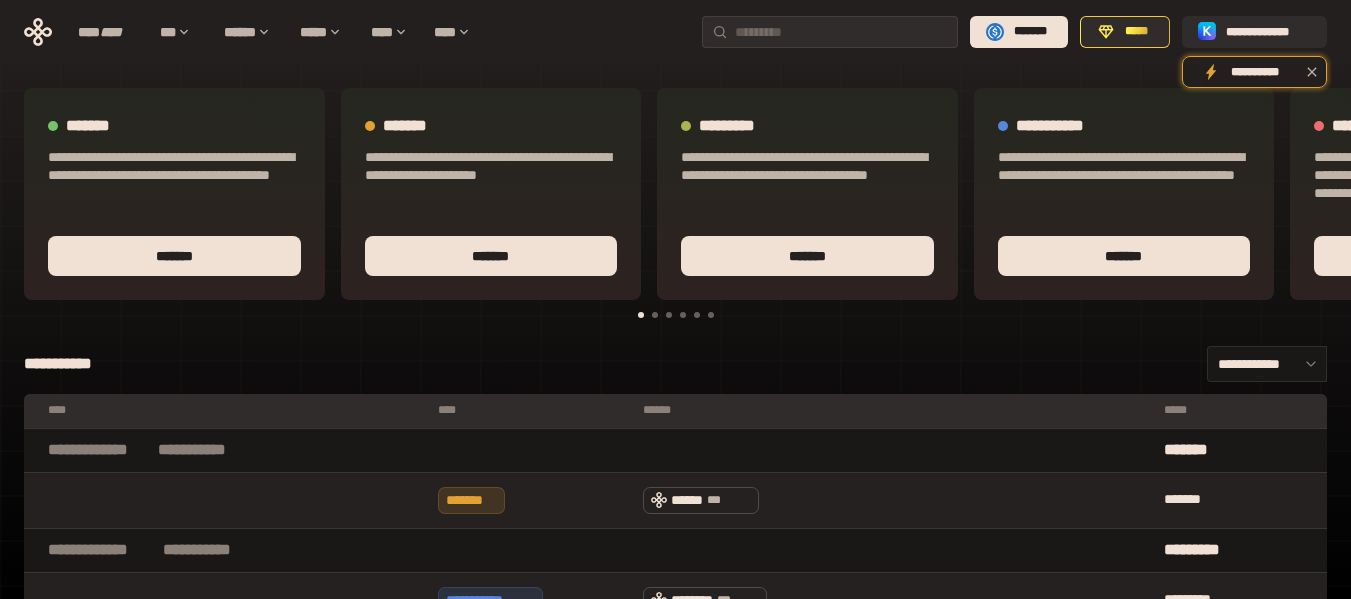 scroll, scrollTop: 200, scrollLeft: 0, axis: vertical 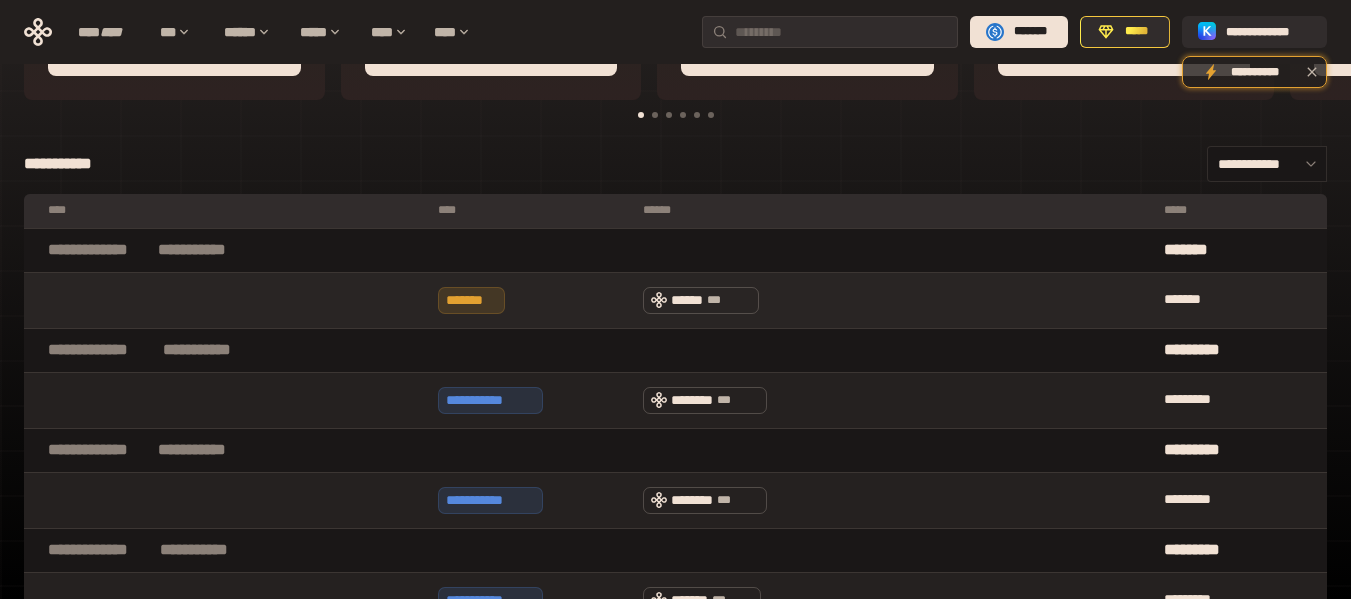click at bounding box center [226, 300] 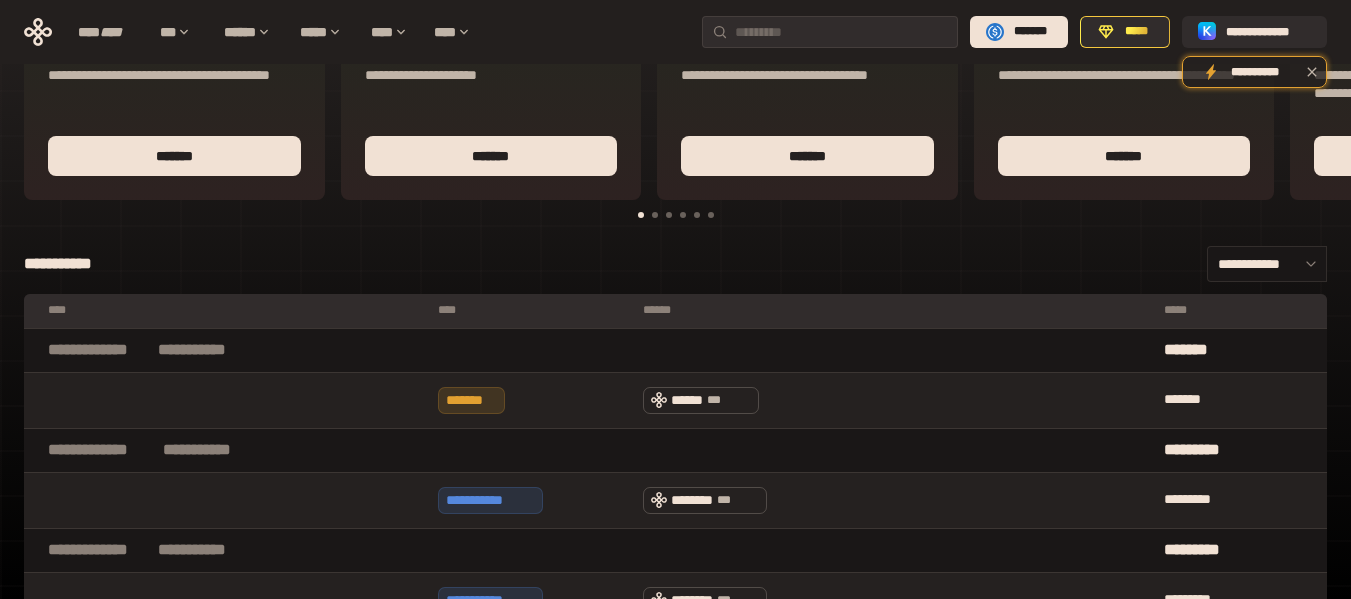 scroll, scrollTop: 0, scrollLeft: 0, axis: both 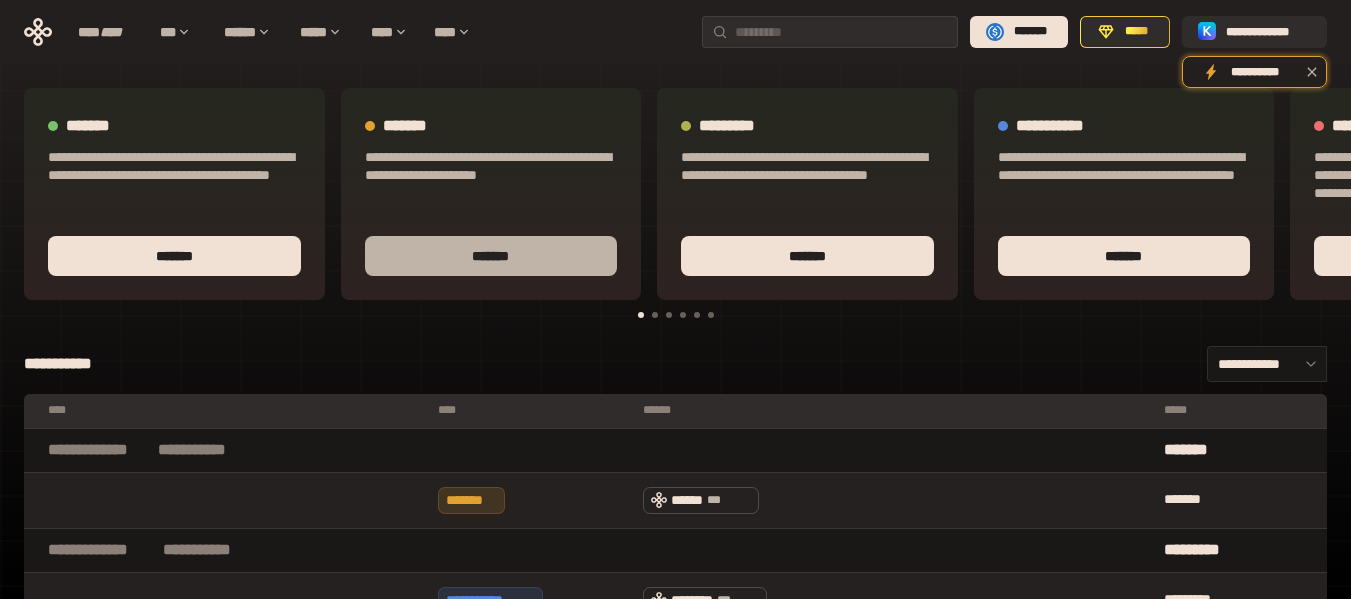 click on "*******" at bounding box center [491, 256] 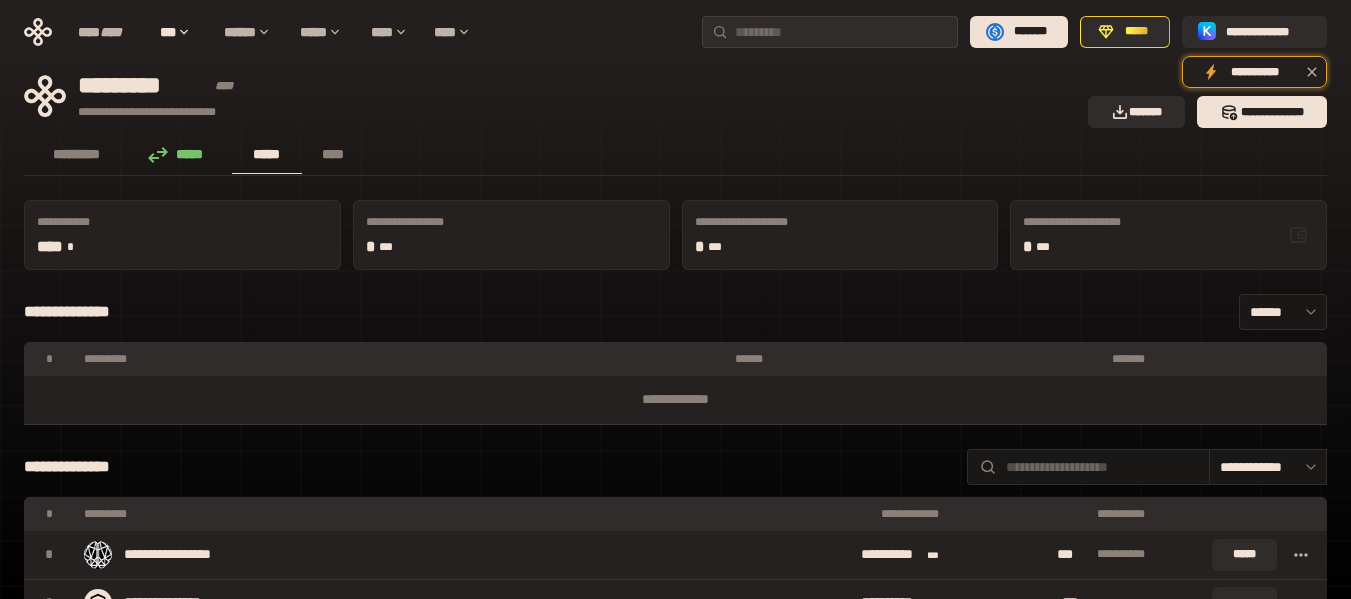 click on "**********" at bounding box center [675, 312] 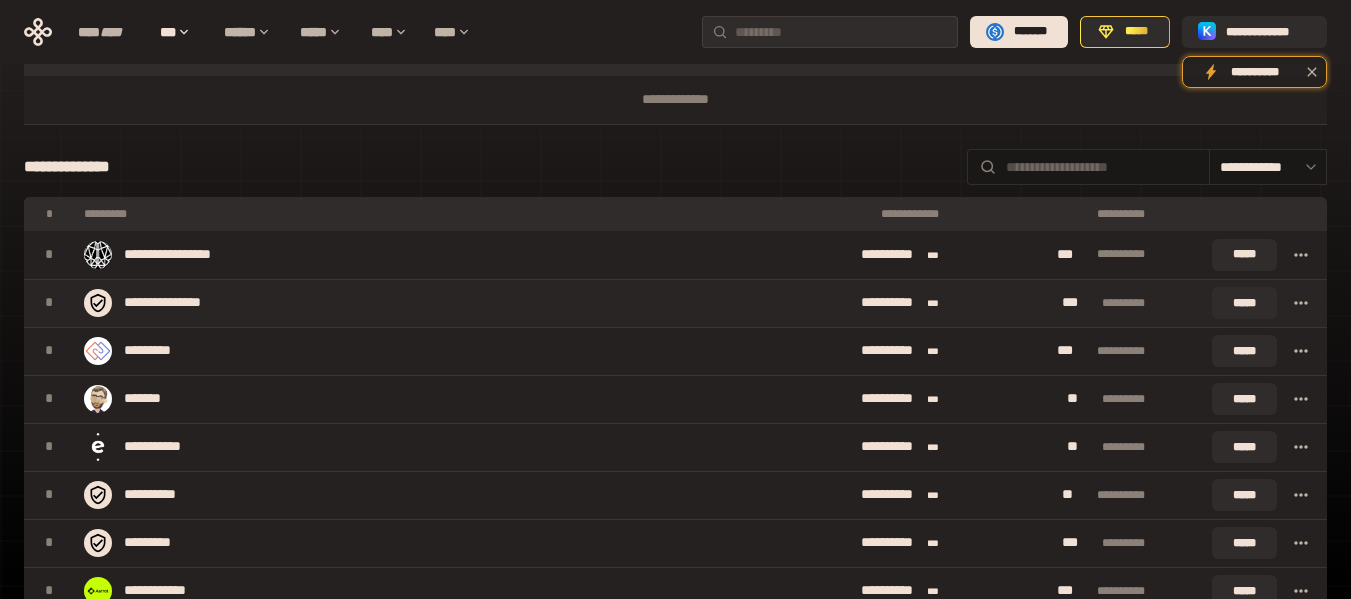 scroll, scrollTop: 0, scrollLeft: 0, axis: both 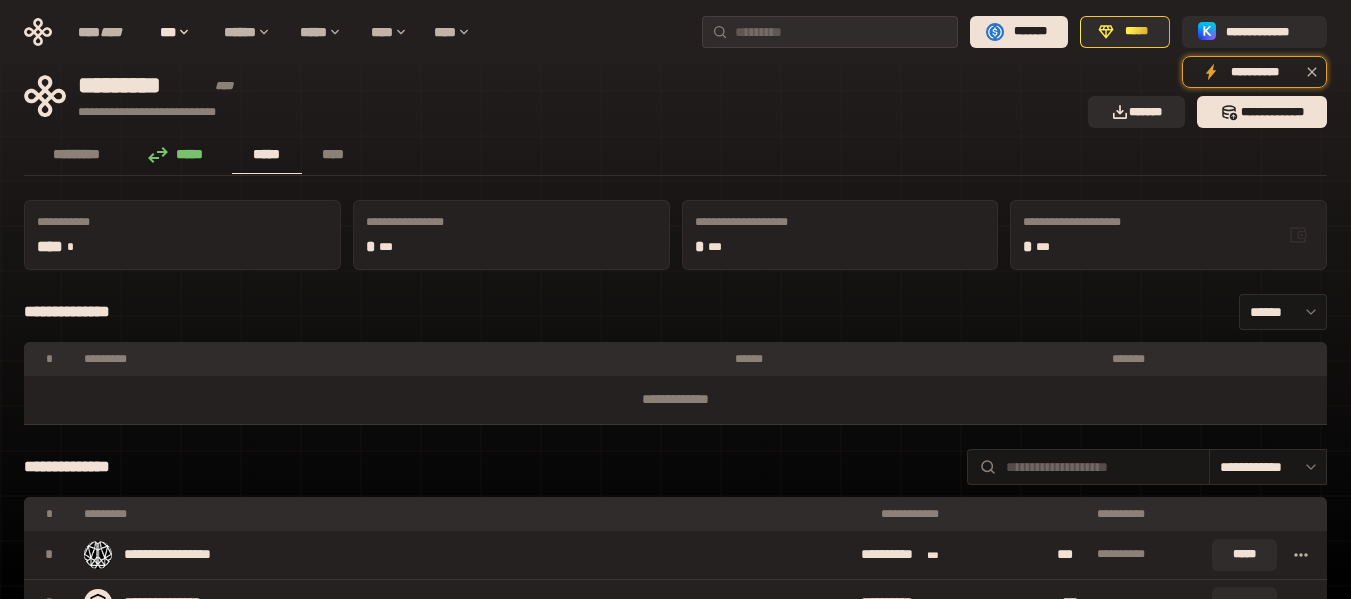 click on "*****" at bounding box center [181, 154] 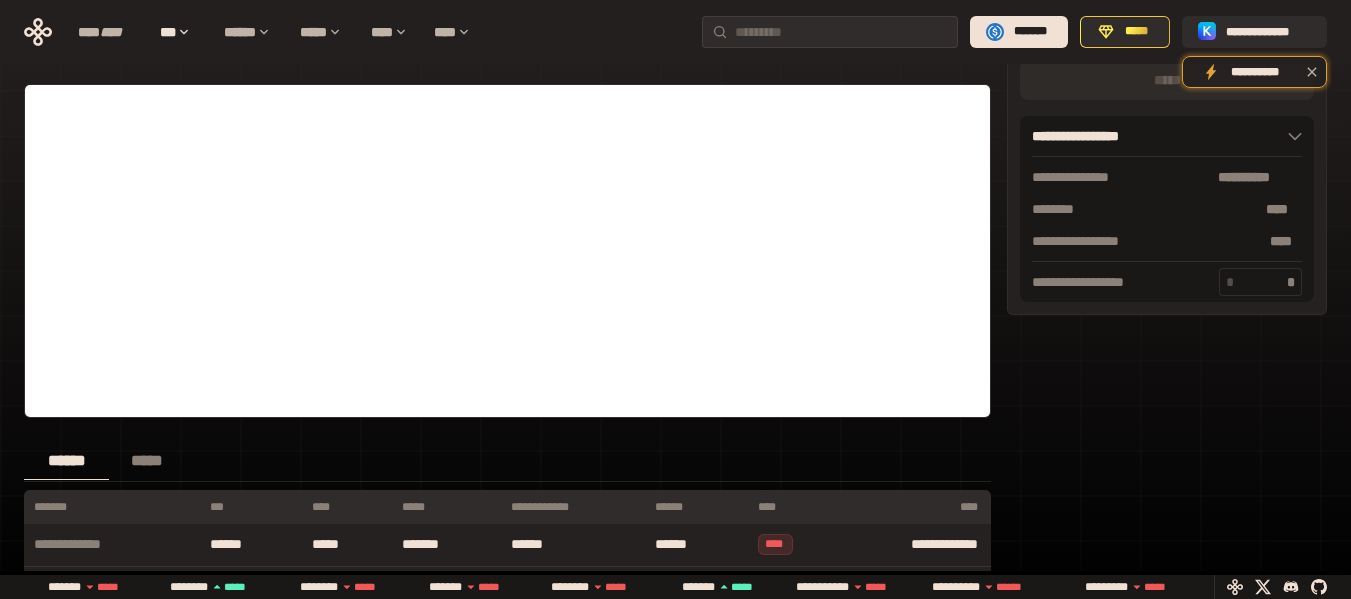 scroll, scrollTop: 0, scrollLeft: 0, axis: both 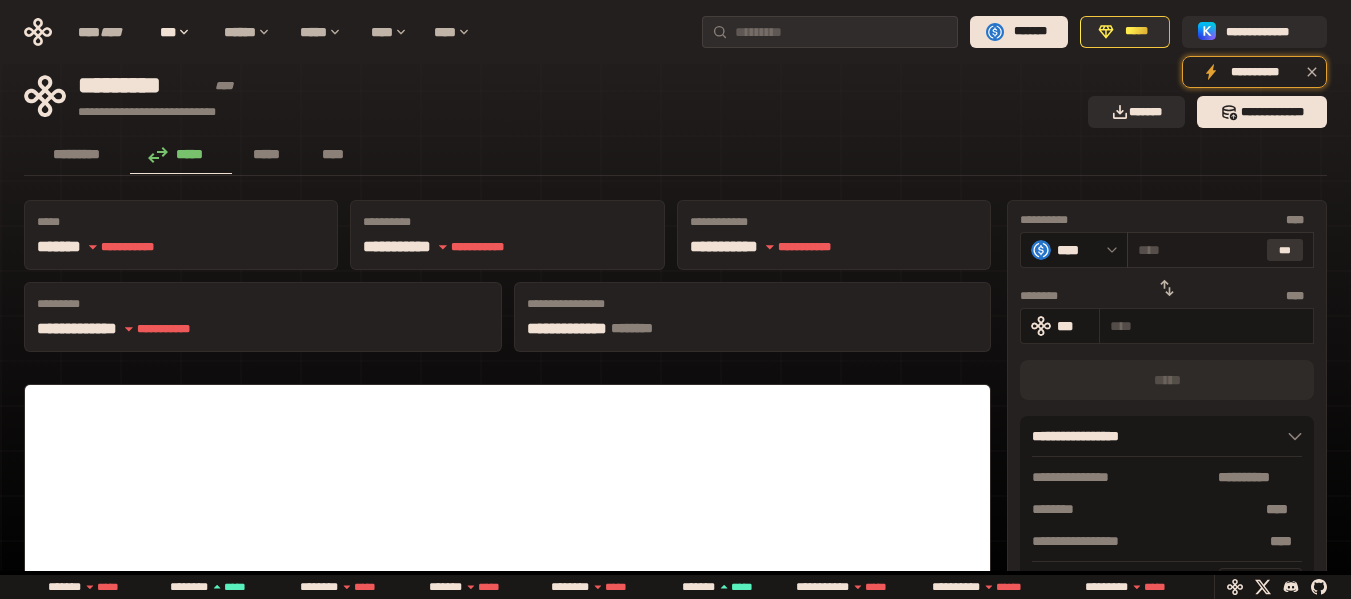 click on "***" at bounding box center (1285, 250) 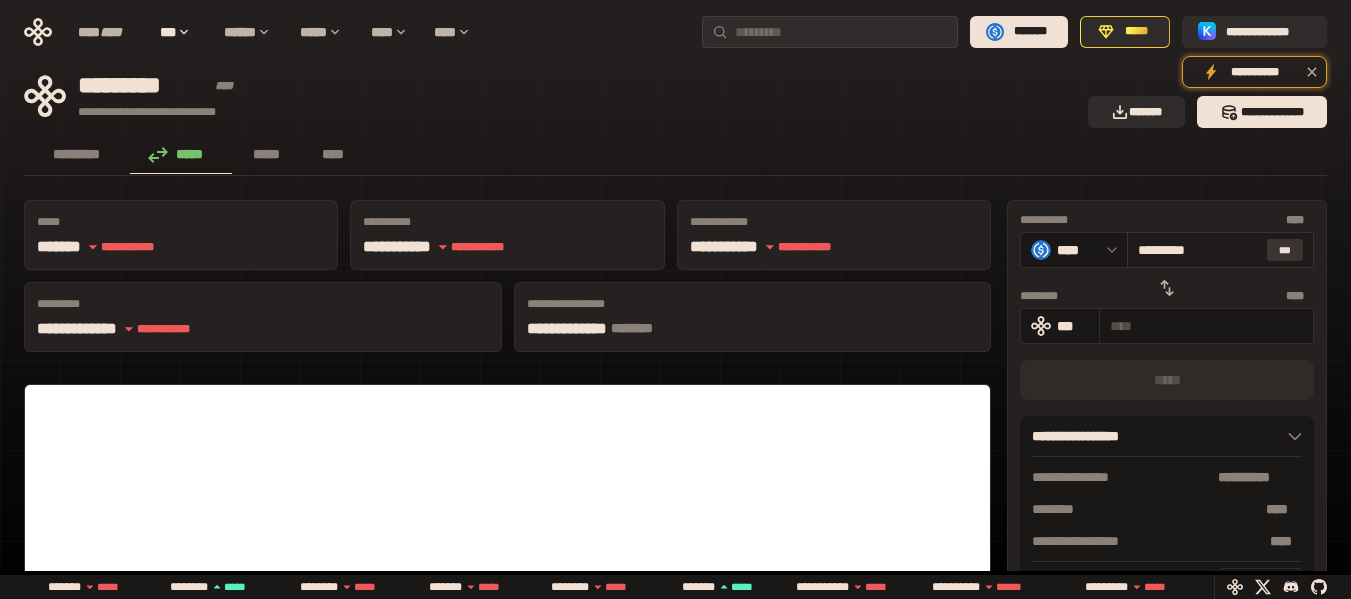 type on "**********" 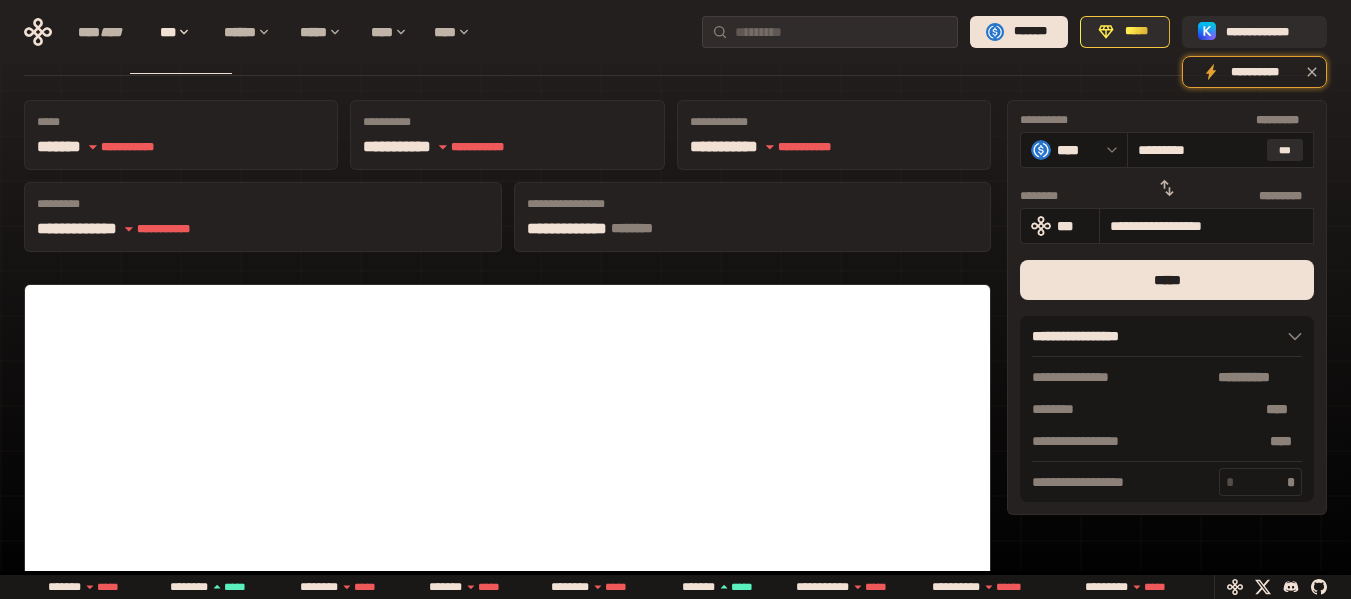 scroll, scrollTop: 200, scrollLeft: 0, axis: vertical 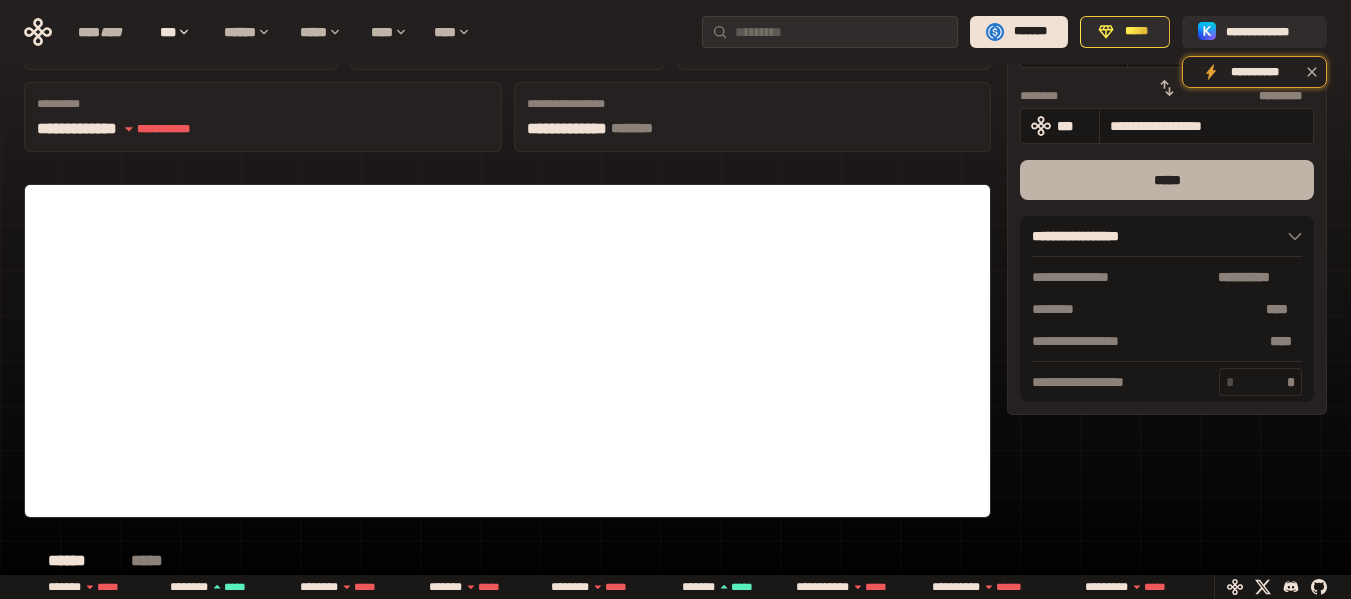 click on "*****" at bounding box center [1167, 180] 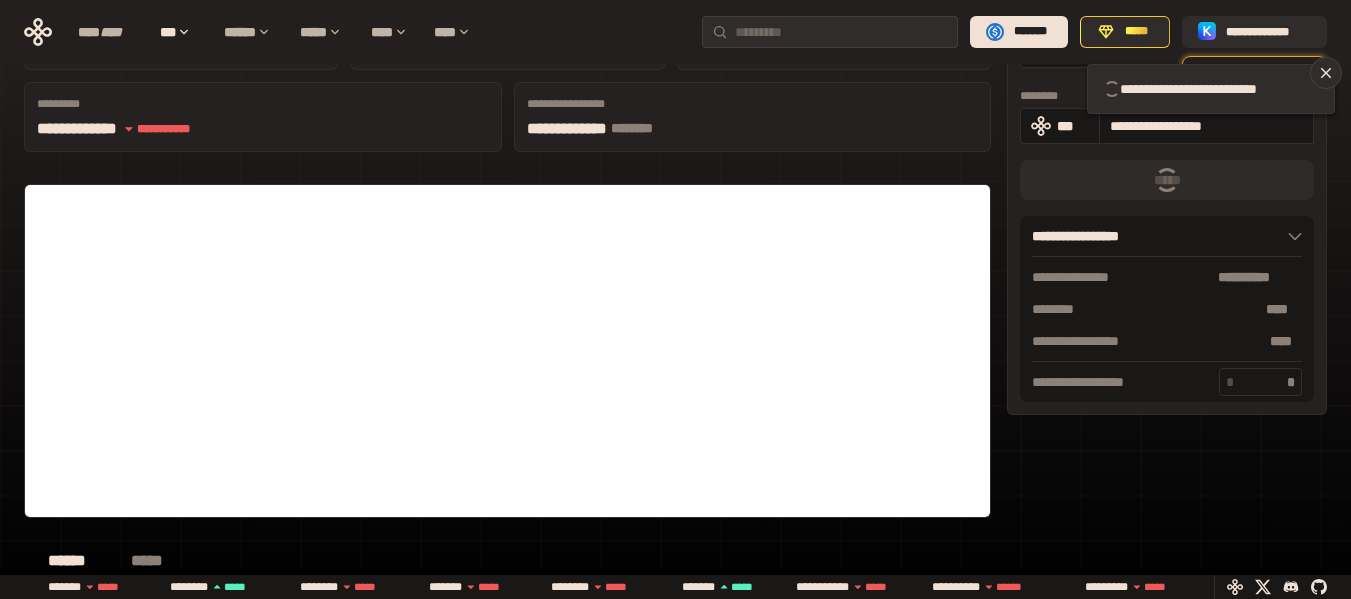 scroll, scrollTop: 0, scrollLeft: 0, axis: both 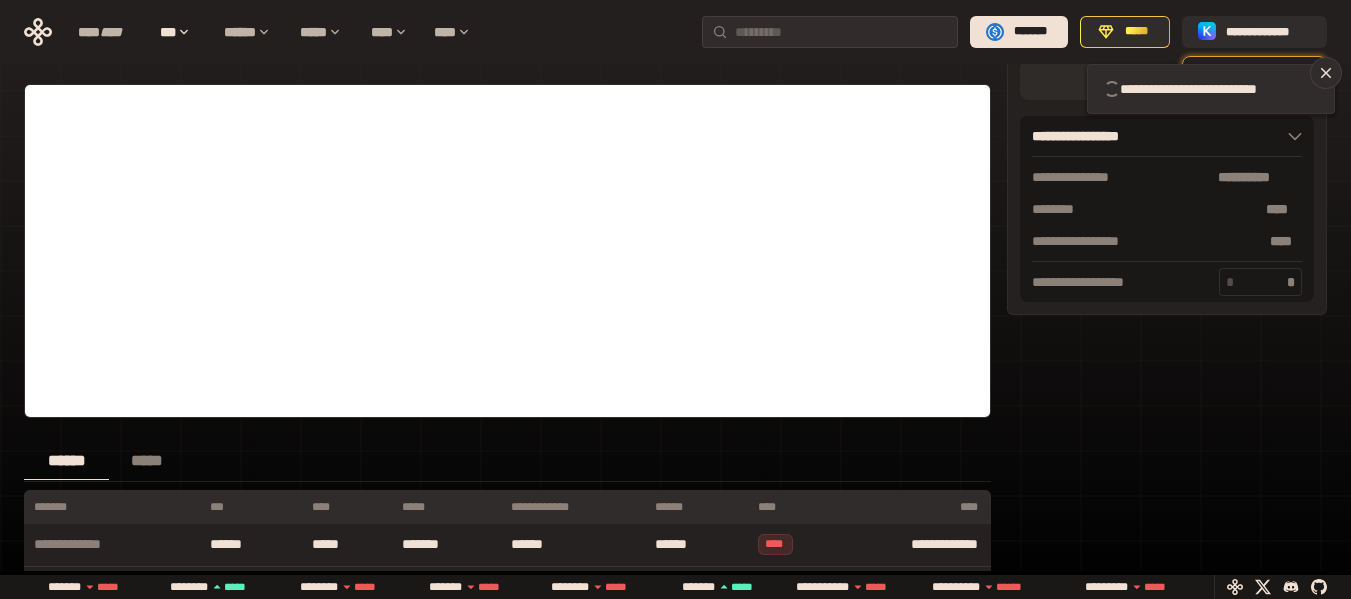 type 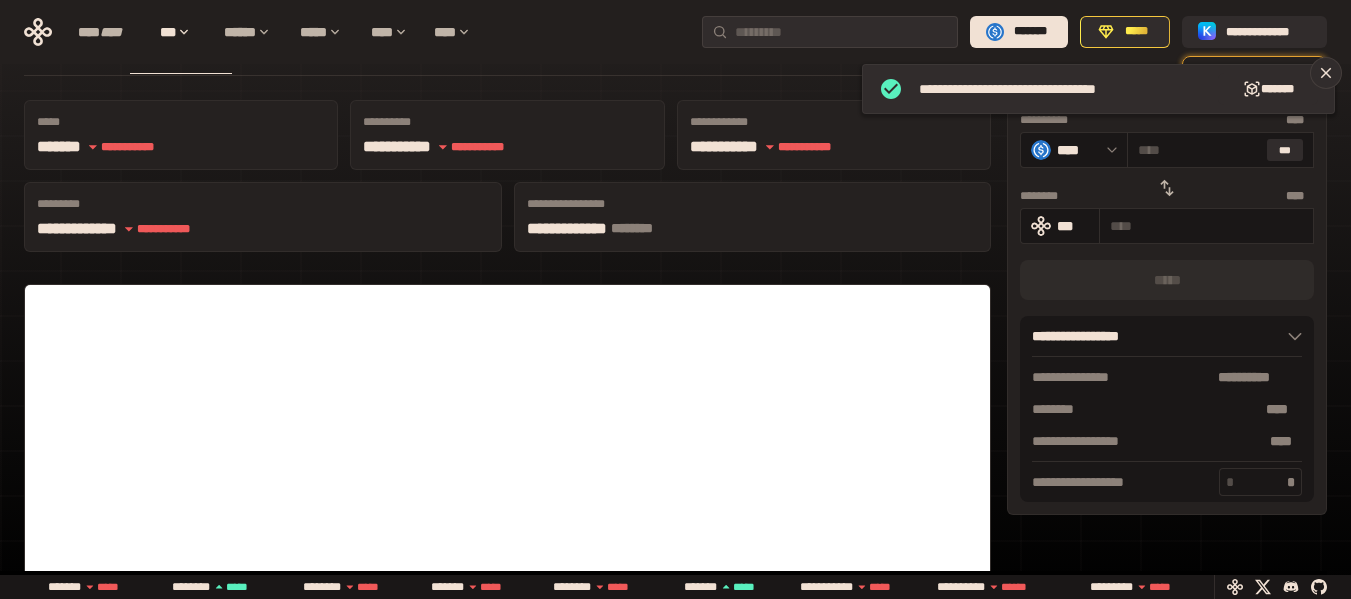 scroll, scrollTop: 0, scrollLeft: 0, axis: both 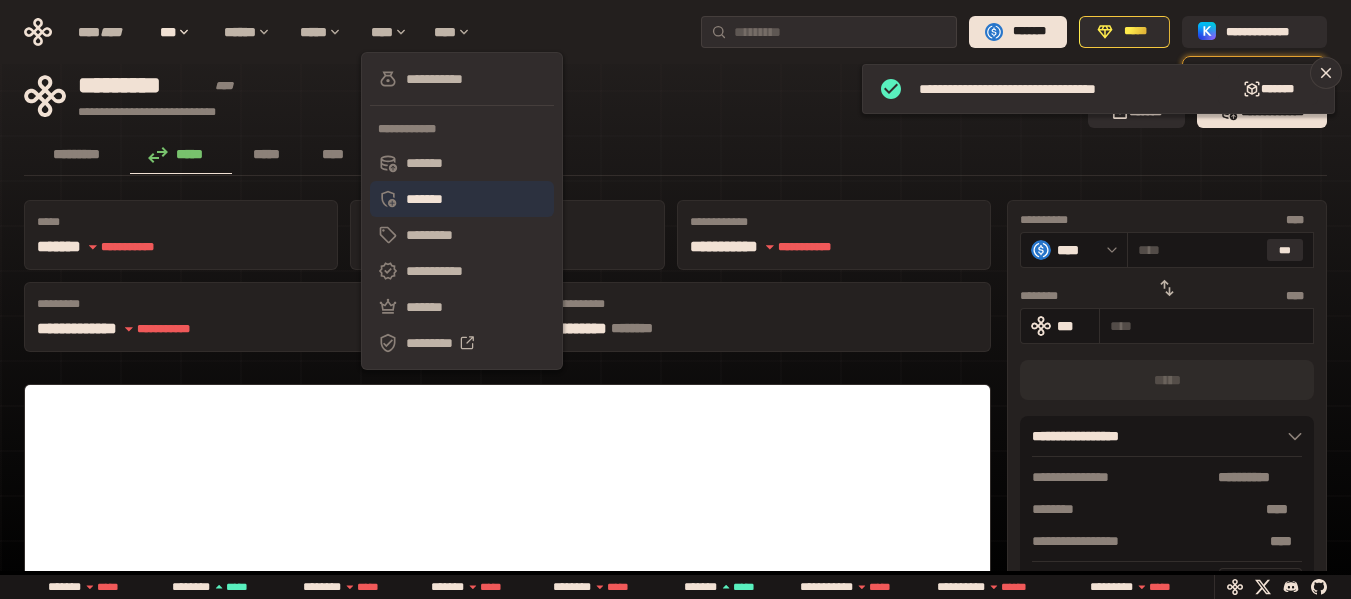 click on "*******" at bounding box center (462, 199) 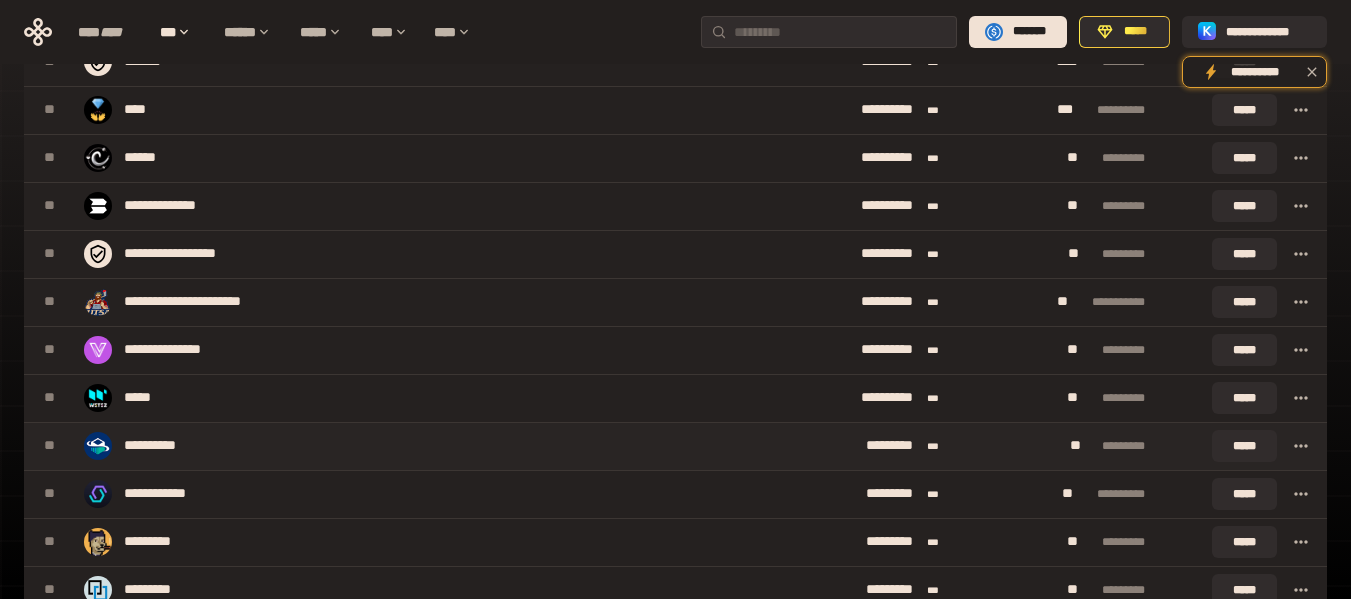 scroll, scrollTop: 1073, scrollLeft: 0, axis: vertical 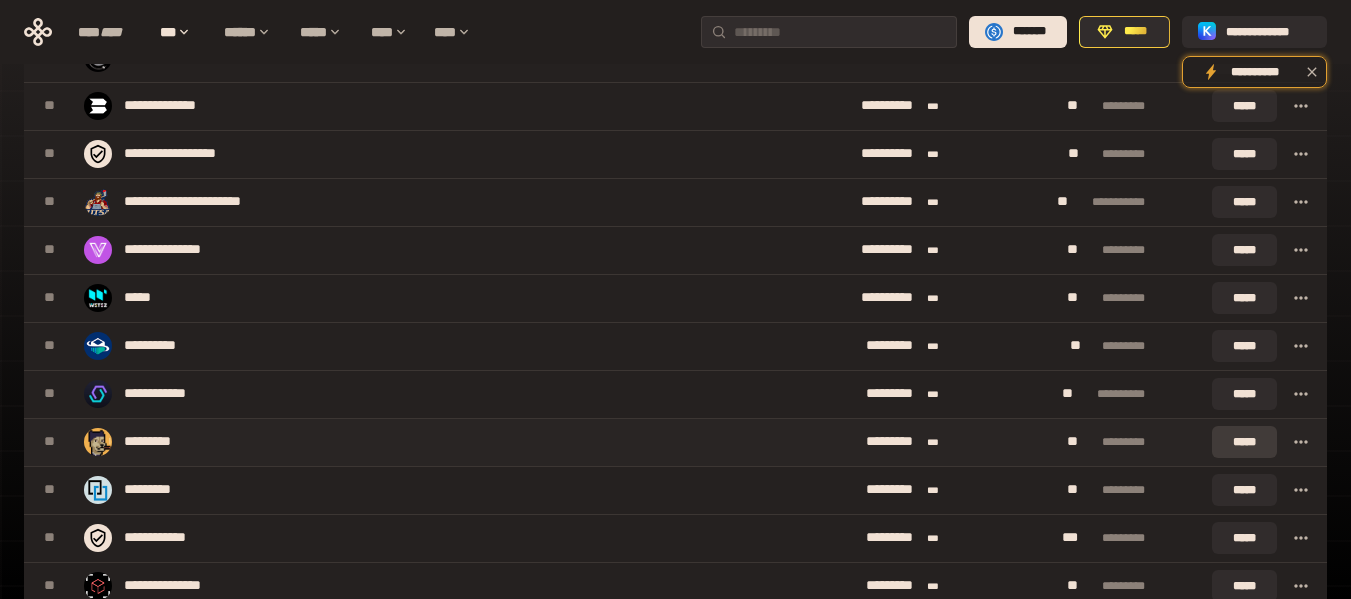 click on "*****" at bounding box center [1244, 442] 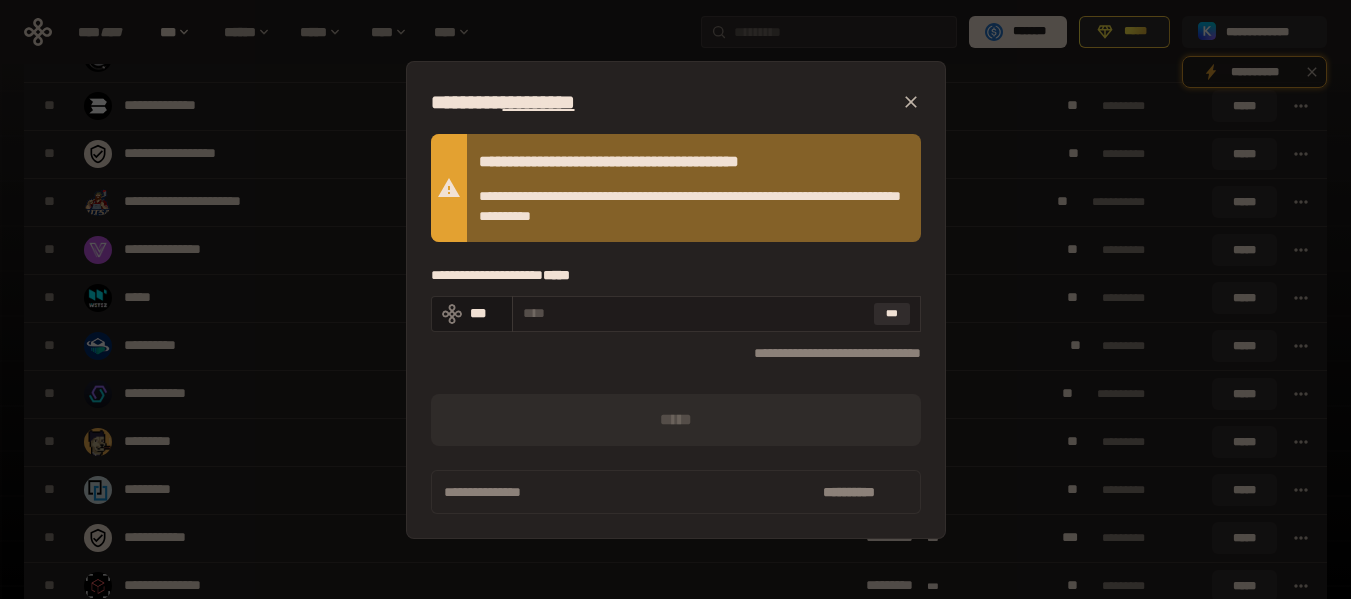 click at bounding box center [694, 313] 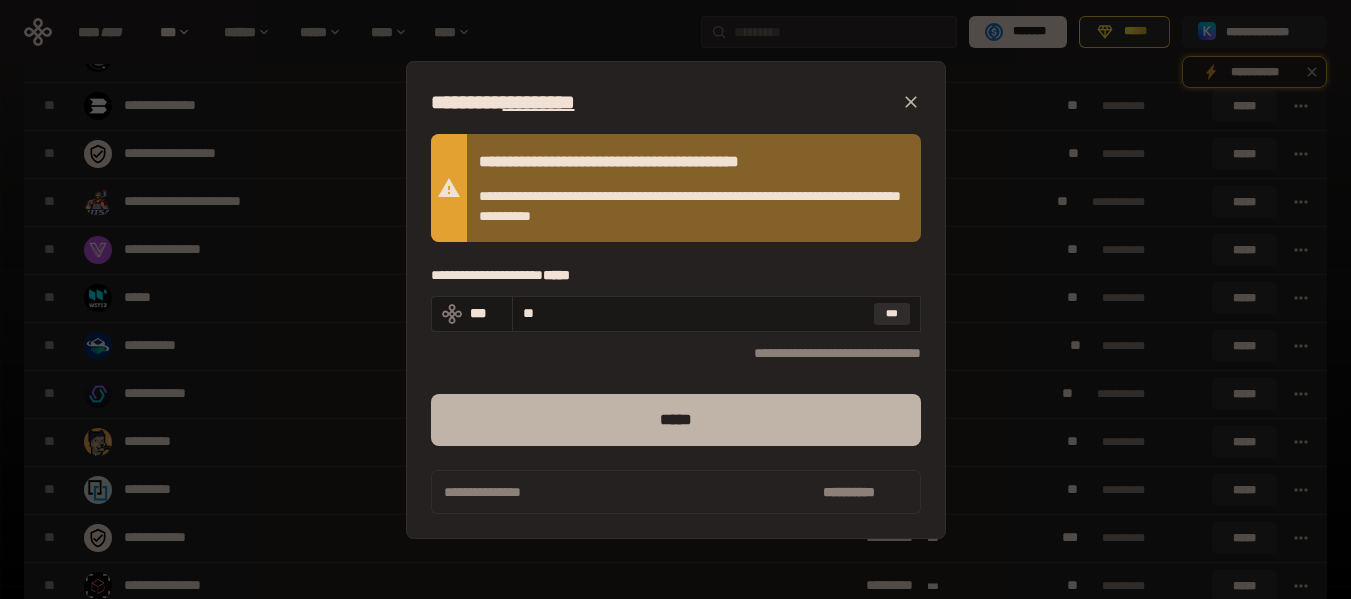 type on "**" 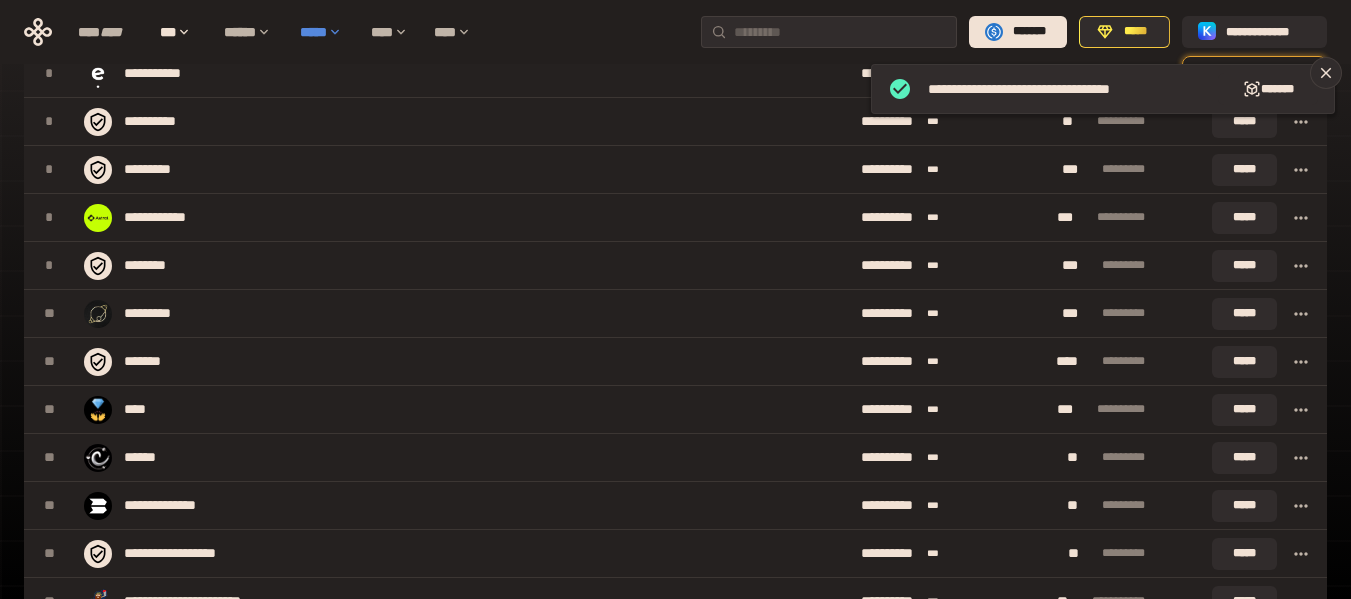 scroll, scrollTop: 373, scrollLeft: 0, axis: vertical 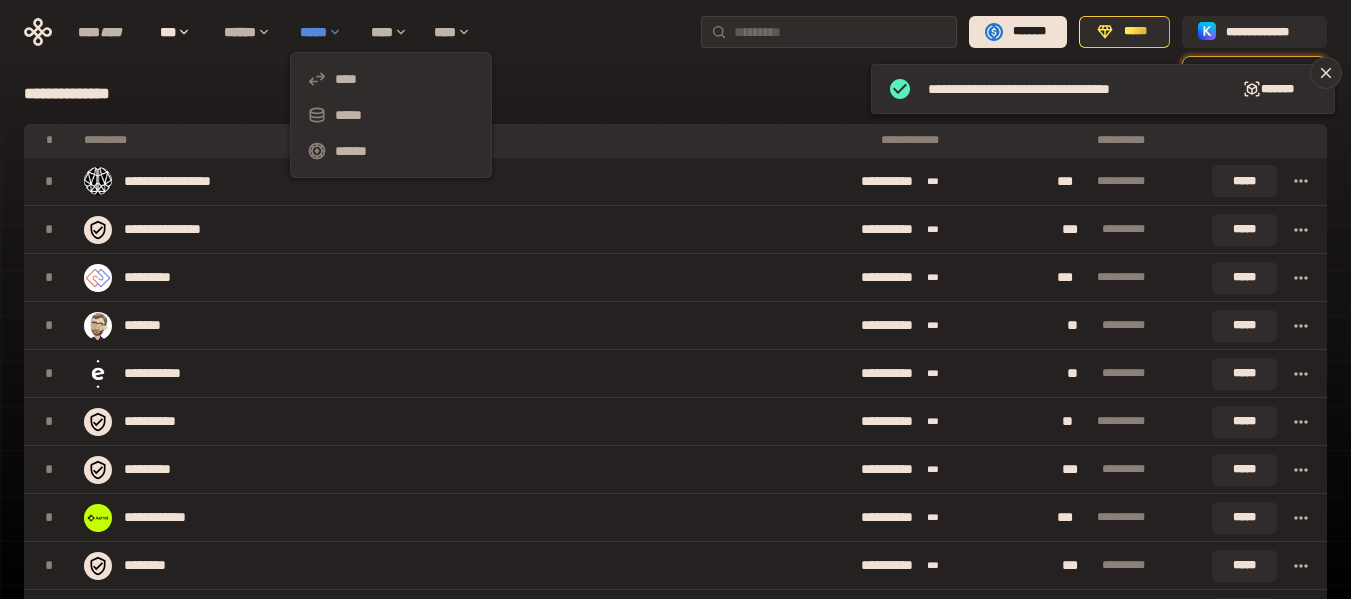 drag, startPoint x: 339, startPoint y: 72, endPoint x: 342, endPoint y: 38, distance: 34.132095 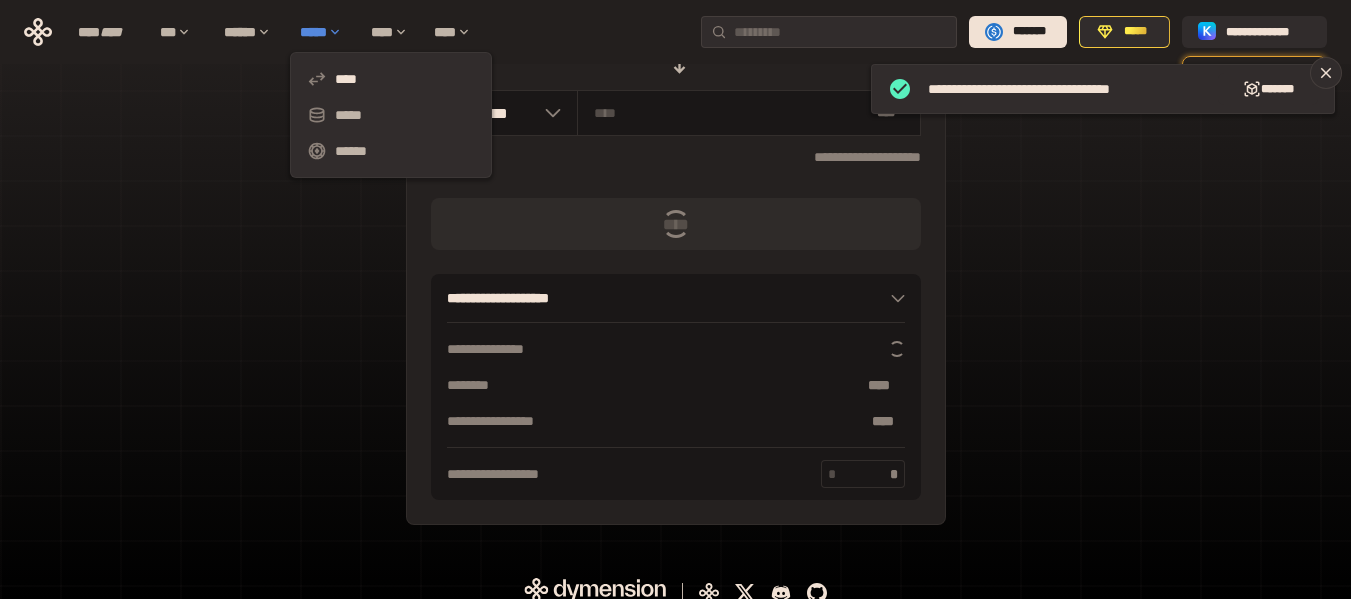 scroll, scrollTop: 273, scrollLeft: 0, axis: vertical 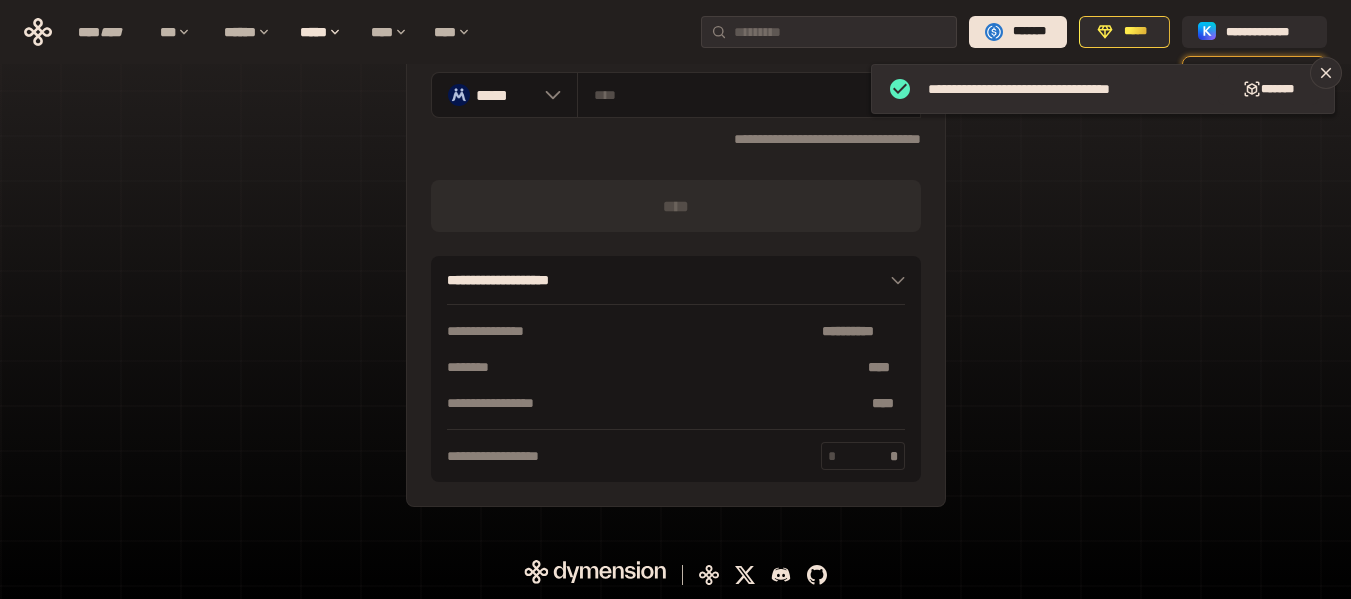 click on "**********" at bounding box center (675, 171) 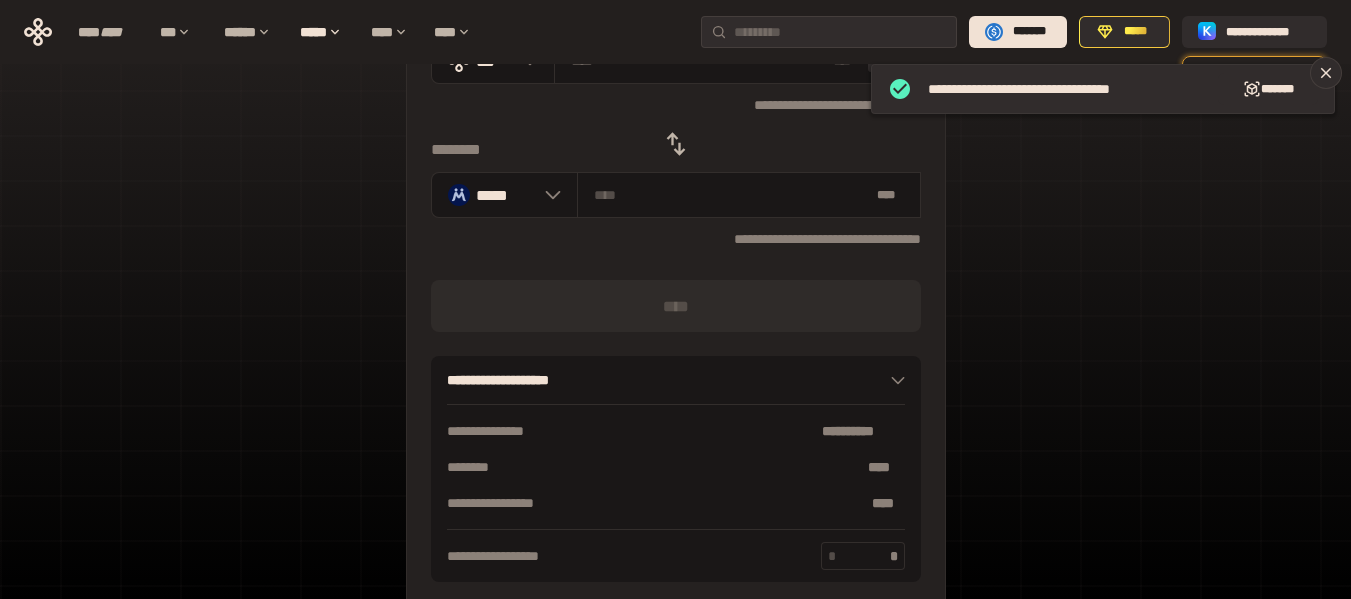 scroll, scrollTop: 0, scrollLeft: 0, axis: both 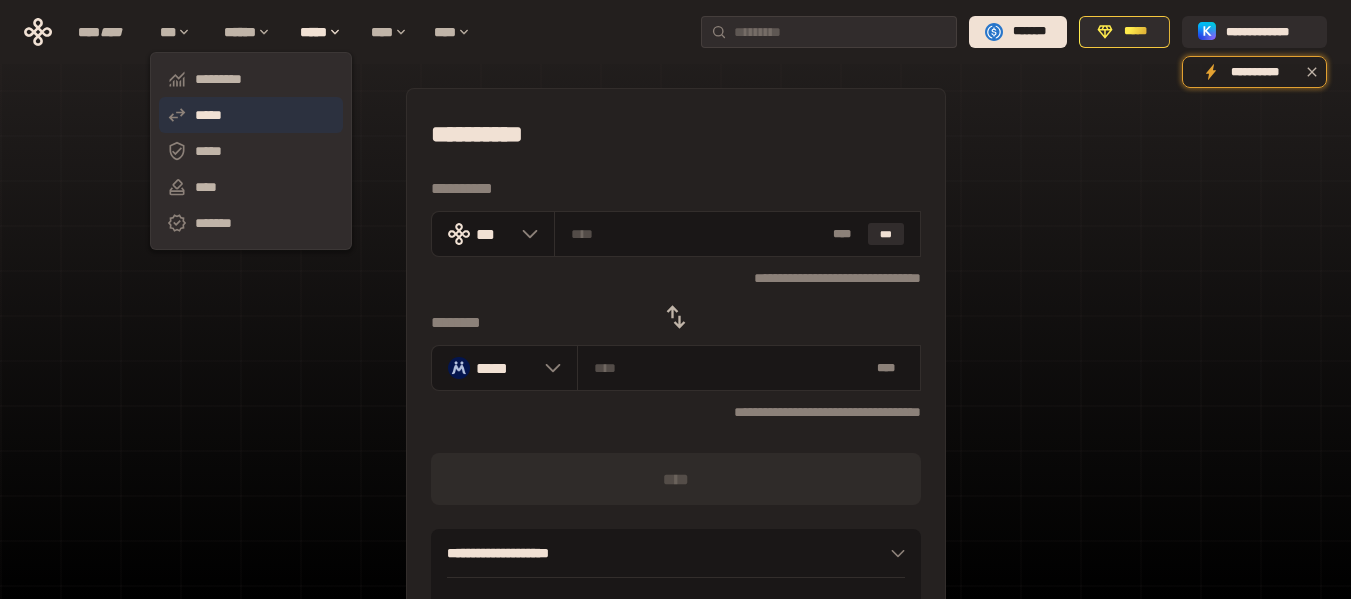click on "*****" at bounding box center (251, 115) 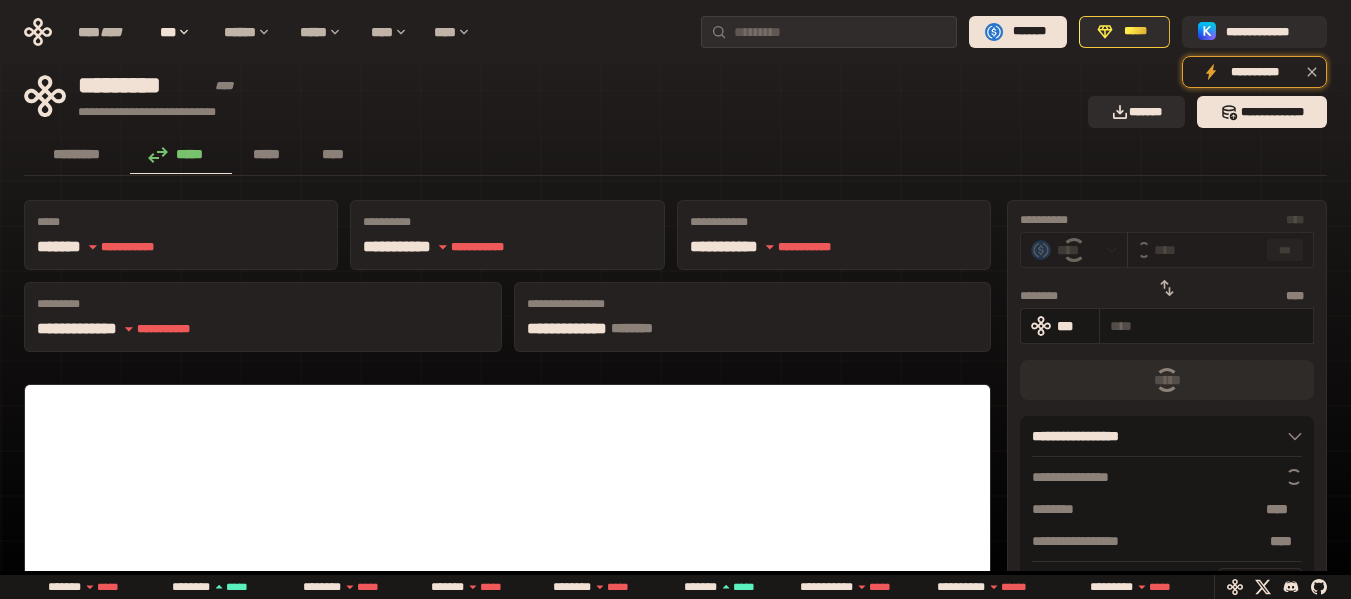 click on "**********" at bounding box center [550, 96] 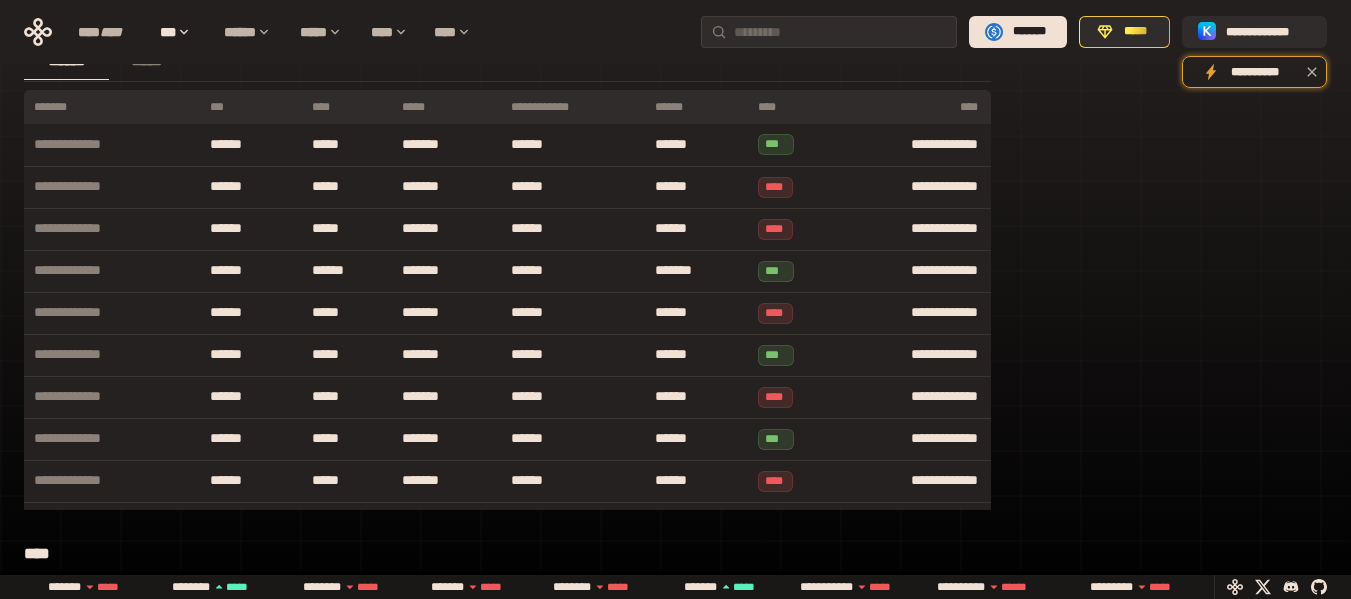 scroll, scrollTop: 100, scrollLeft: 0, axis: vertical 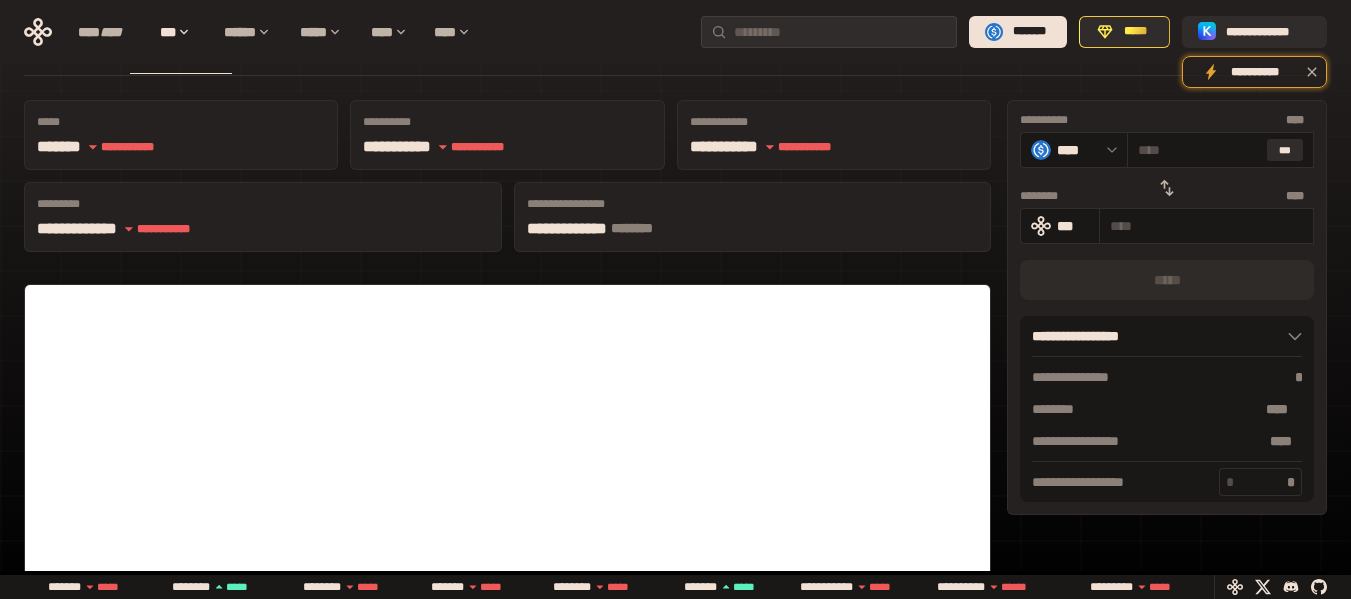 click on "********* ***** ***** ****" at bounding box center [675, 56] 